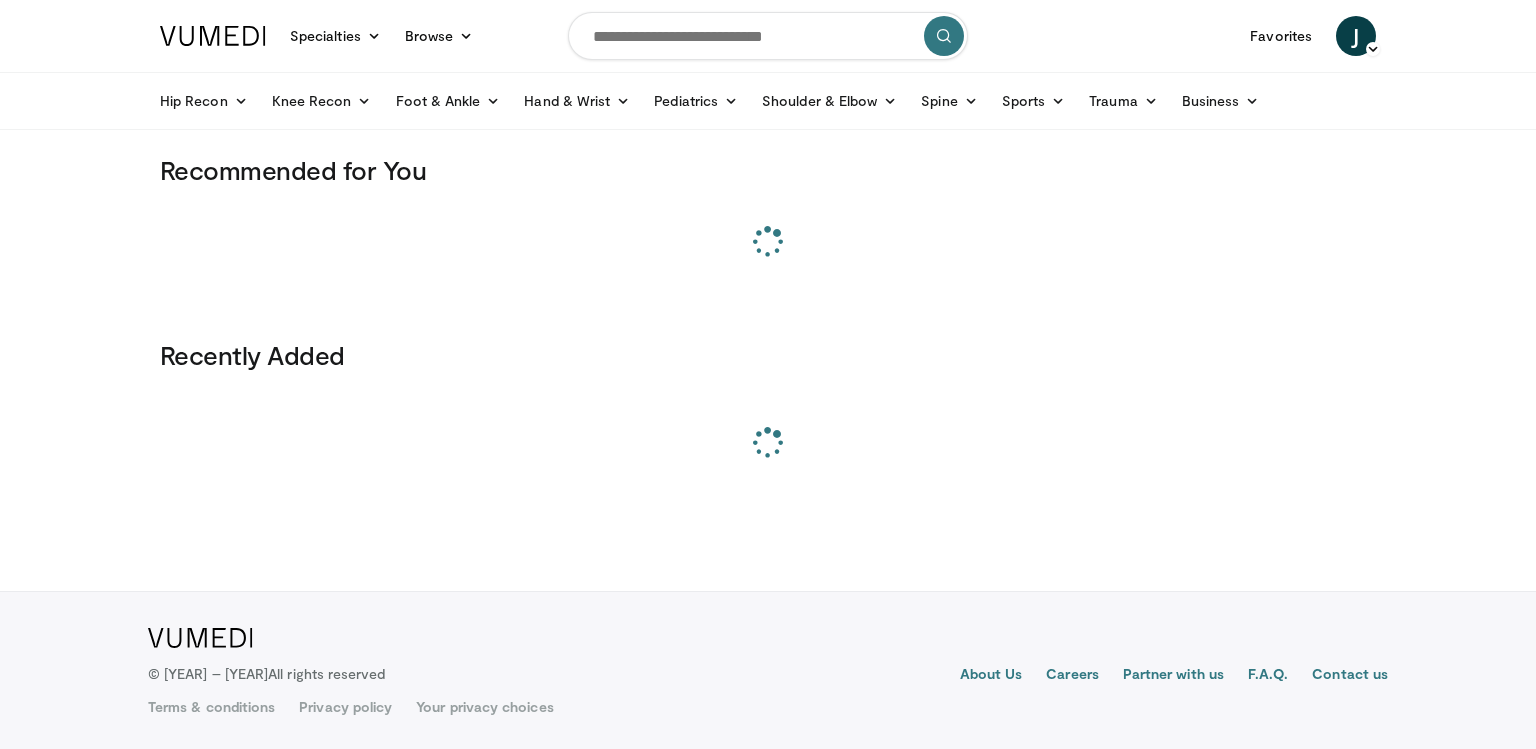 scroll, scrollTop: 0, scrollLeft: 0, axis: both 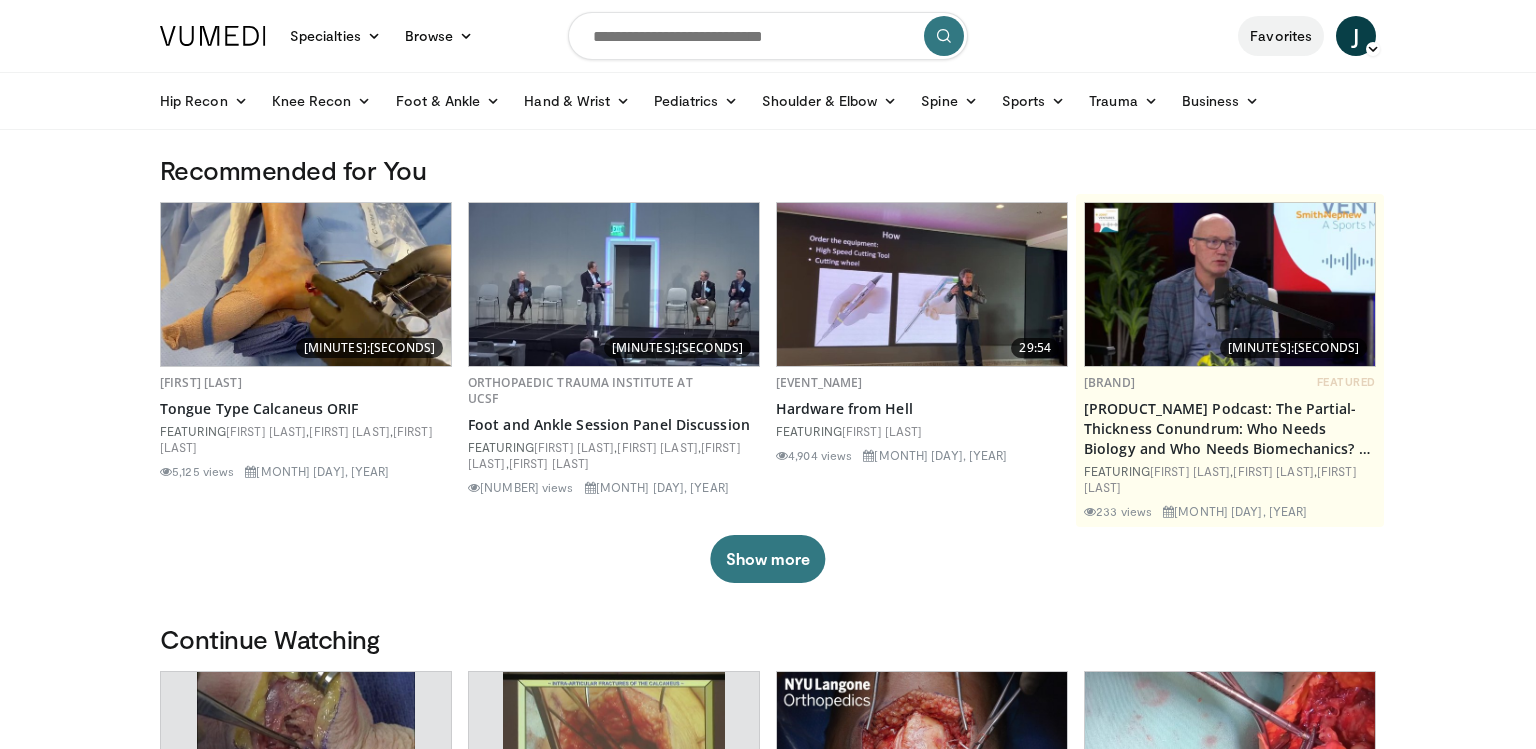 click on "Favorites" at bounding box center [1281, 36] 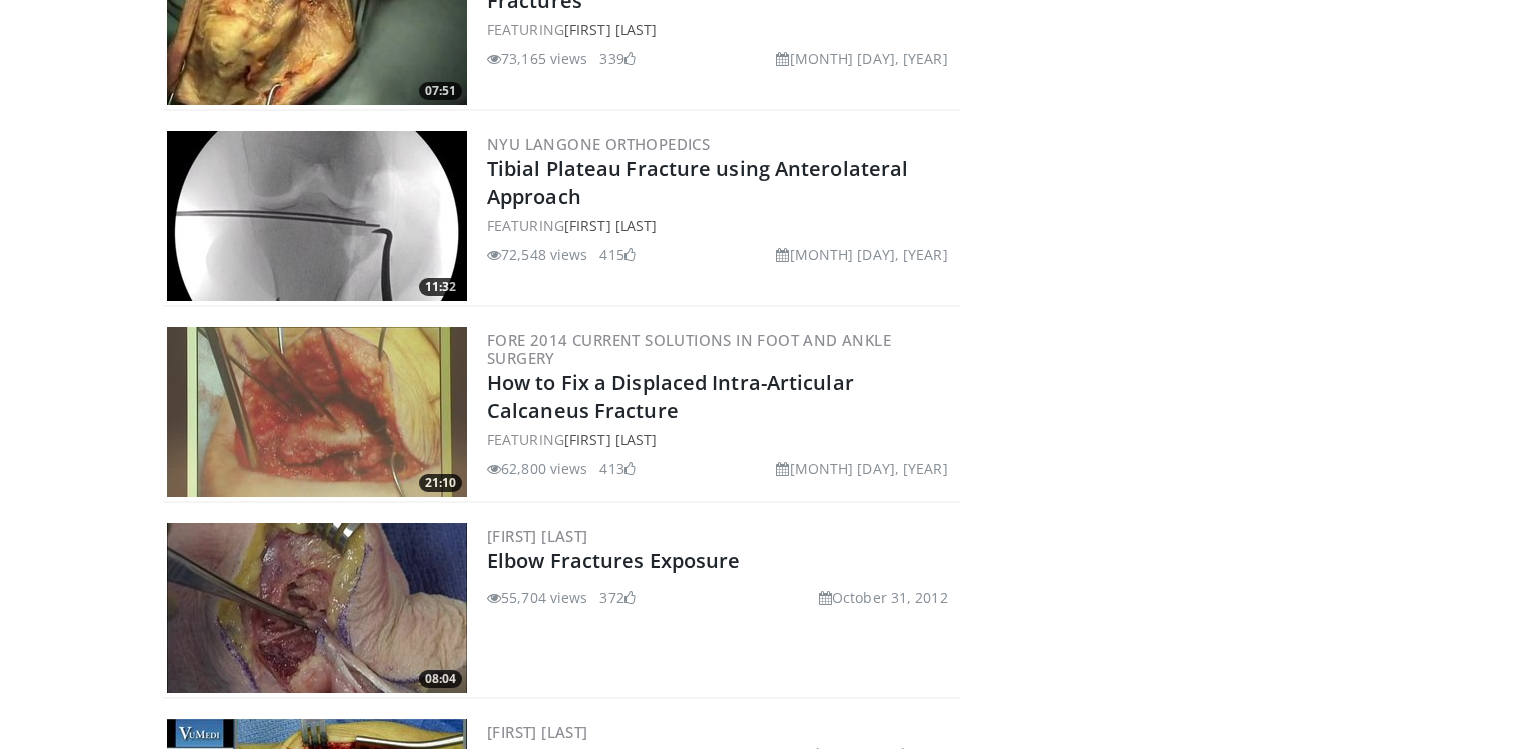 scroll, scrollTop: 1921, scrollLeft: 0, axis: vertical 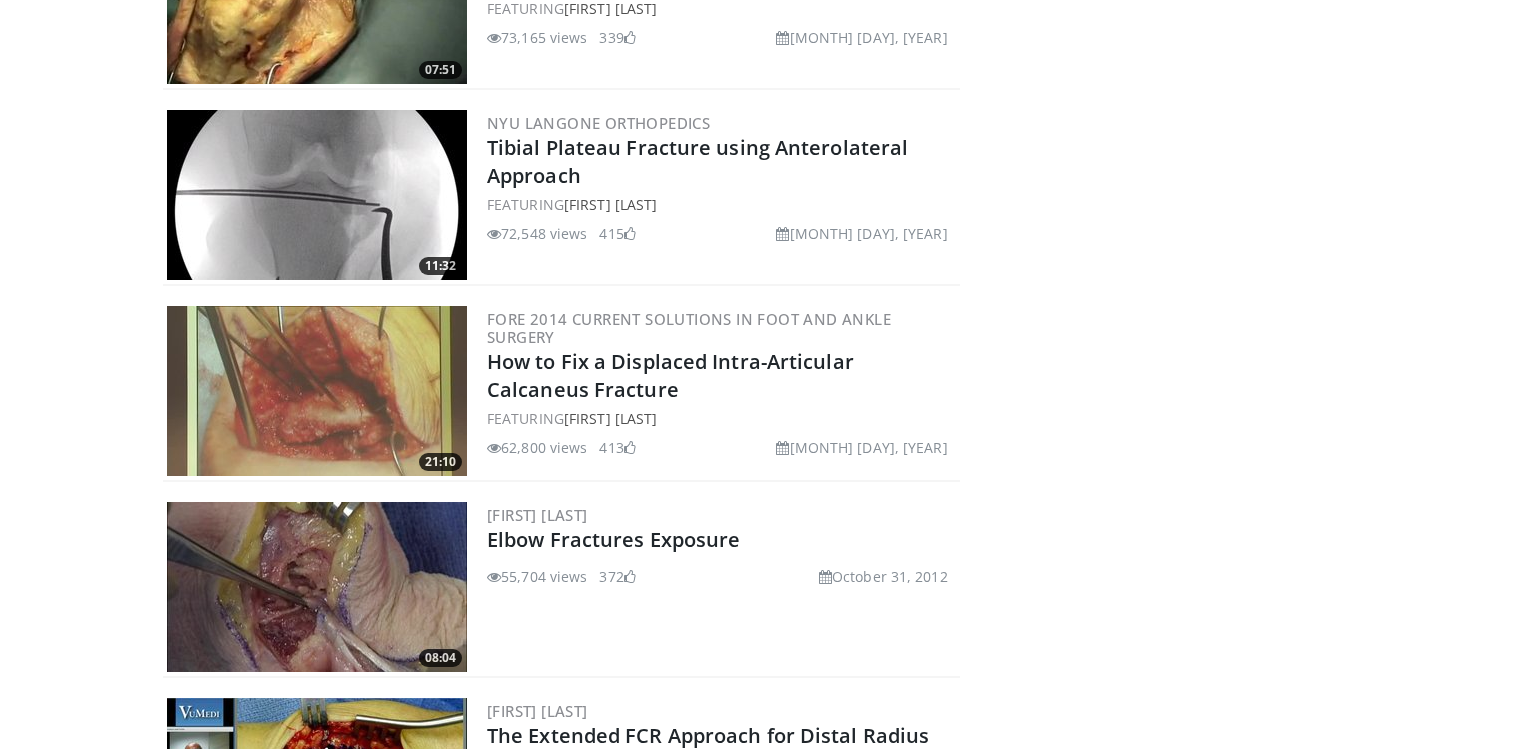 click at bounding box center [317, 391] 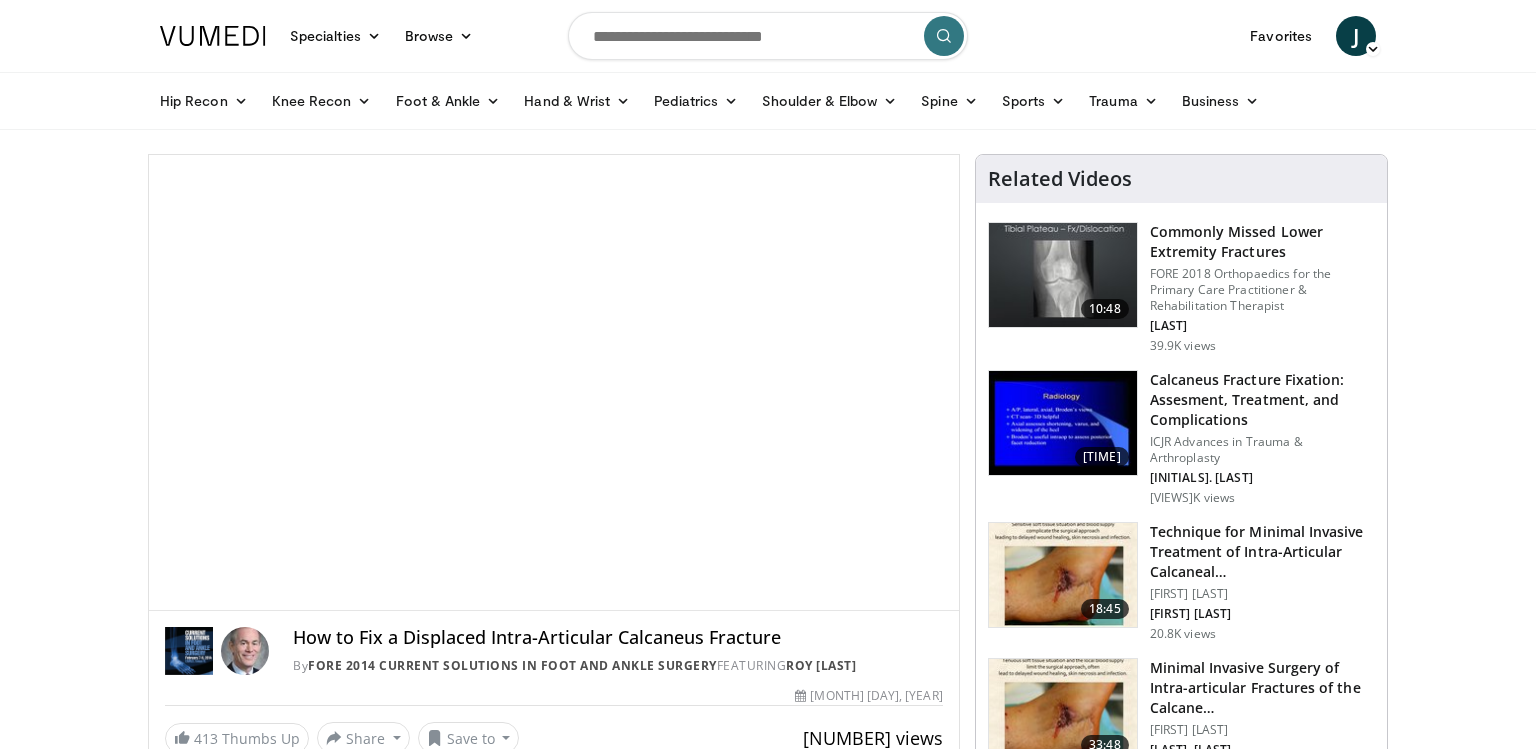 scroll, scrollTop: 0, scrollLeft: 0, axis: both 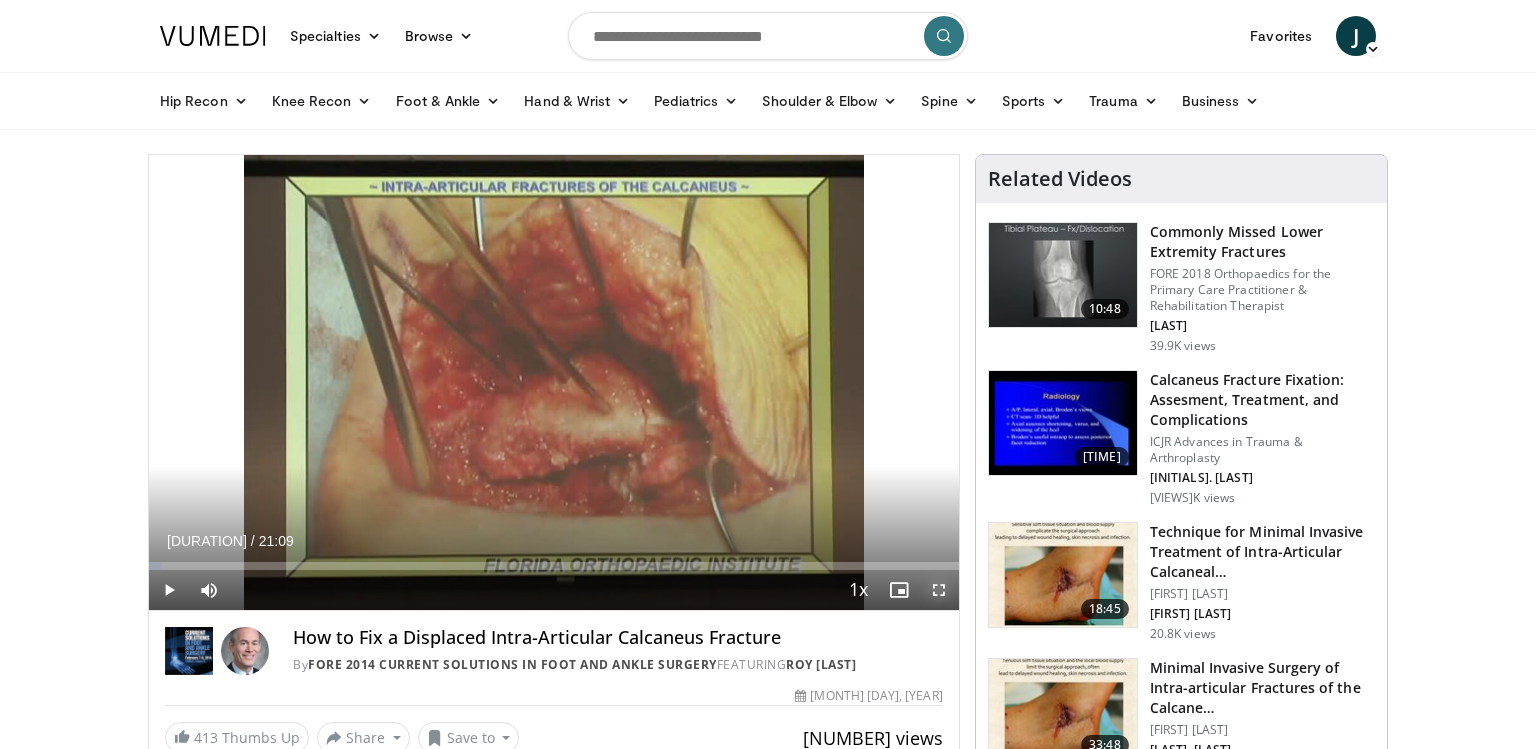 click at bounding box center (939, 590) 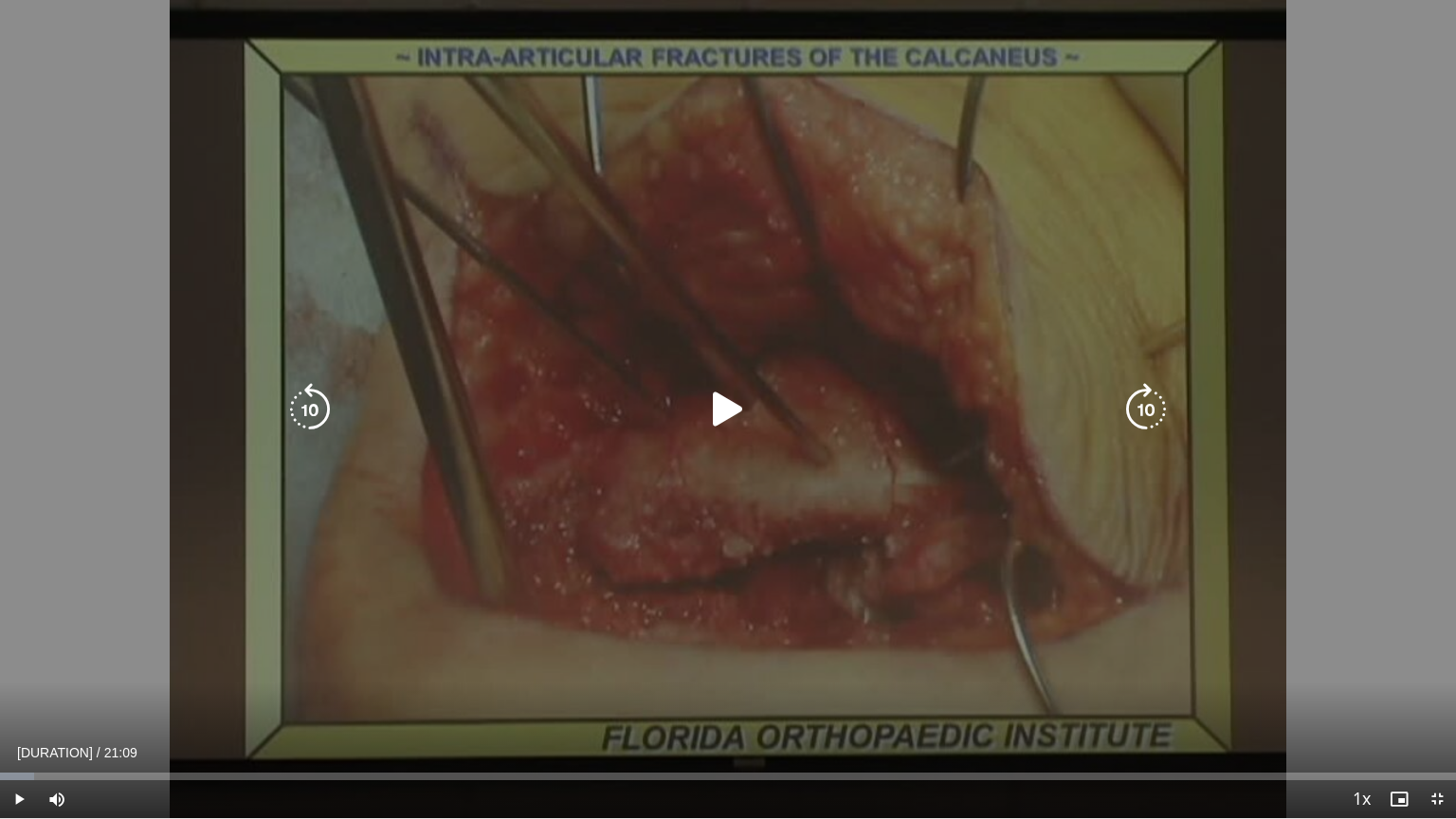 click at bounding box center [728, 410] 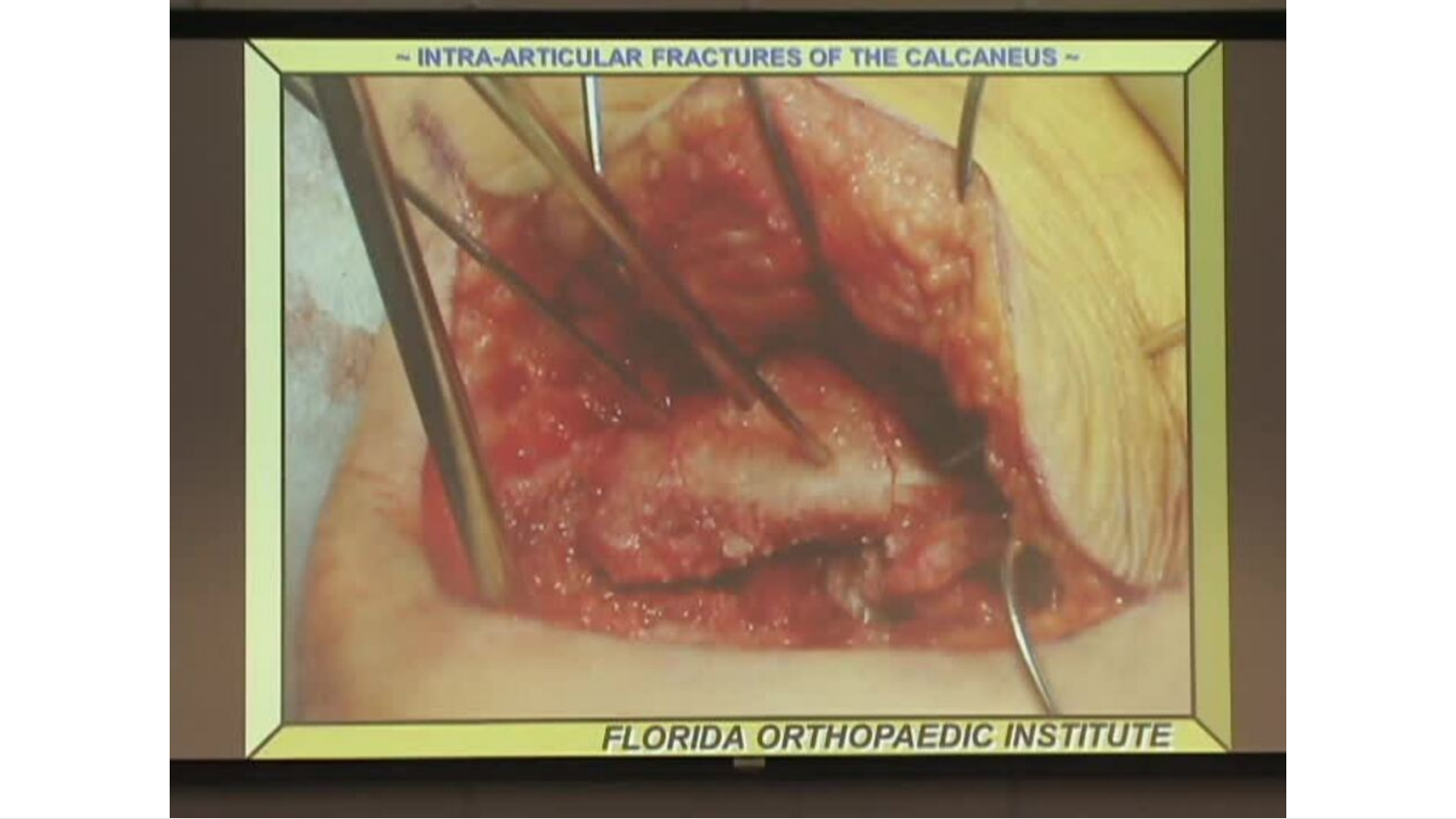 click on "10 seconds
Tap to unmute" at bounding box center (728, 409) 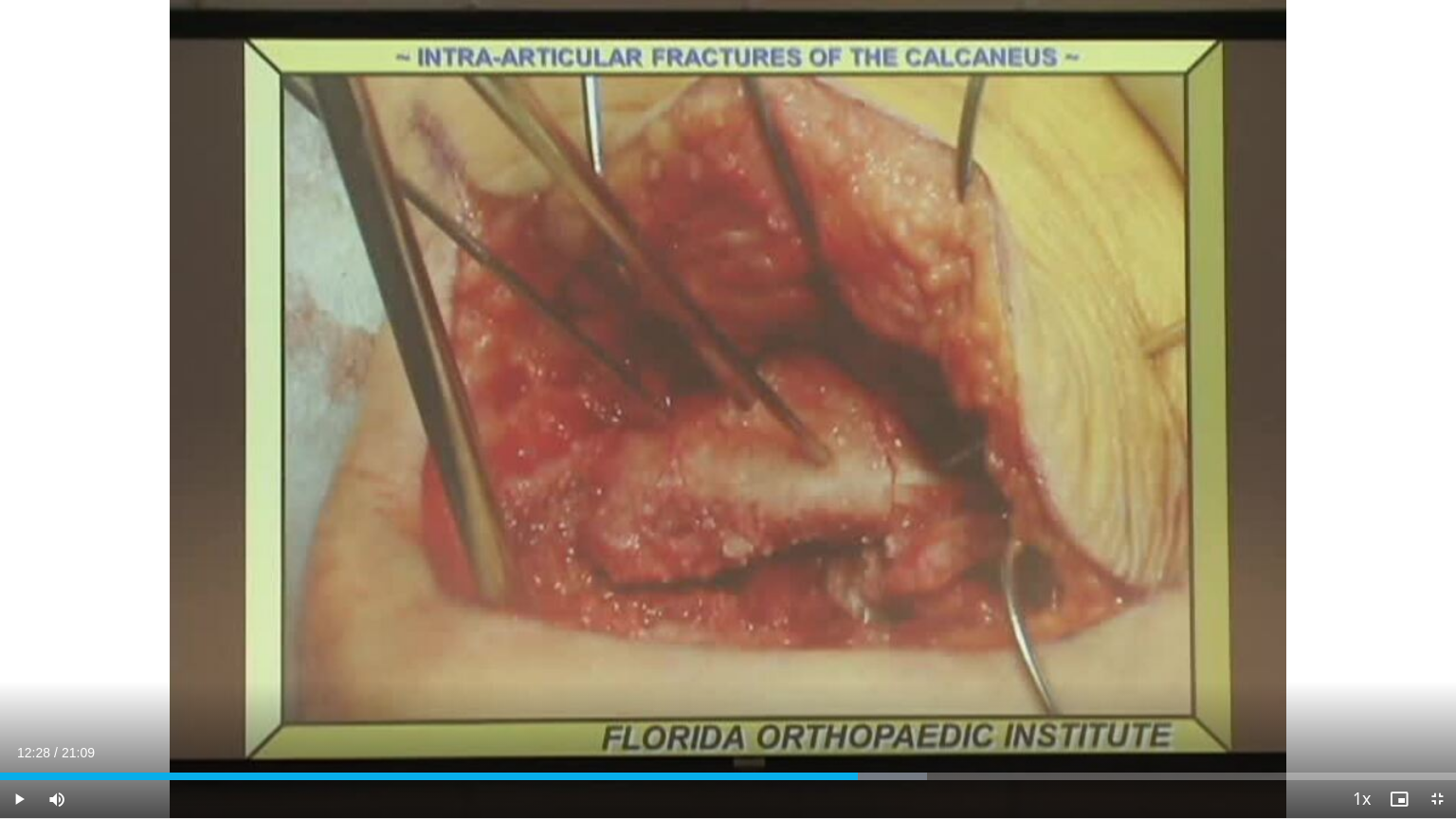 click on "12:28" at bounding box center [33, 753] 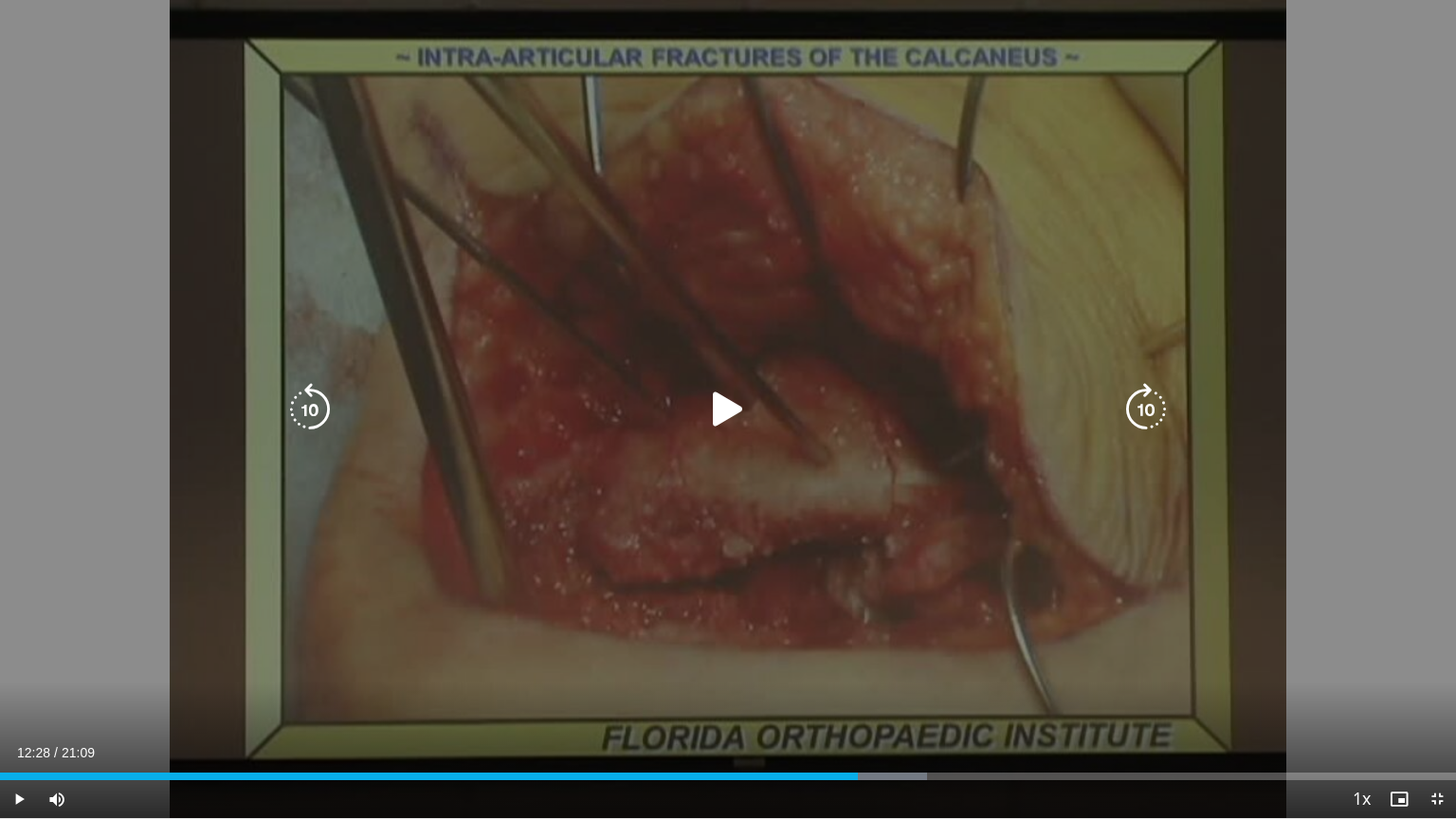 click at bounding box center (728, 410) 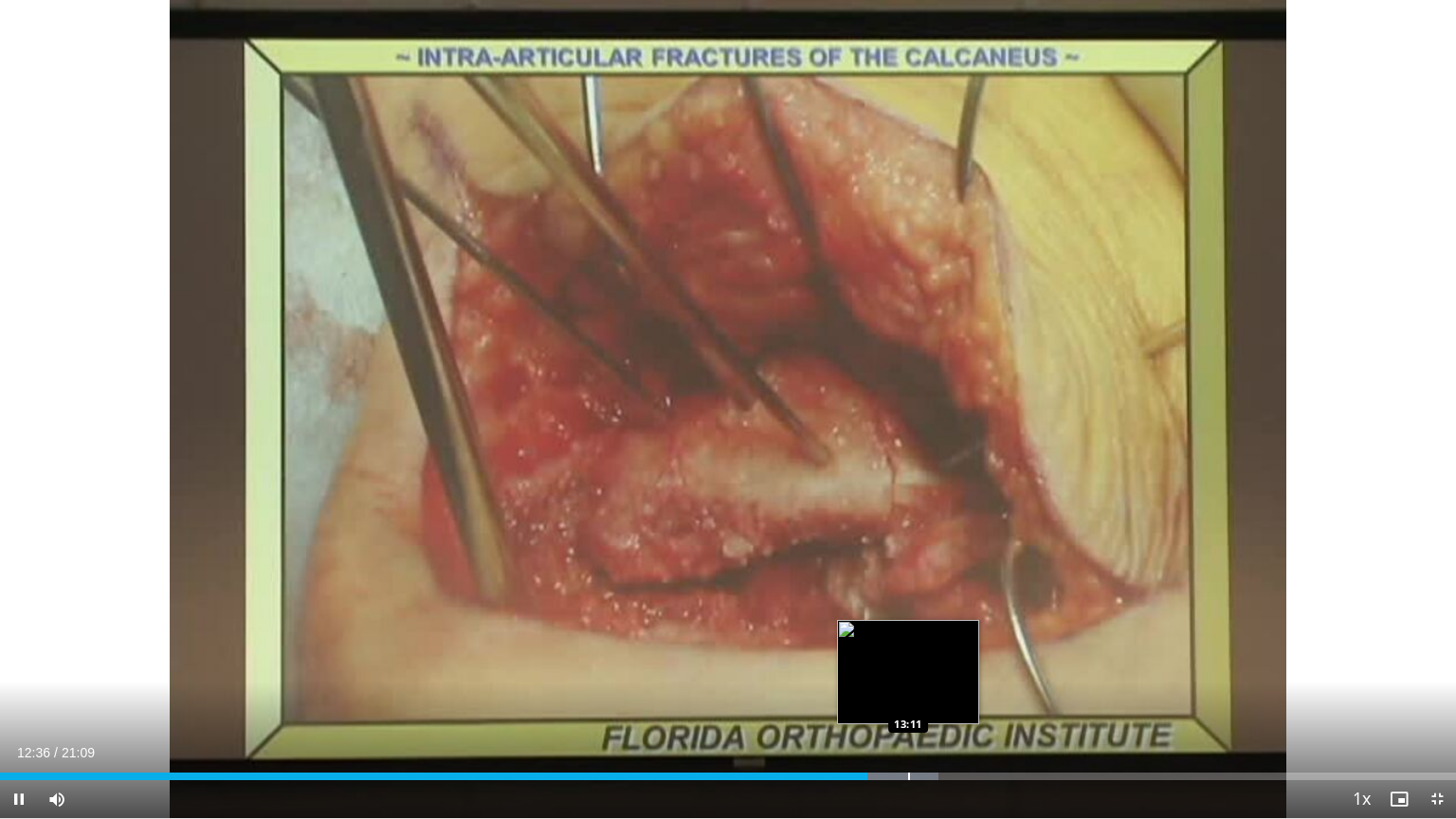 click at bounding box center (909, 776) 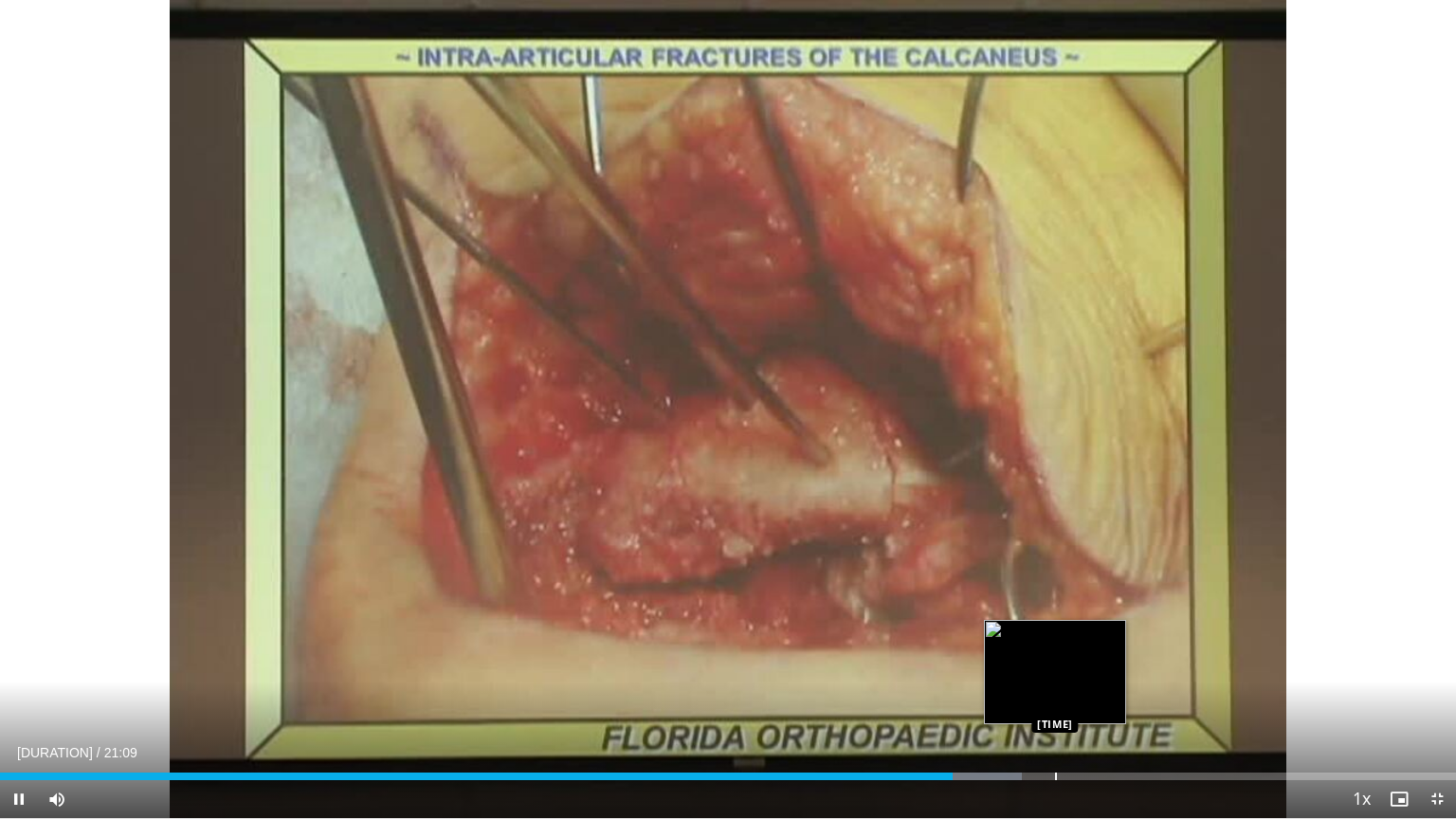 click at bounding box center [1056, 776] 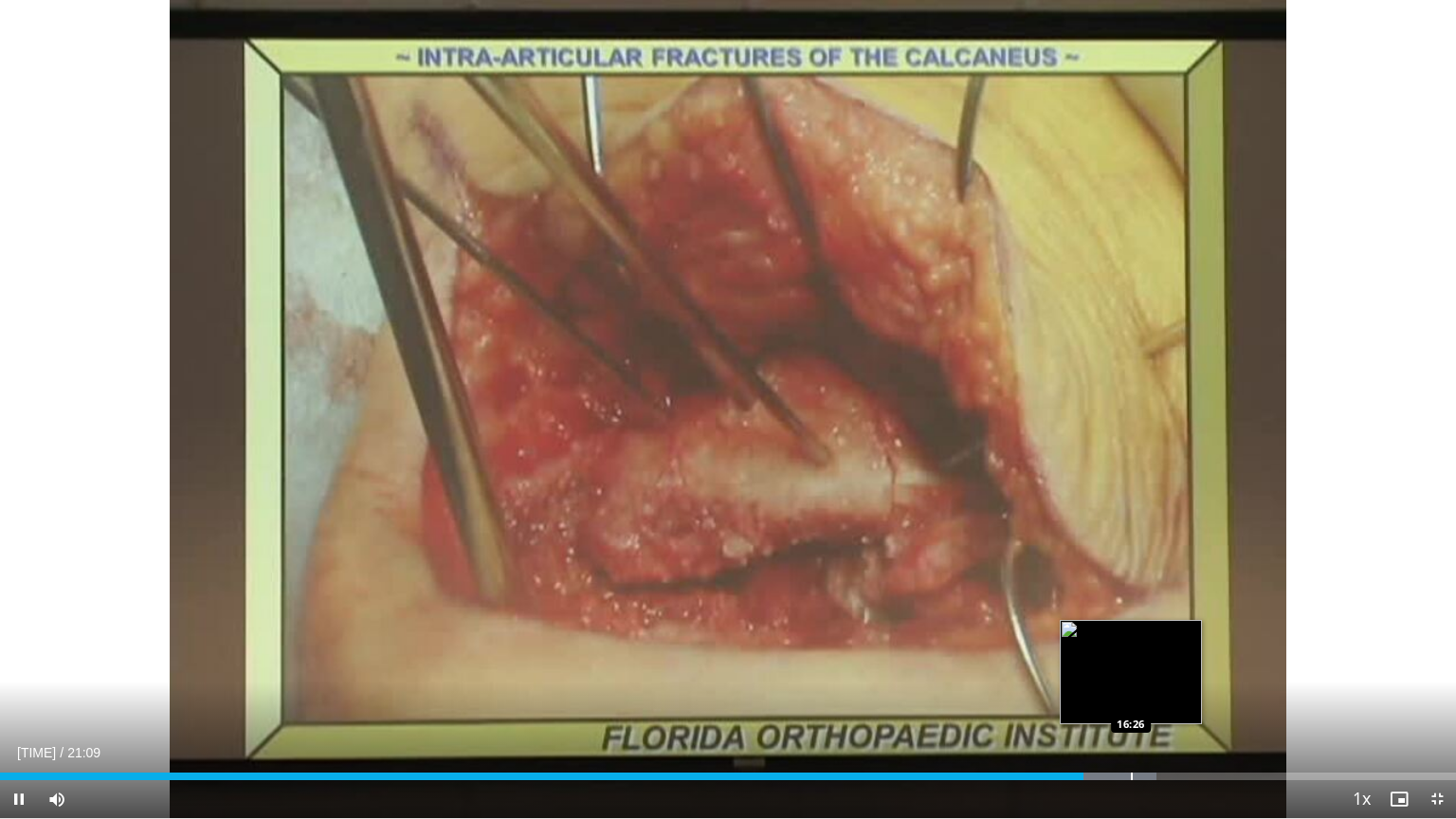 click at bounding box center (1132, 776) 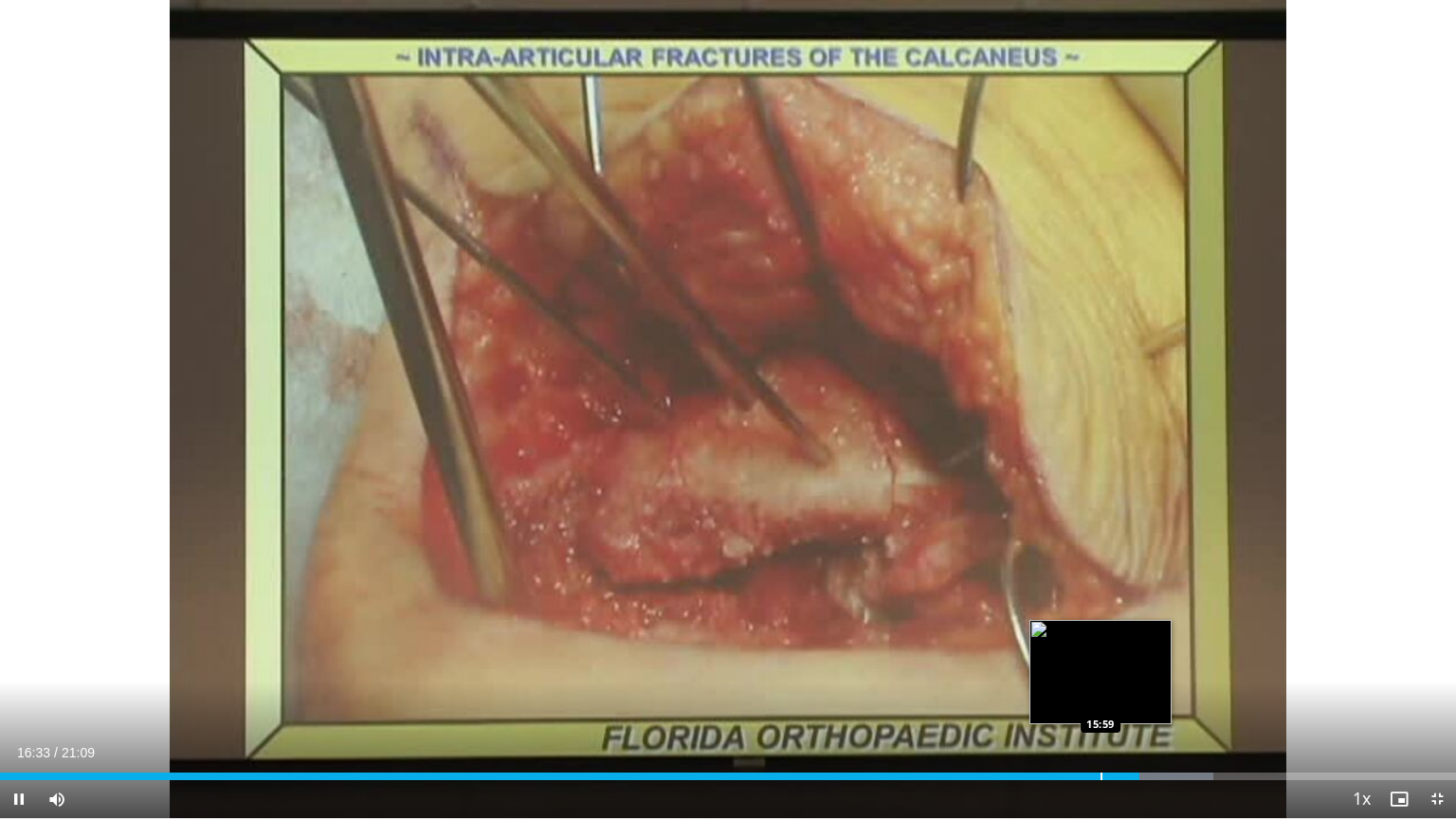 click at bounding box center [1101, 776] 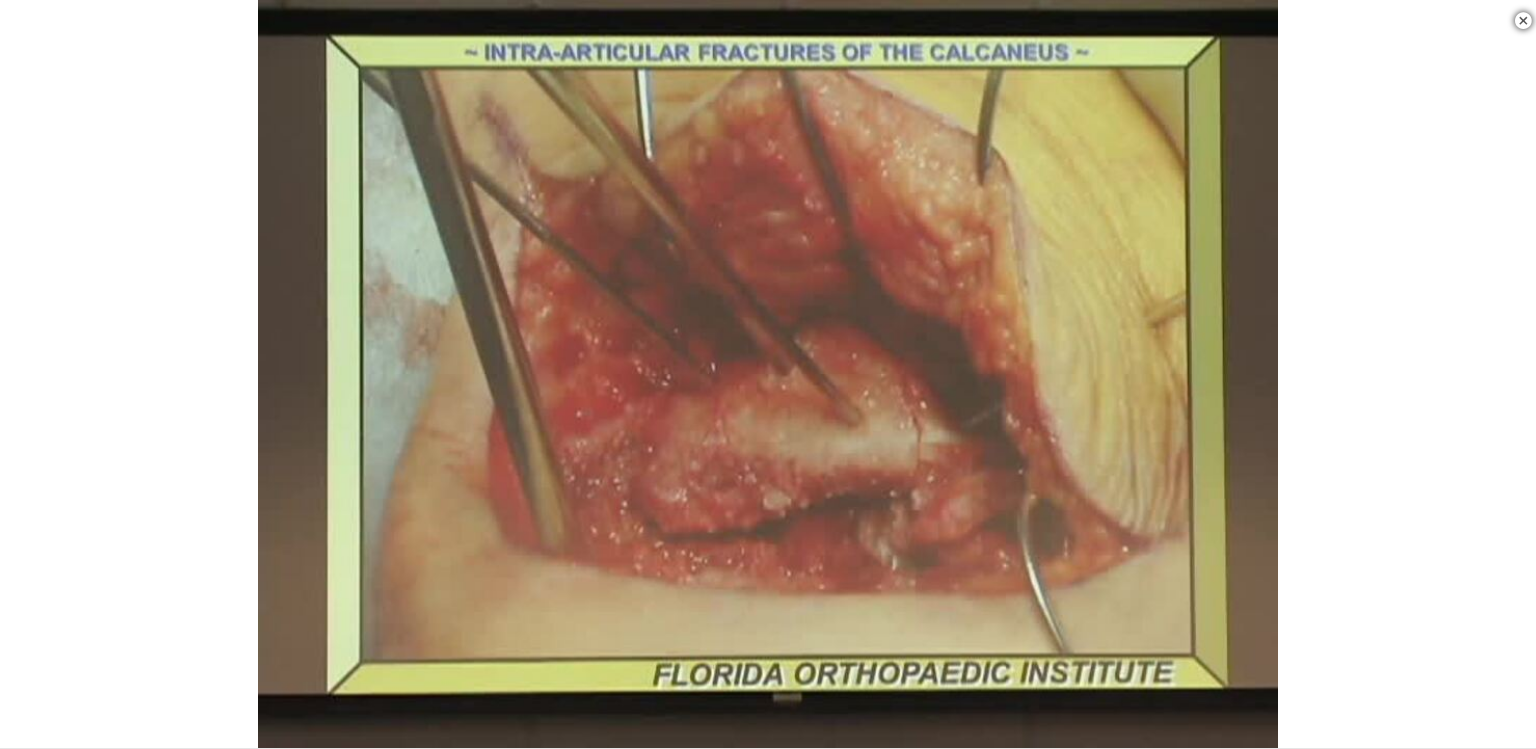 scroll, scrollTop: 277, scrollLeft: 0, axis: vertical 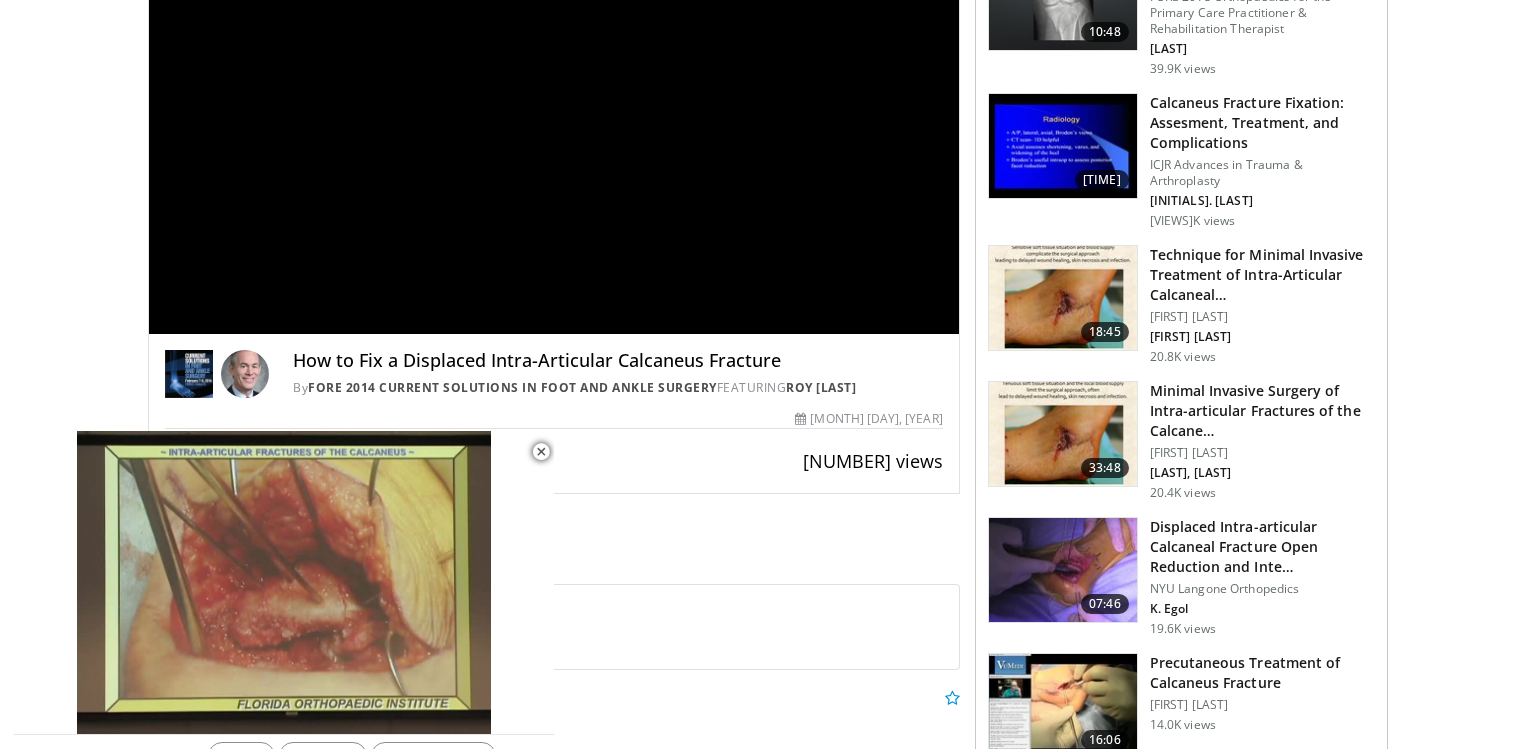 click at bounding box center [1063, 570] 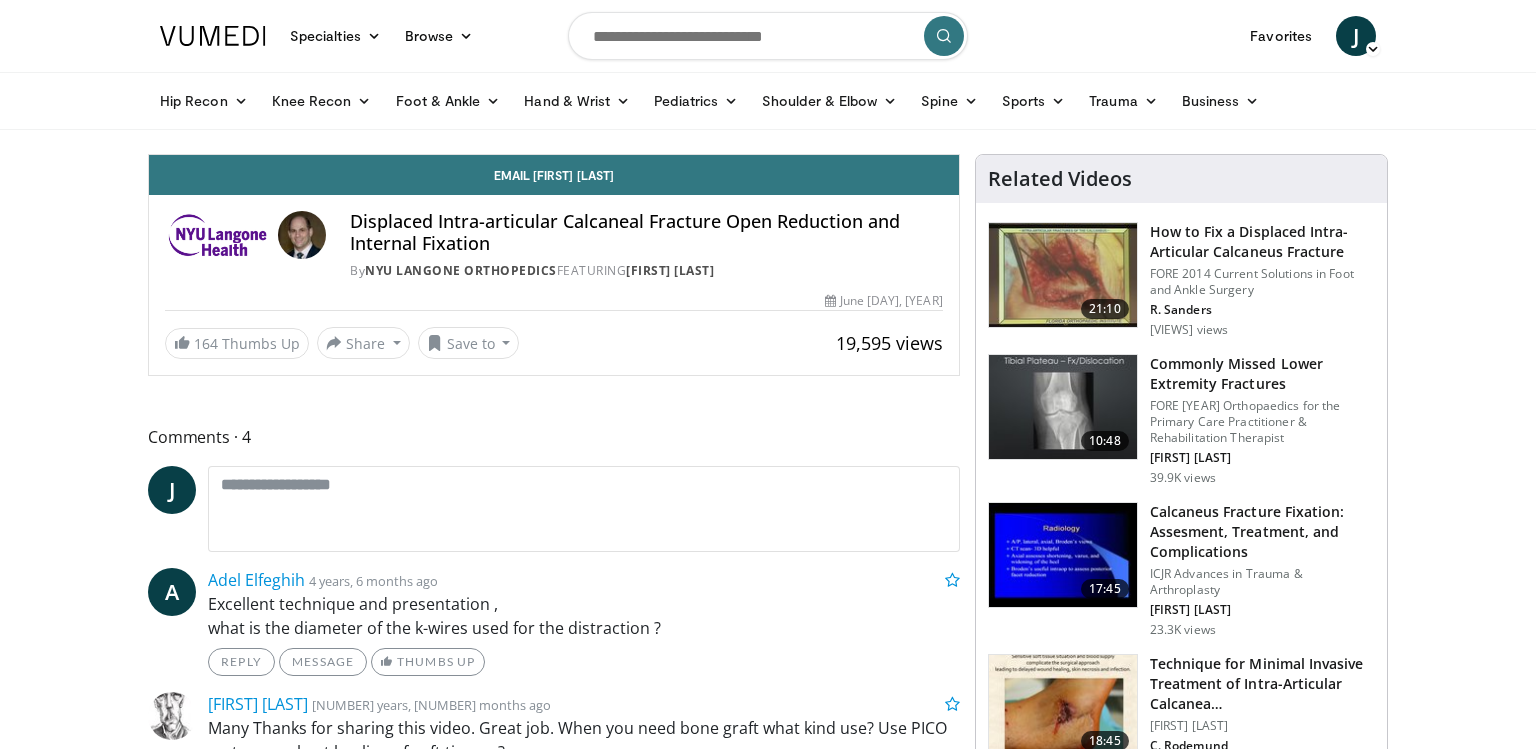 scroll, scrollTop: 0, scrollLeft: 0, axis: both 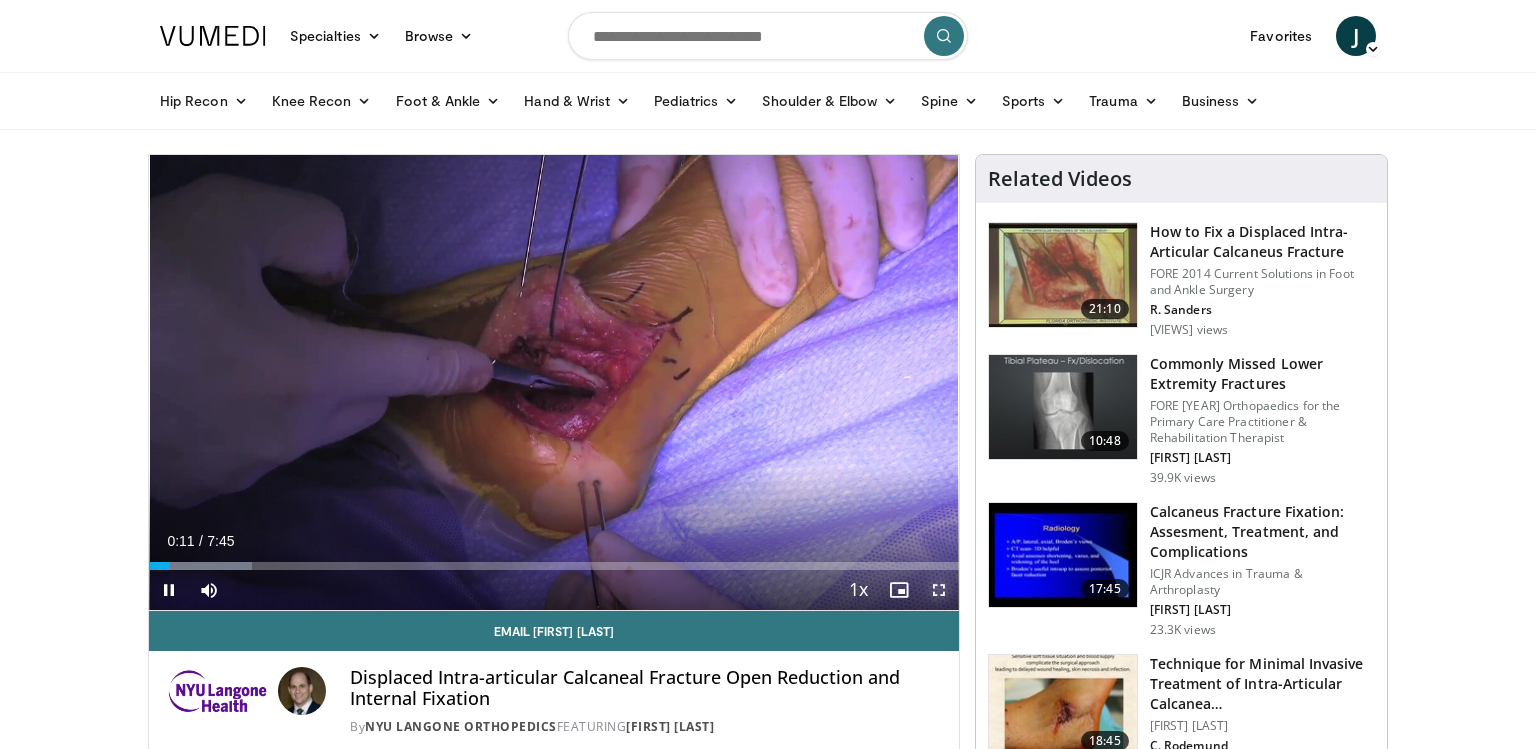 click at bounding box center [939, 590] 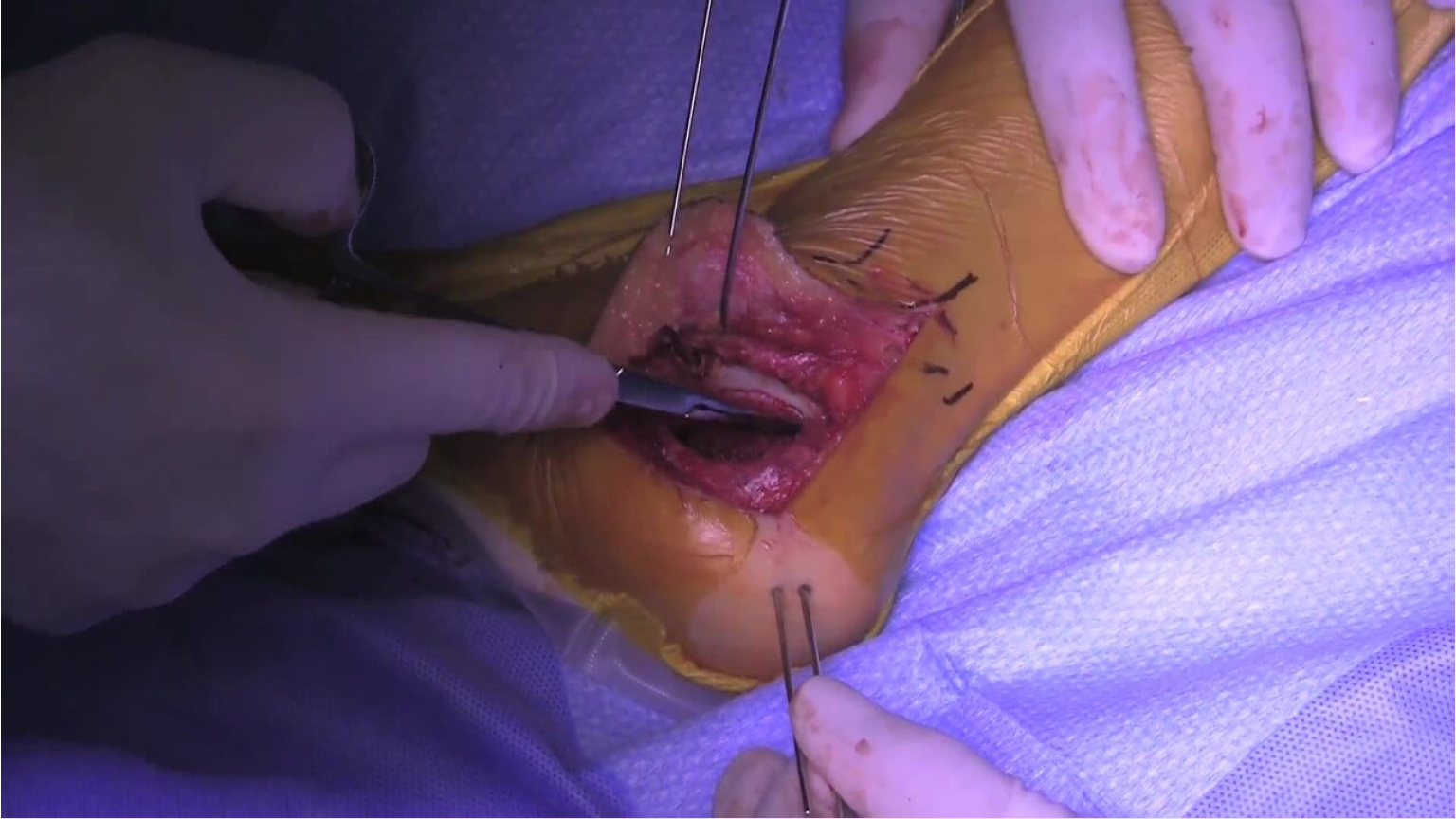 click on "10 seconds
Tap to unmute" at bounding box center [728, 409] 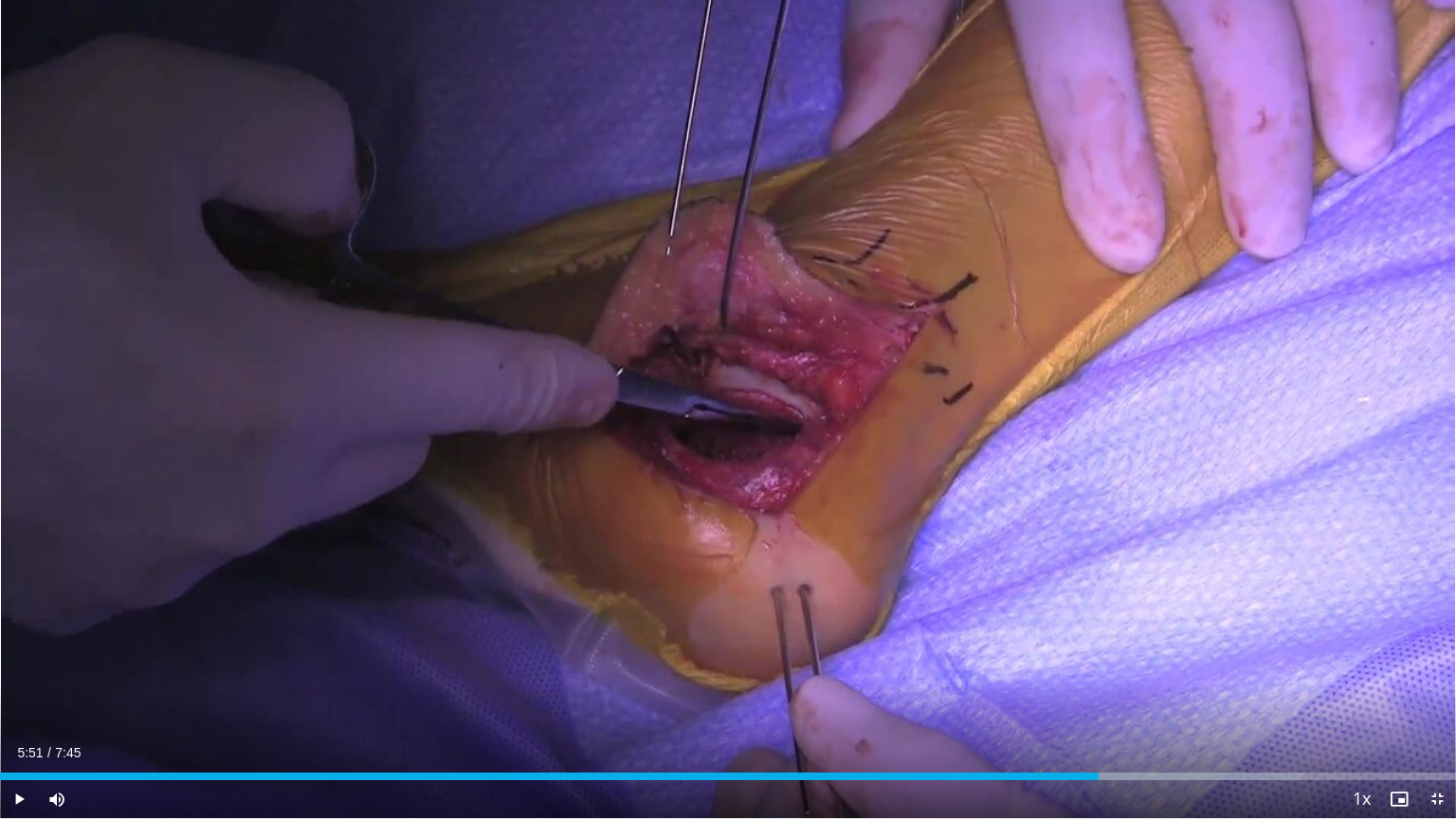 click on "10 seconds
Tap to unmute" at bounding box center (728, 409) 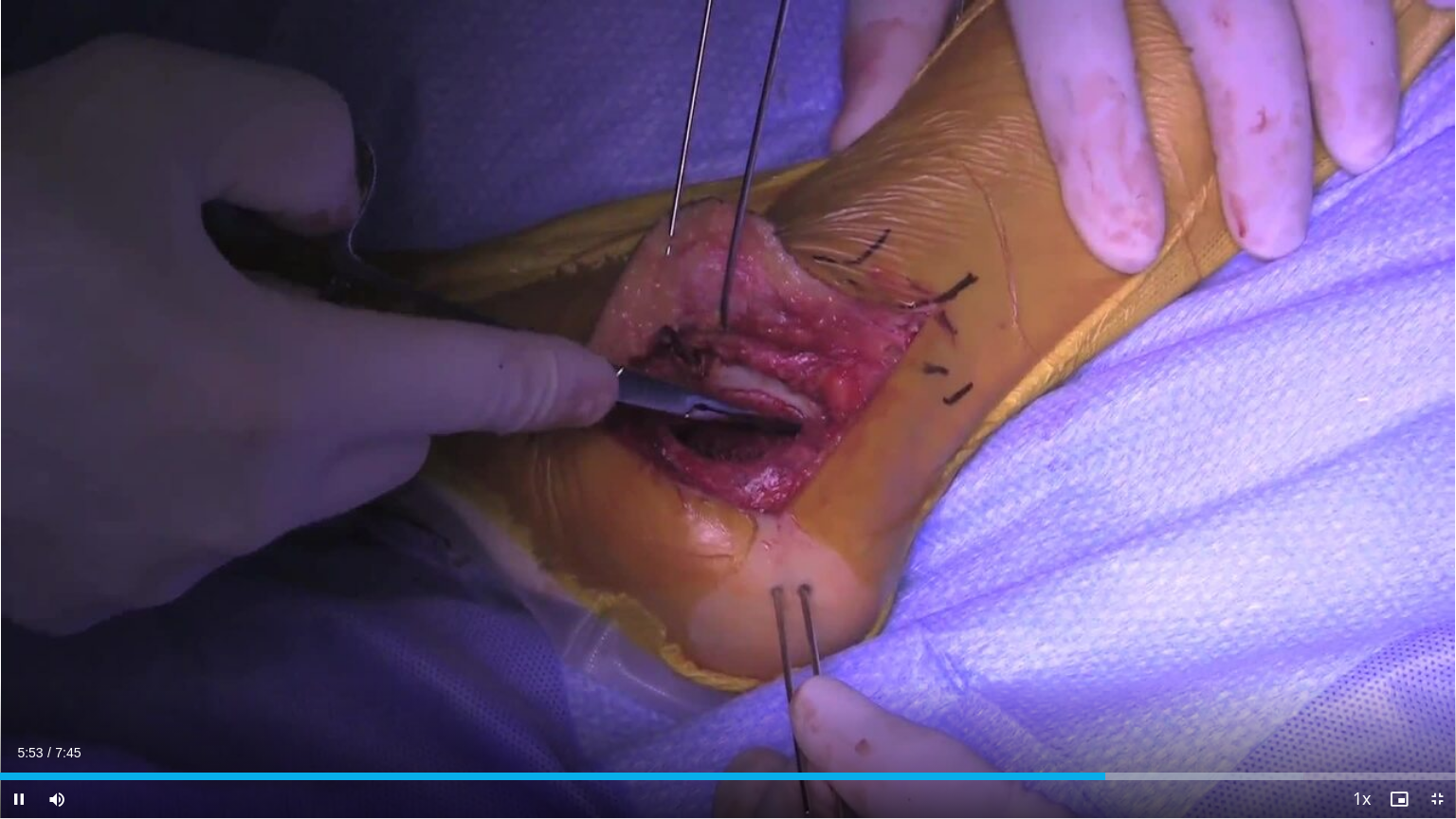 click on "10 seconds
Tap to unmute" at bounding box center [728, 409] 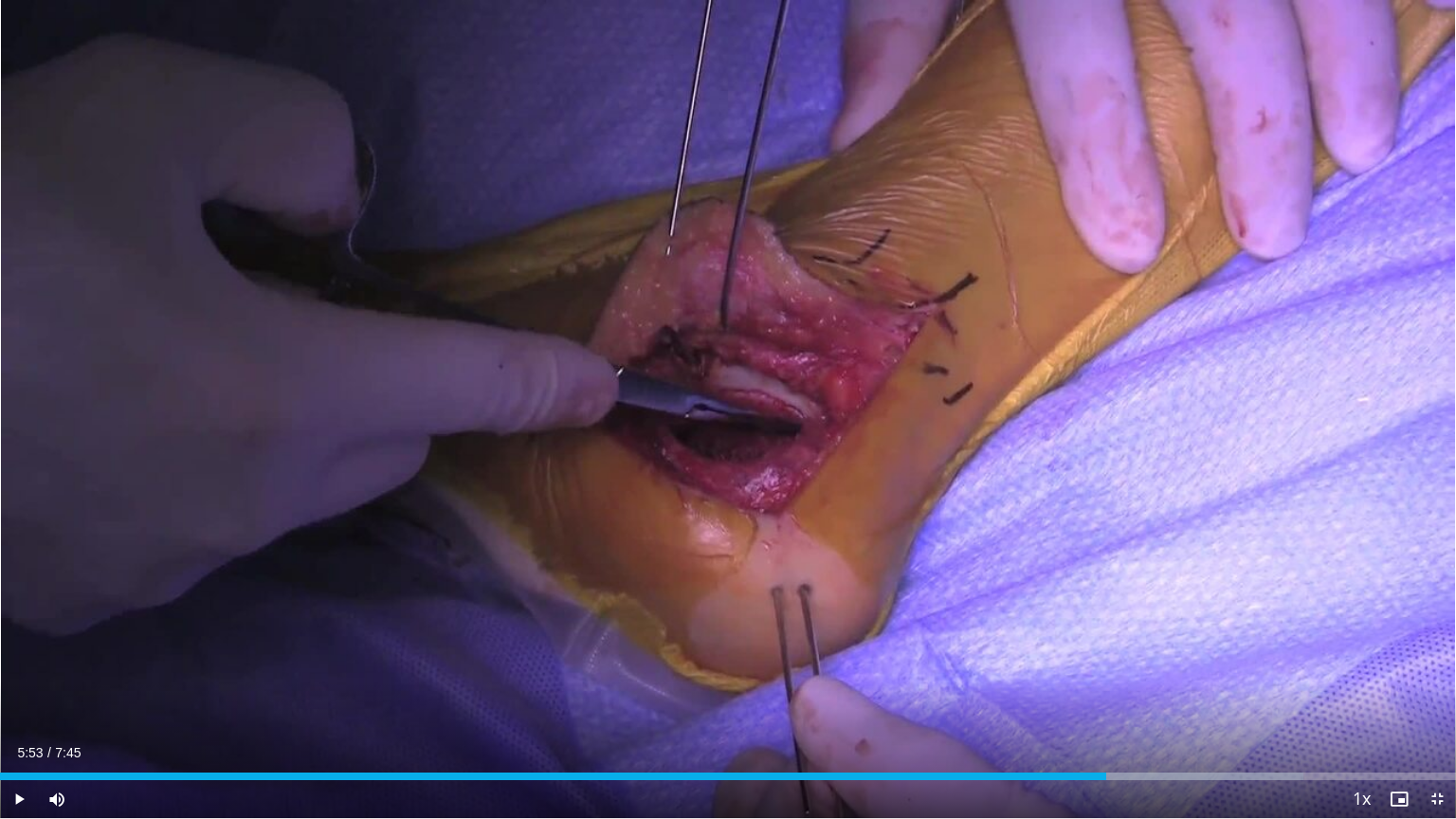 click on "10 seconds
Tap to unmute" at bounding box center (728, 409) 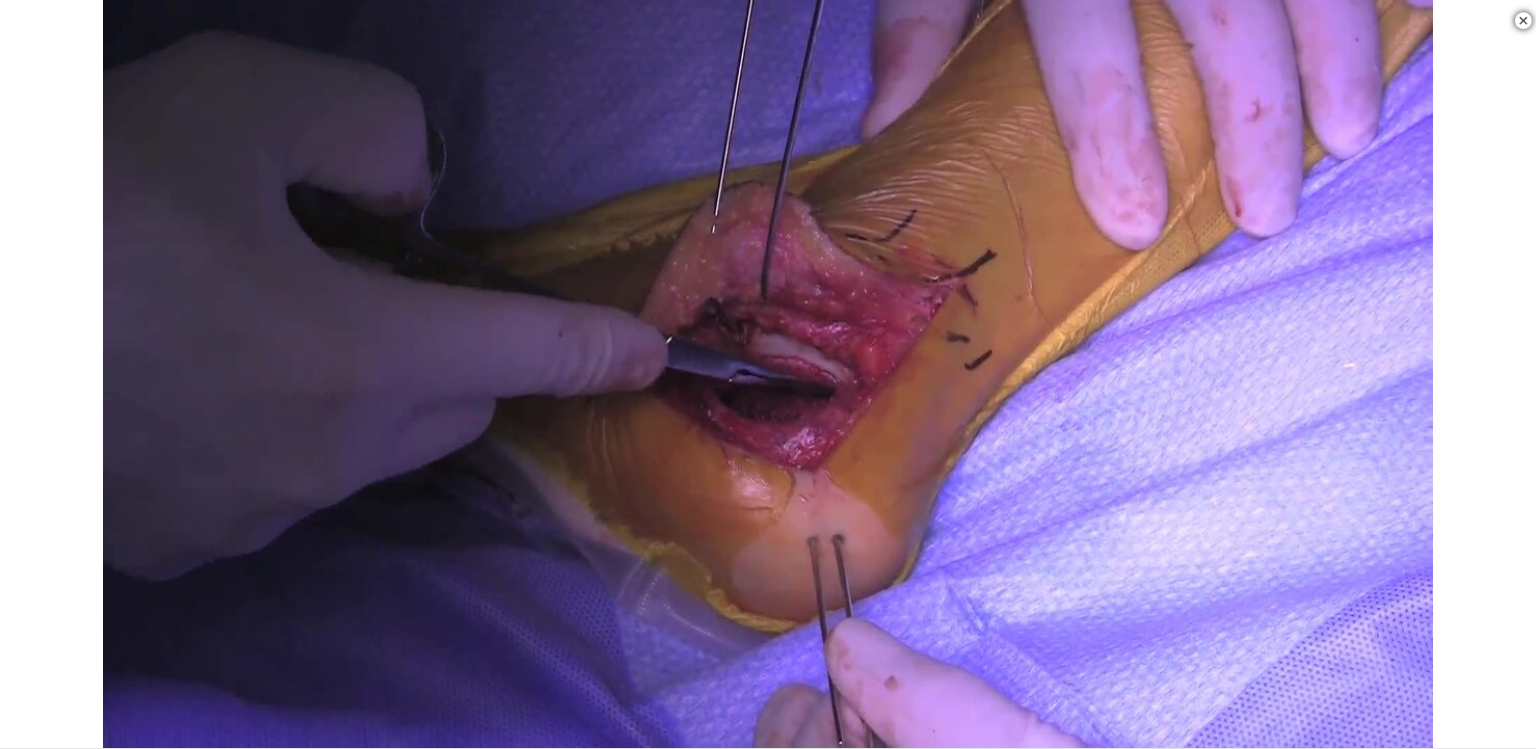 scroll, scrollTop: 812, scrollLeft: 0, axis: vertical 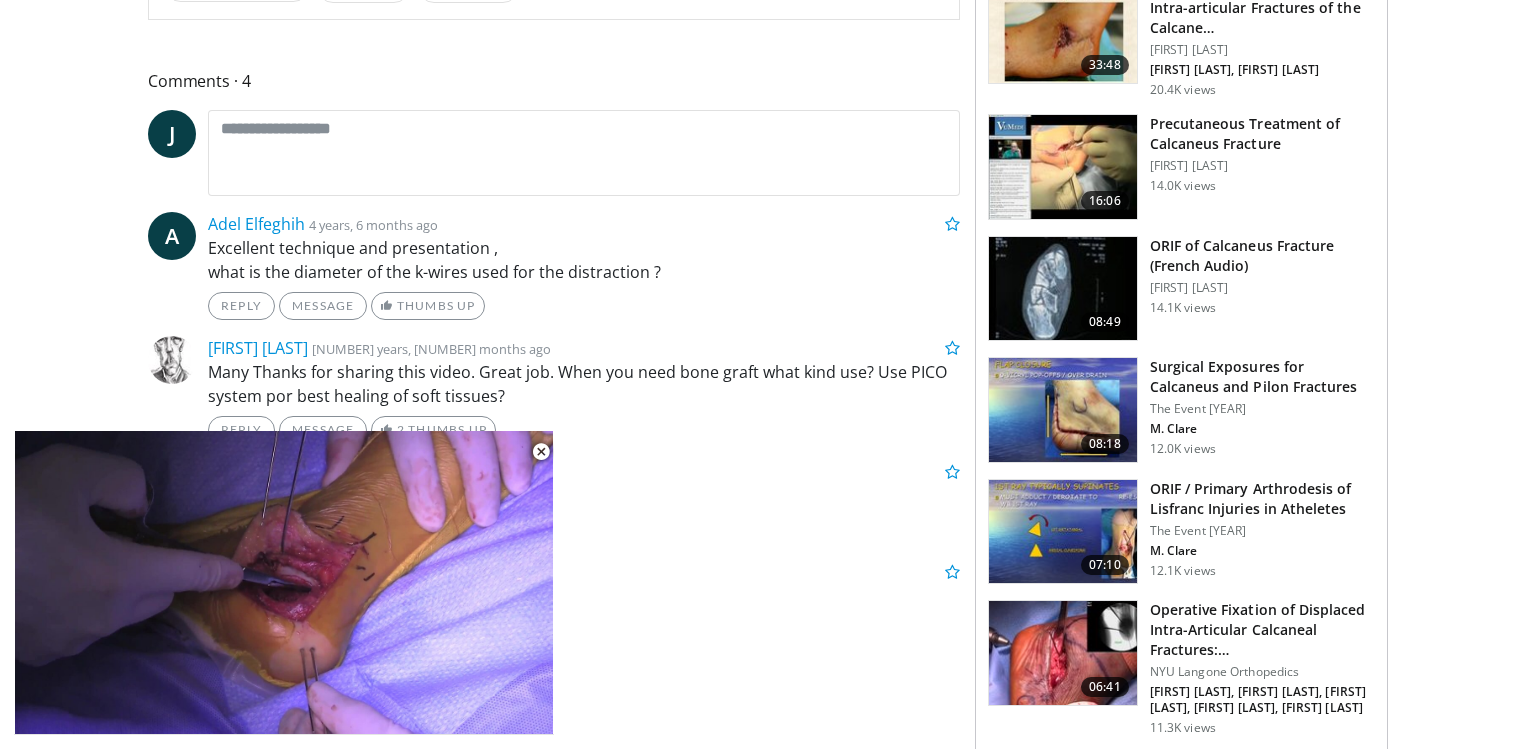 click at bounding box center (1063, 410) 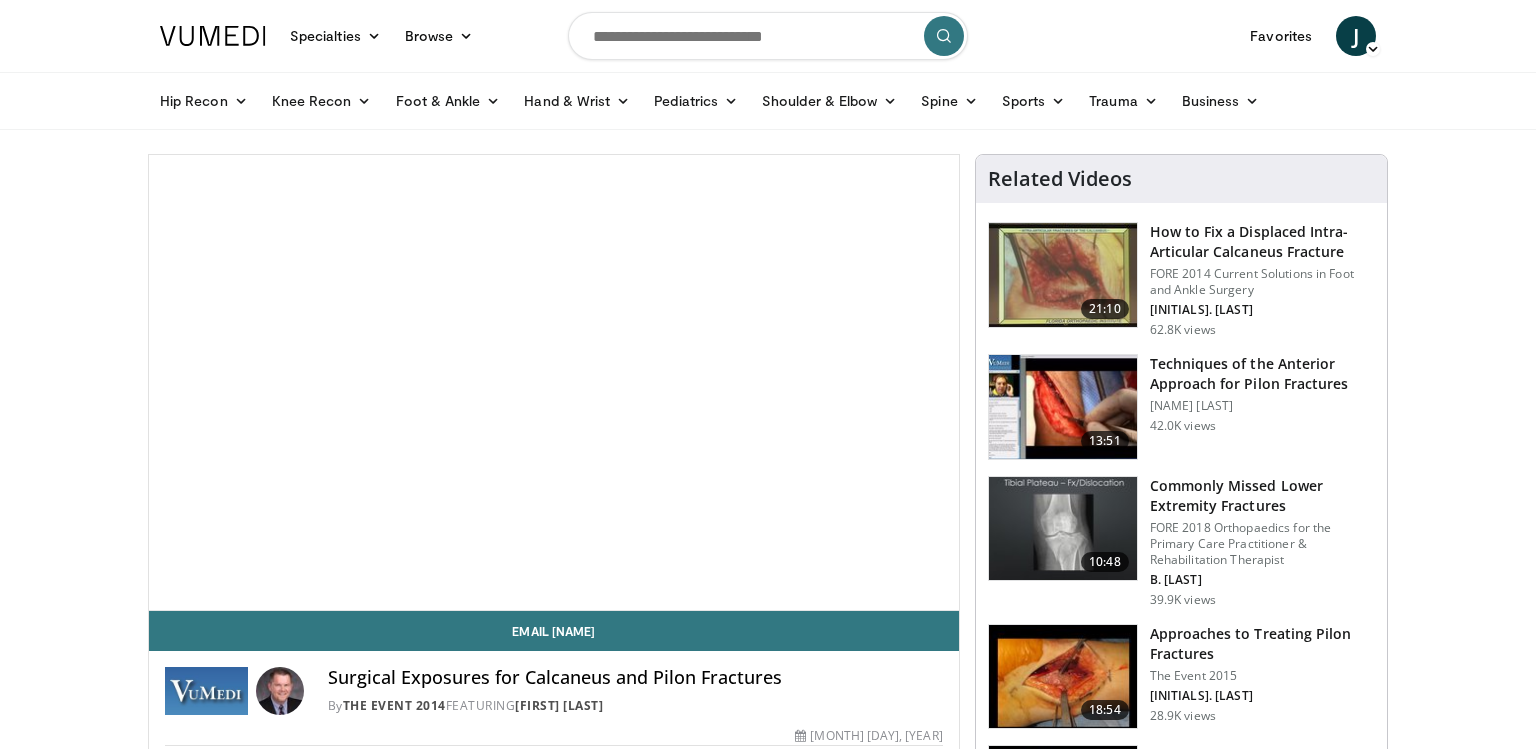 scroll, scrollTop: 0, scrollLeft: 0, axis: both 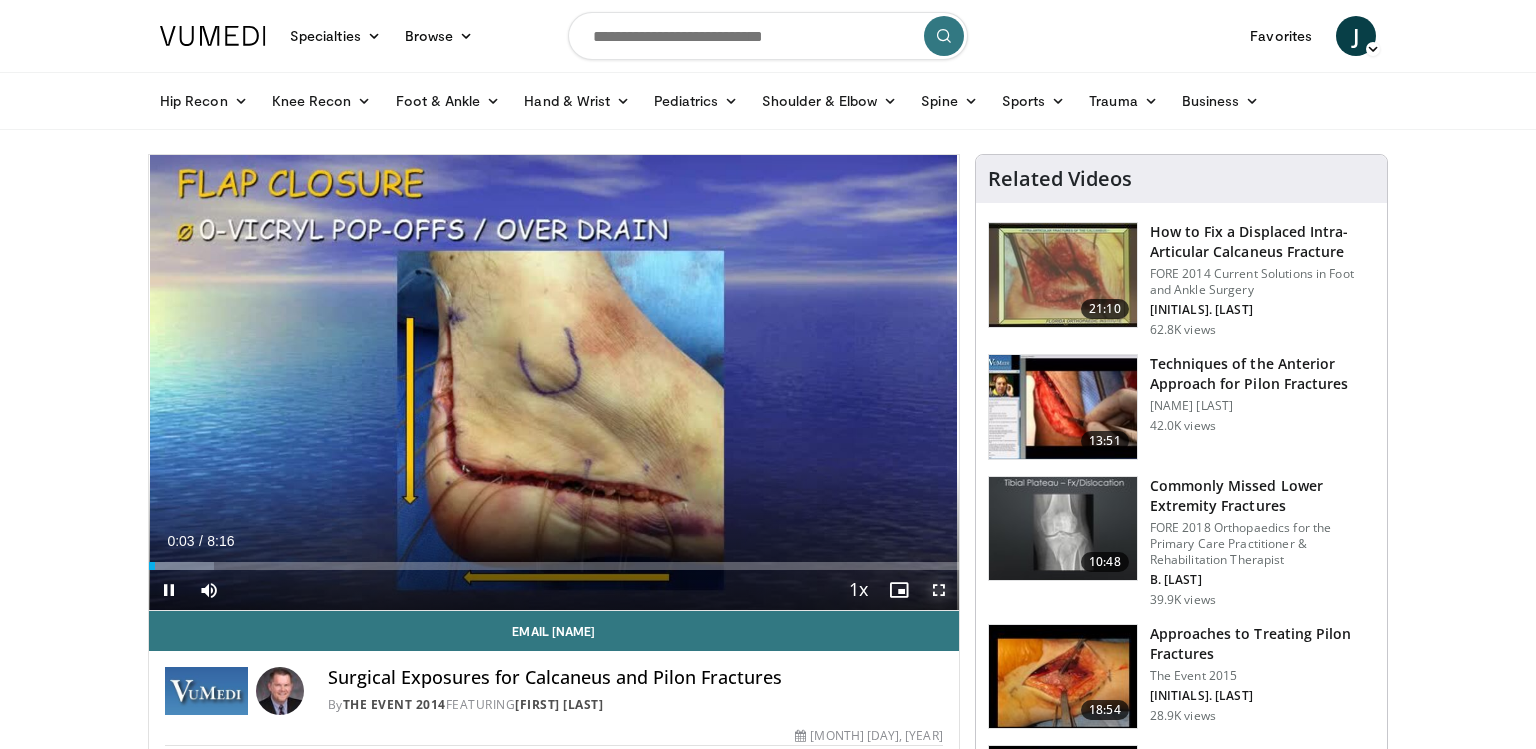 click at bounding box center (939, 590) 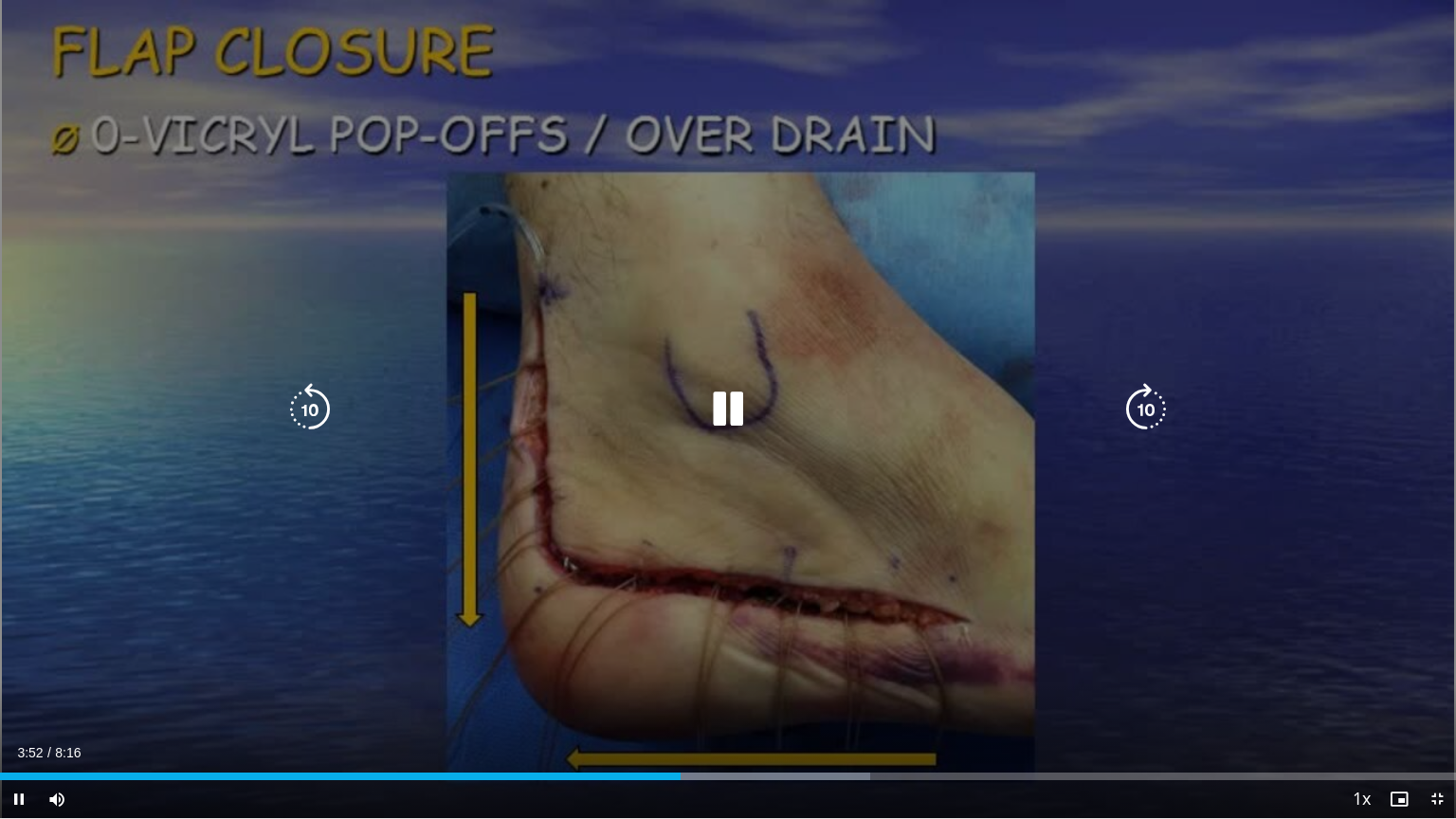 click on "Loaded :  59.76% 3:52 2:15" at bounding box center (728, 771) 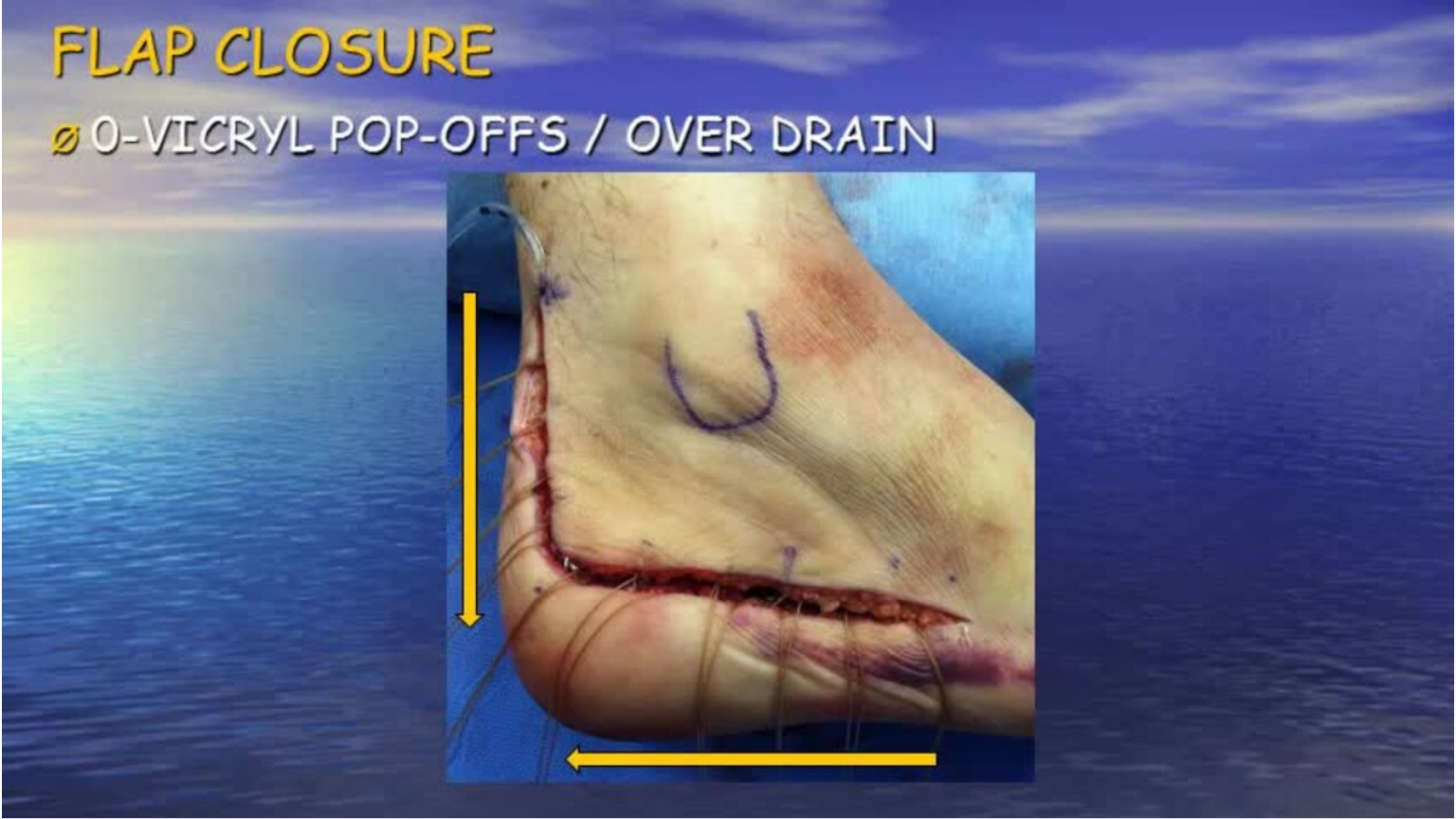 click on "**********" at bounding box center [728, 410] 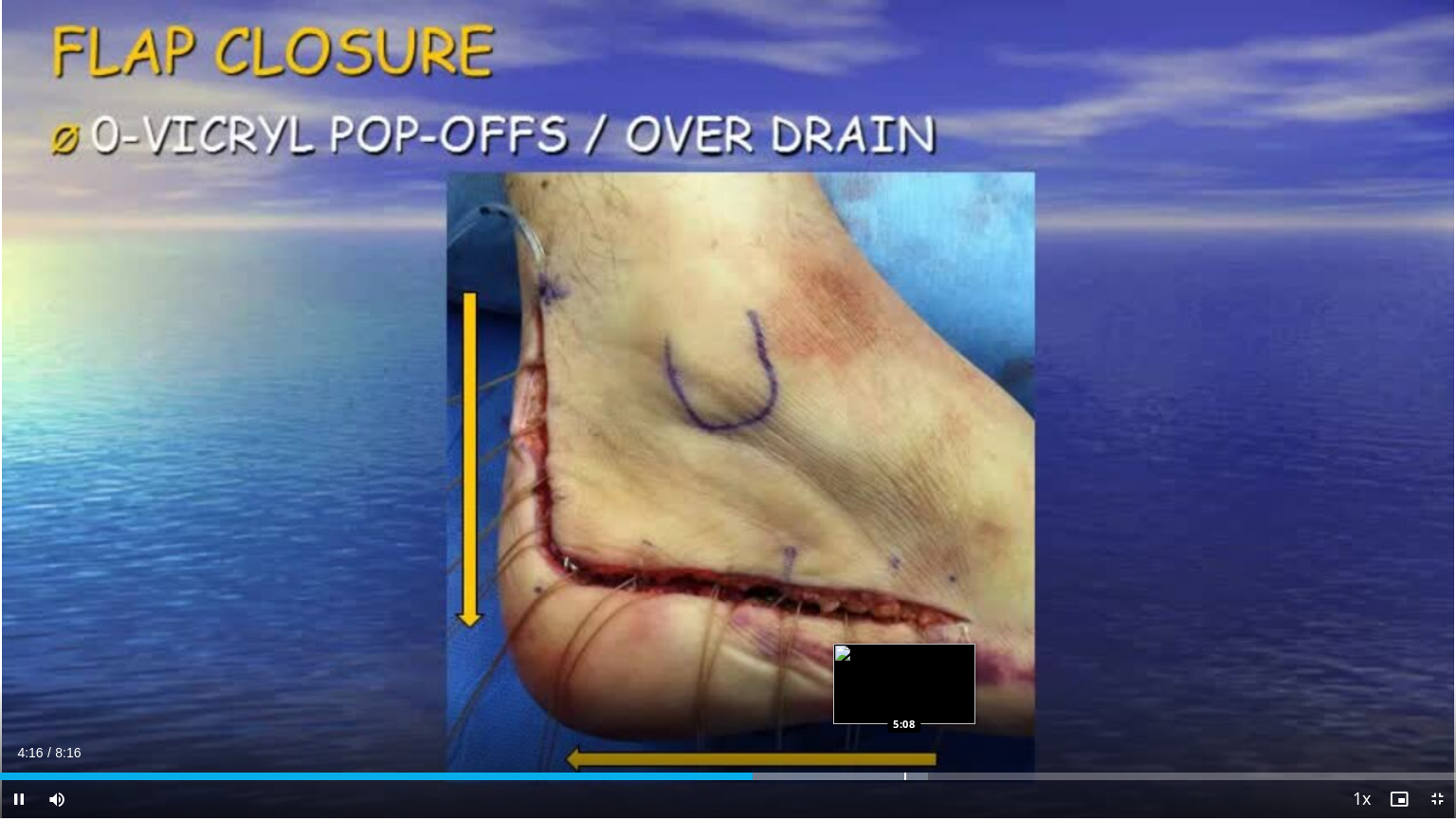 click on "Loaded :  63.75% 4:16 5:08" at bounding box center (728, 771) 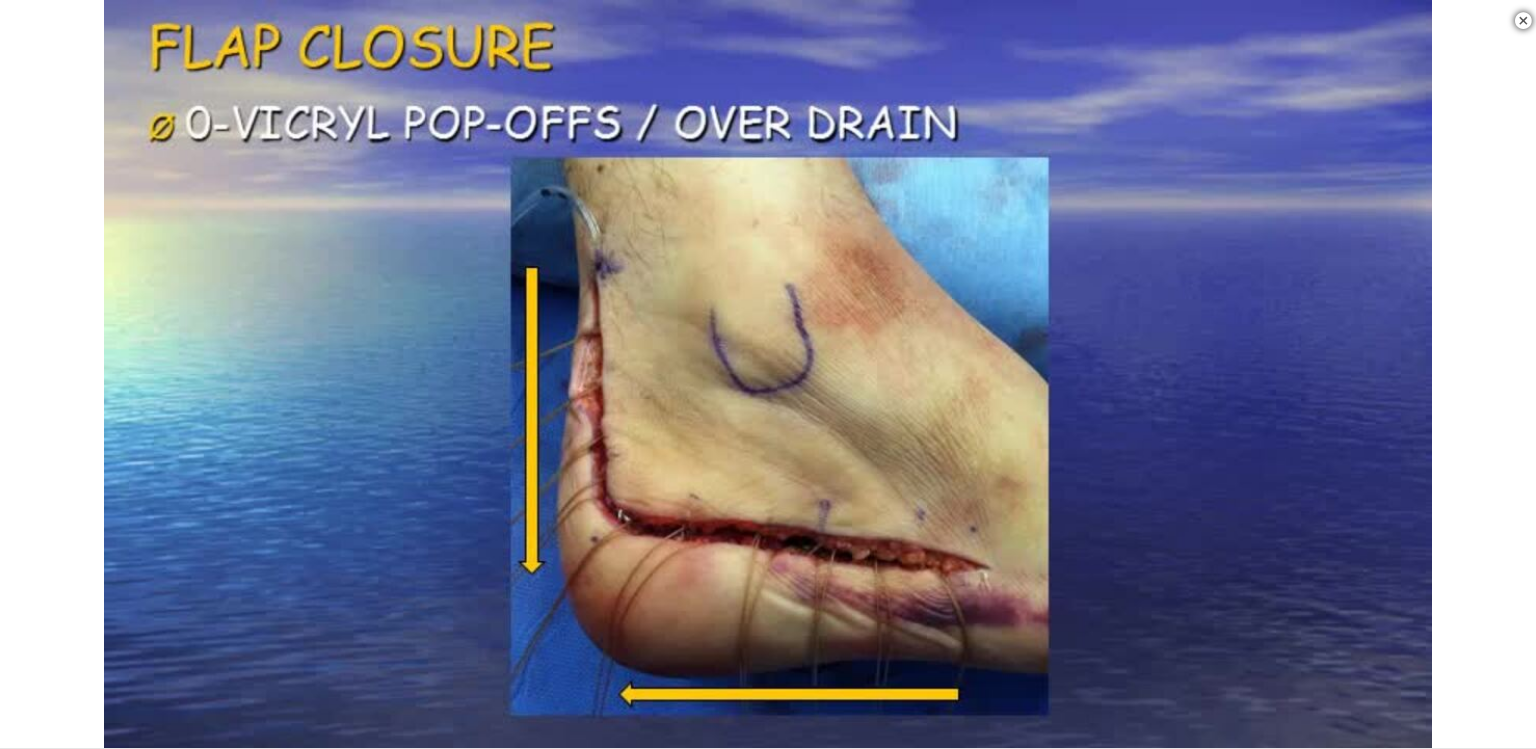 scroll, scrollTop: 1008, scrollLeft: 0, axis: vertical 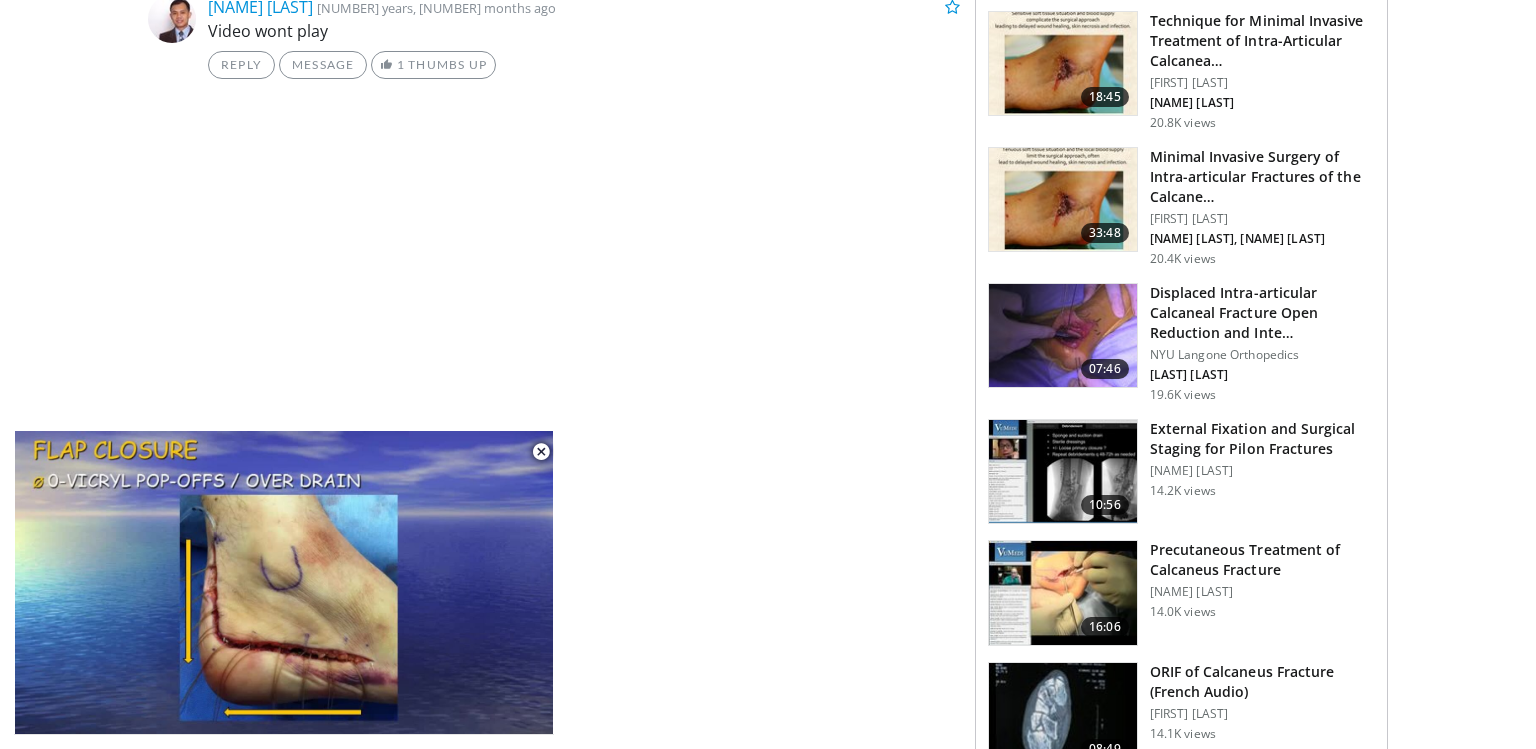 click at bounding box center [1063, 336] 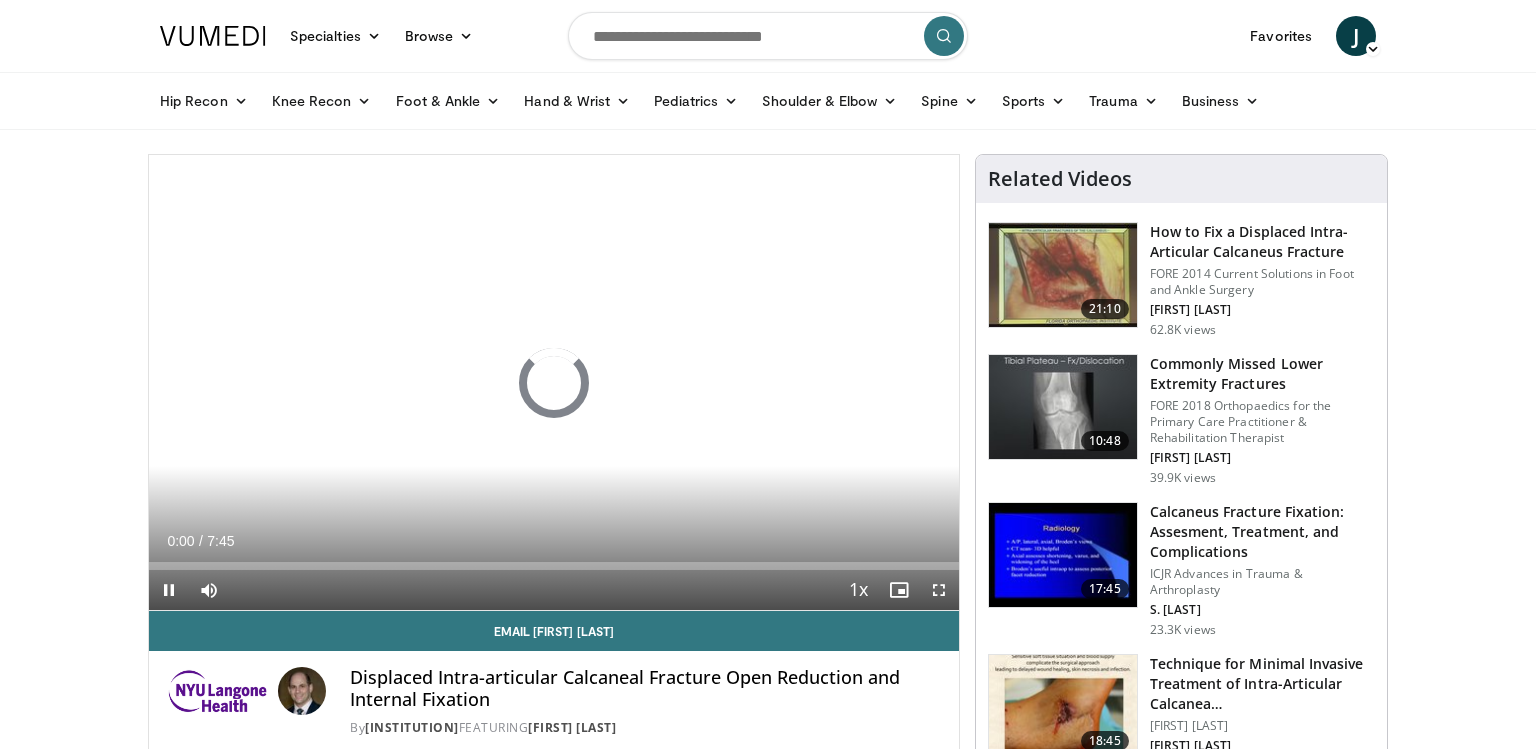 scroll, scrollTop: 0, scrollLeft: 0, axis: both 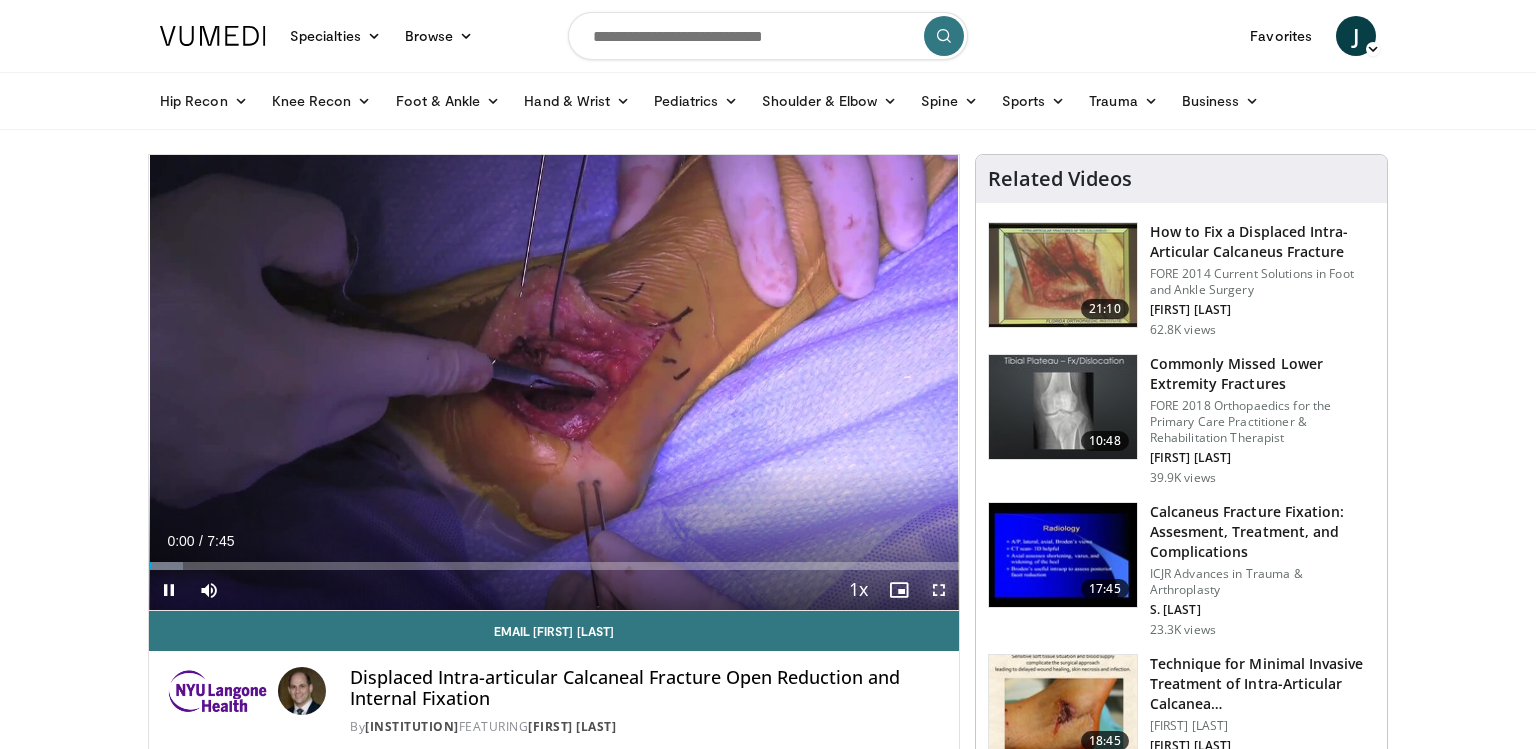 click at bounding box center [939, 590] 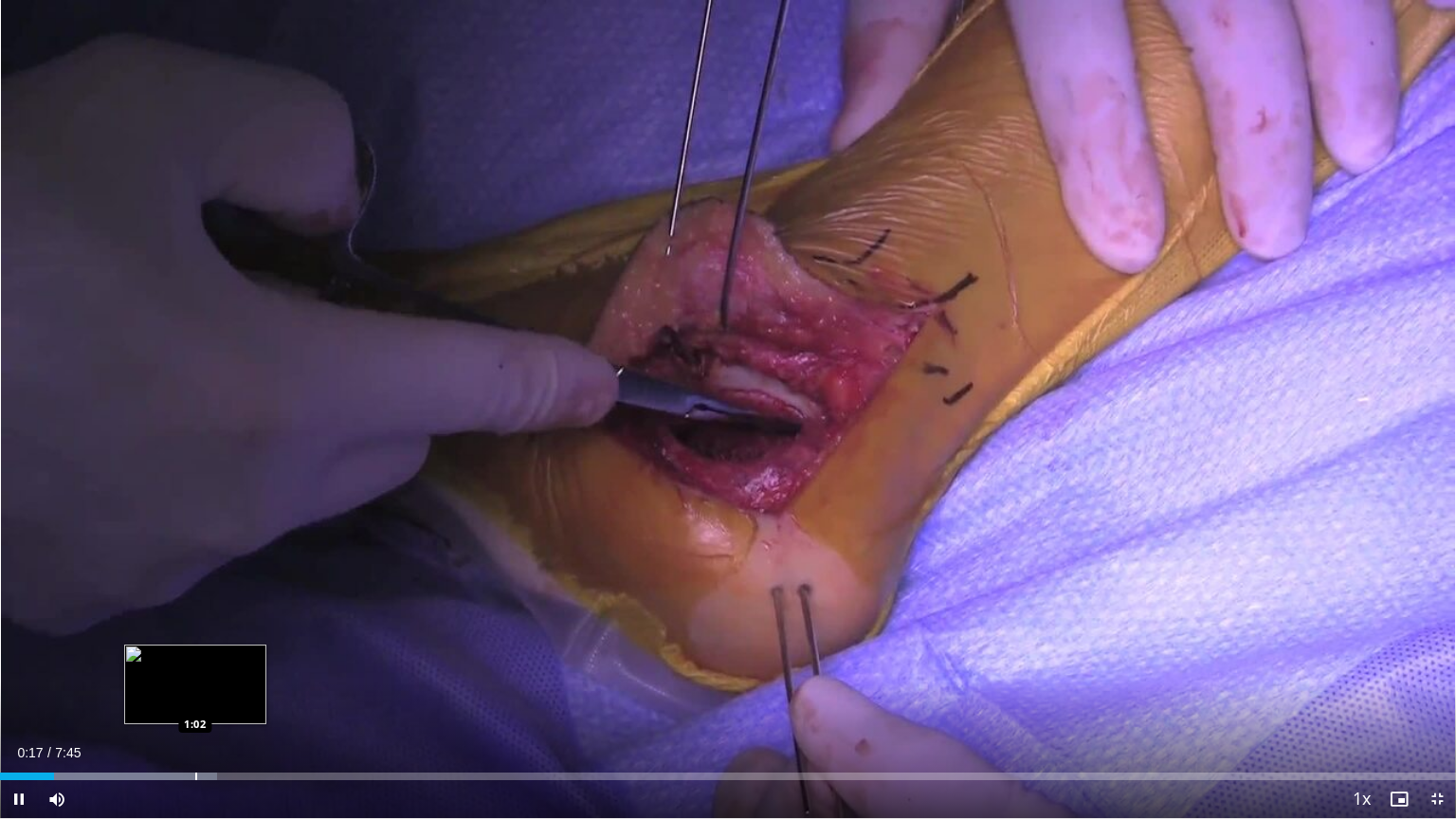 click at bounding box center (196, 776) 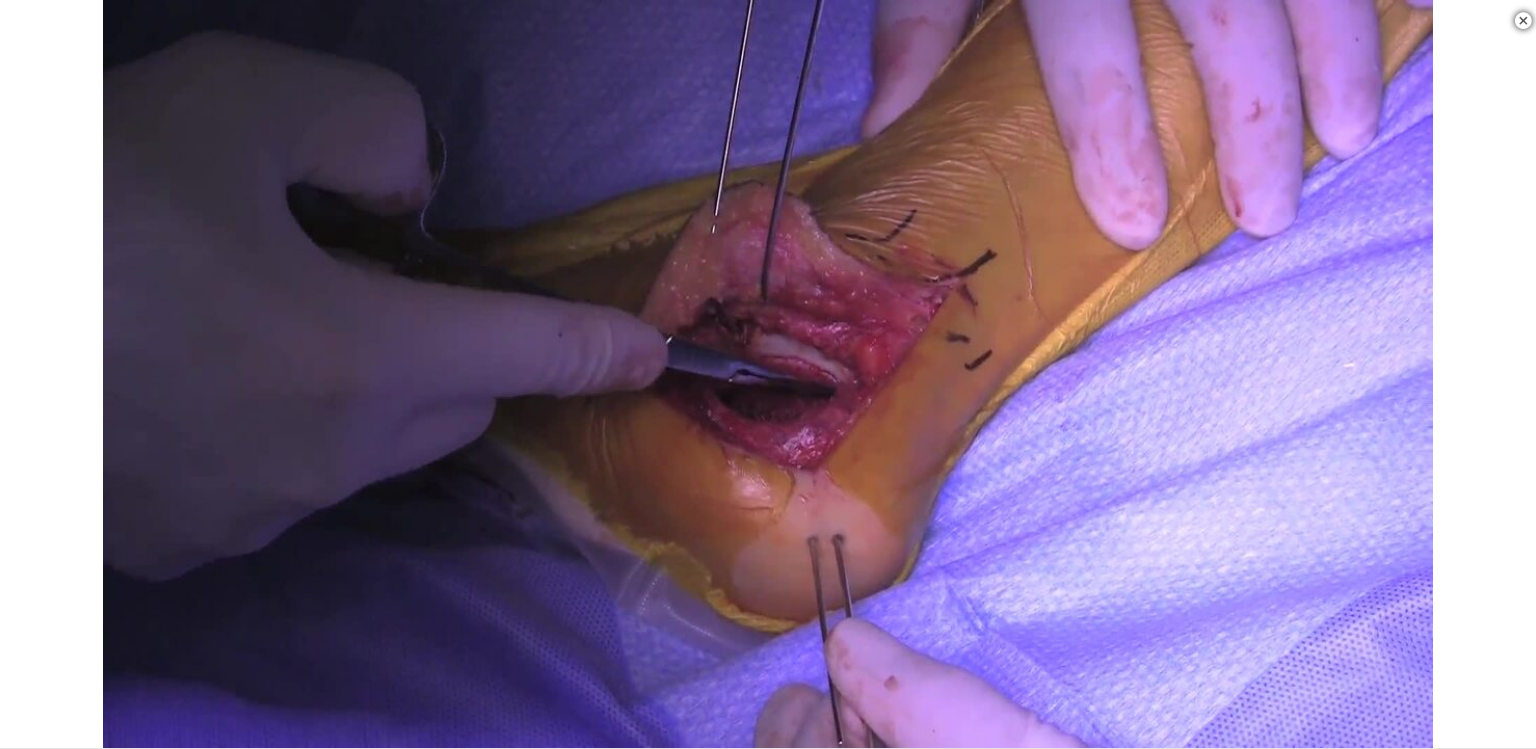 scroll, scrollTop: 1398, scrollLeft: 0, axis: vertical 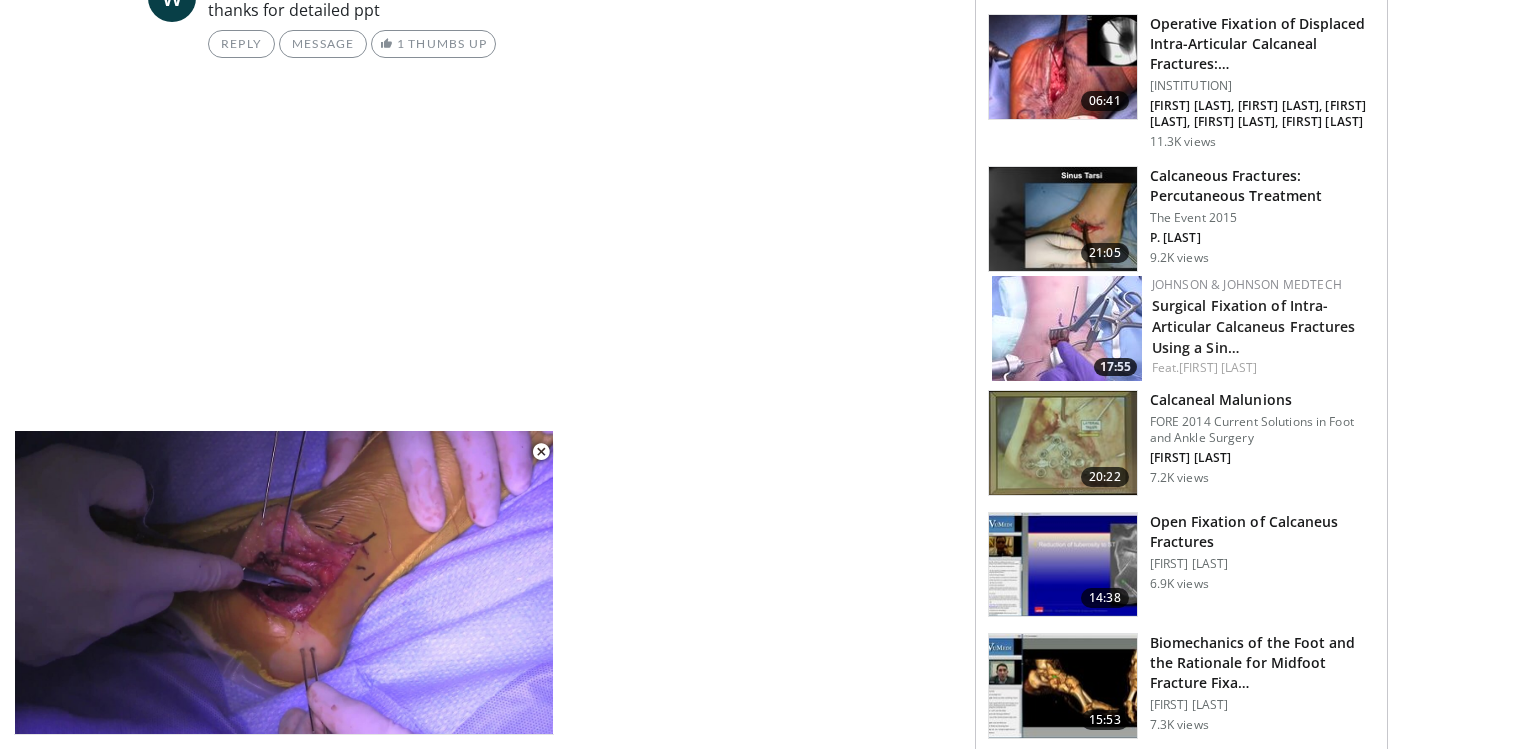 click at bounding box center (1063, 565) 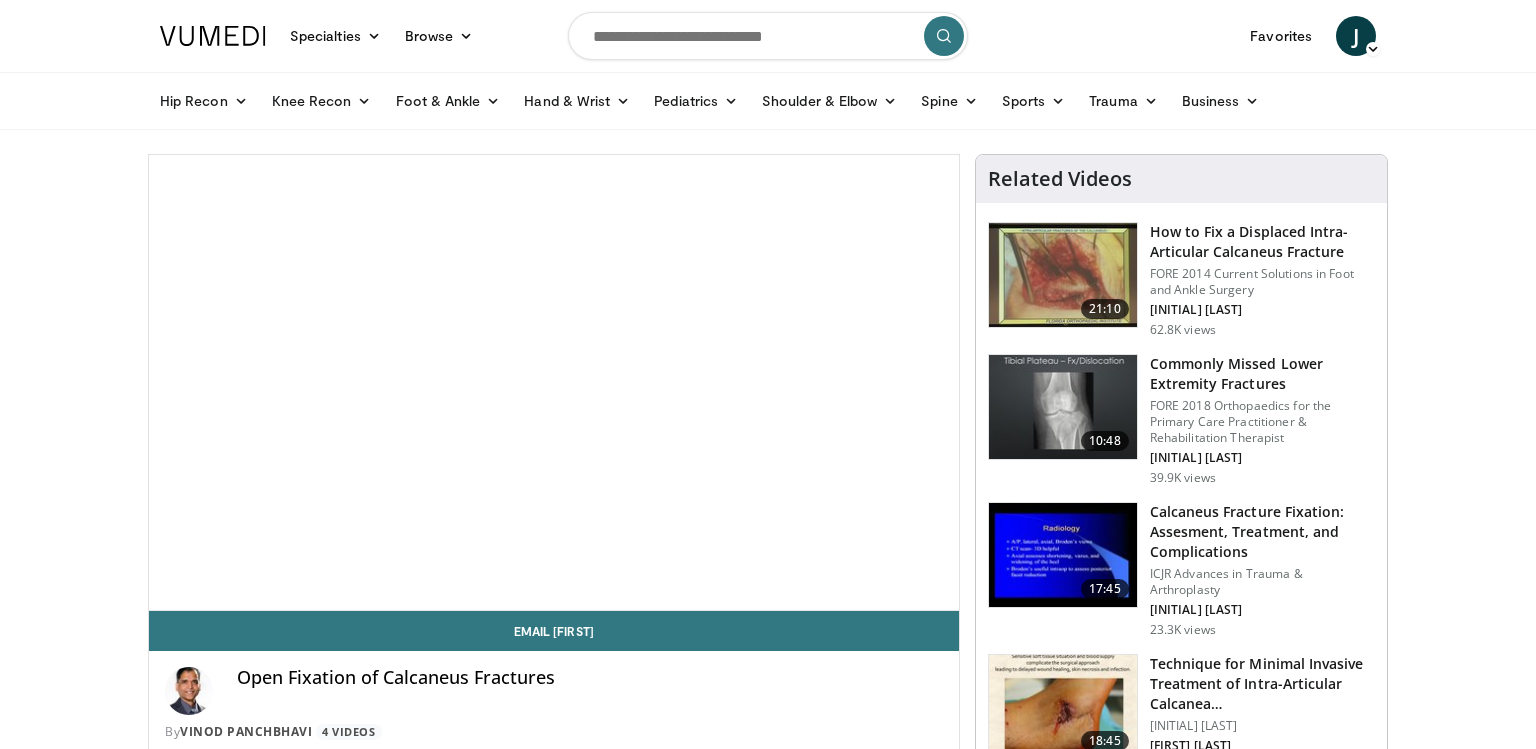 scroll, scrollTop: 0, scrollLeft: 0, axis: both 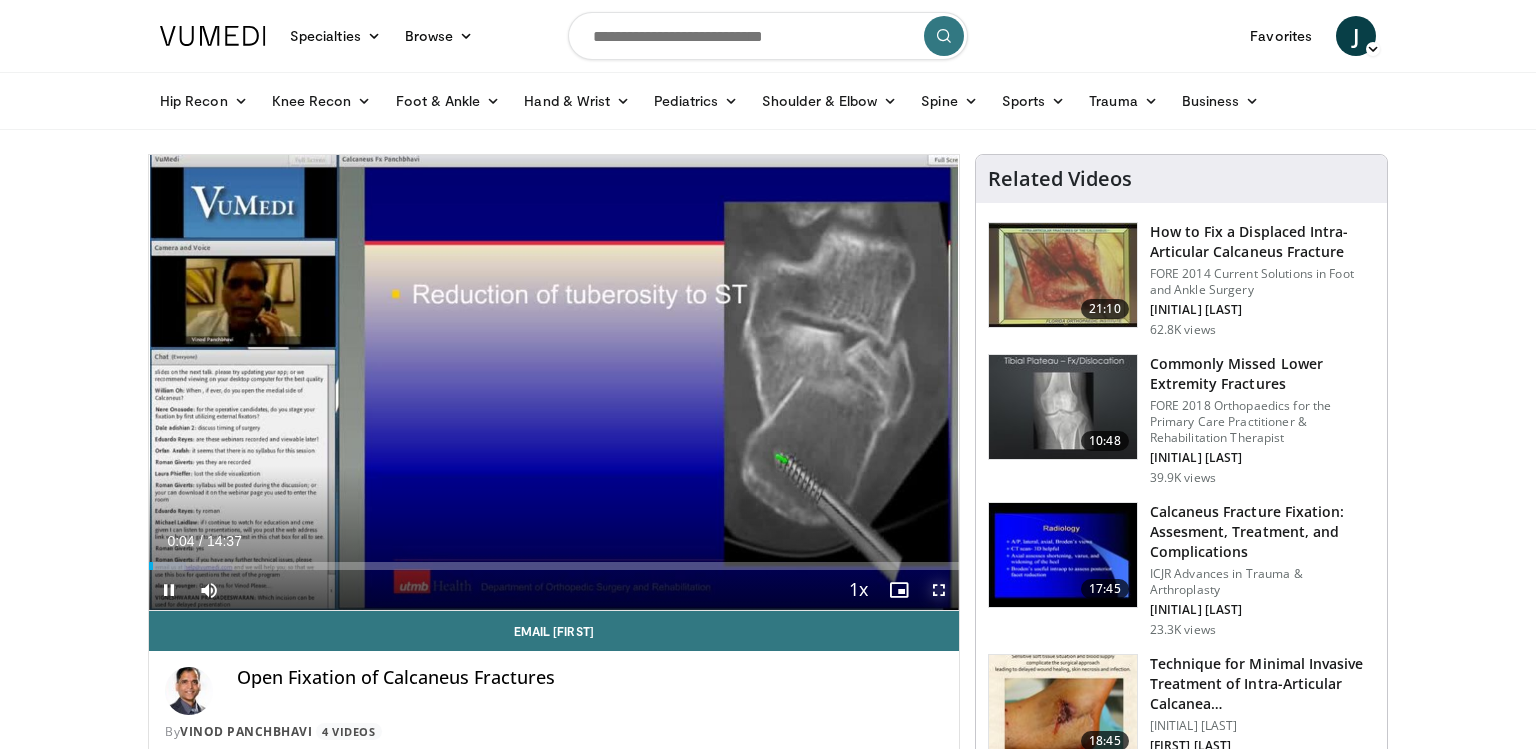 click at bounding box center [939, 590] 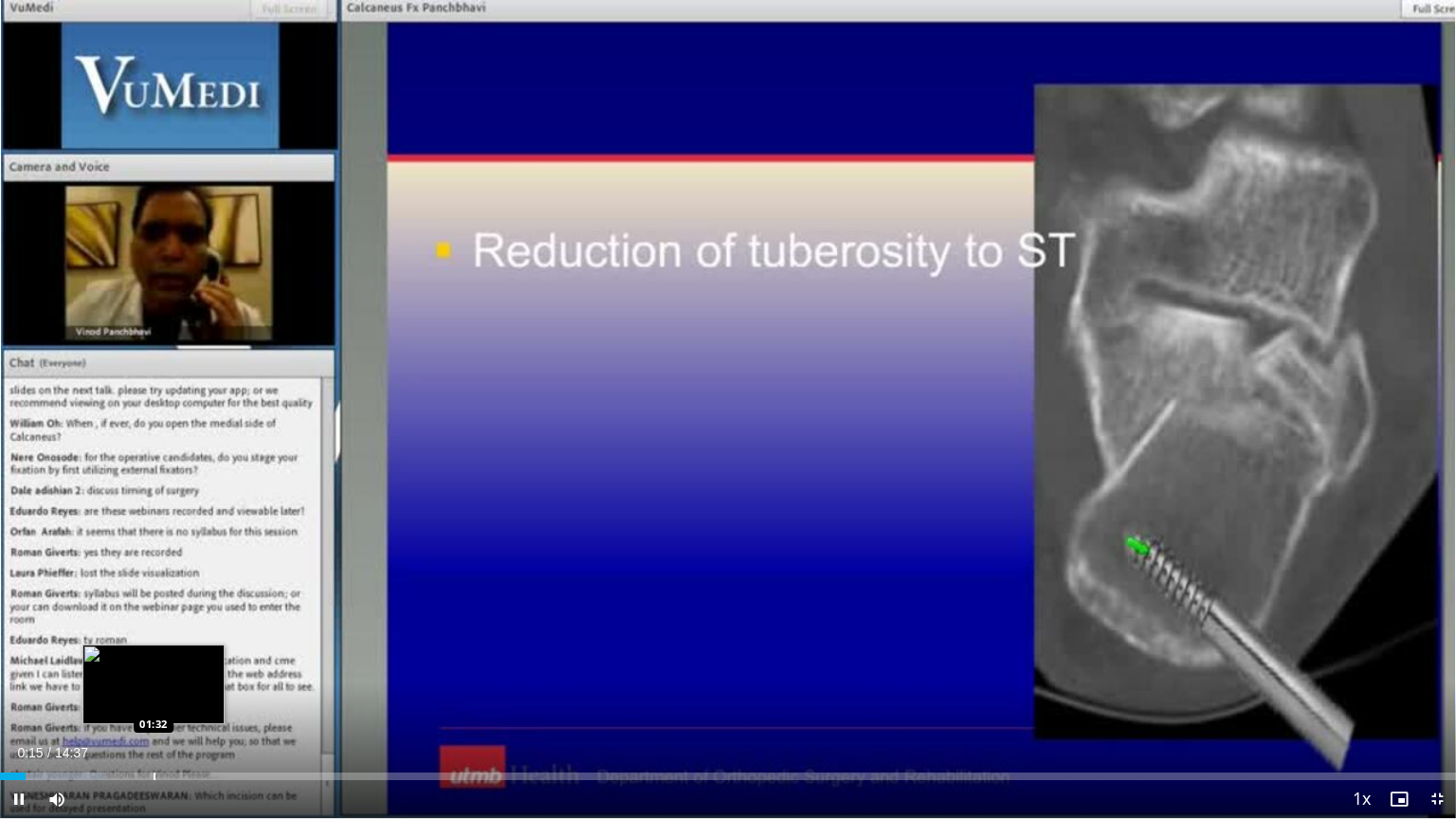 click at bounding box center (155, 776) 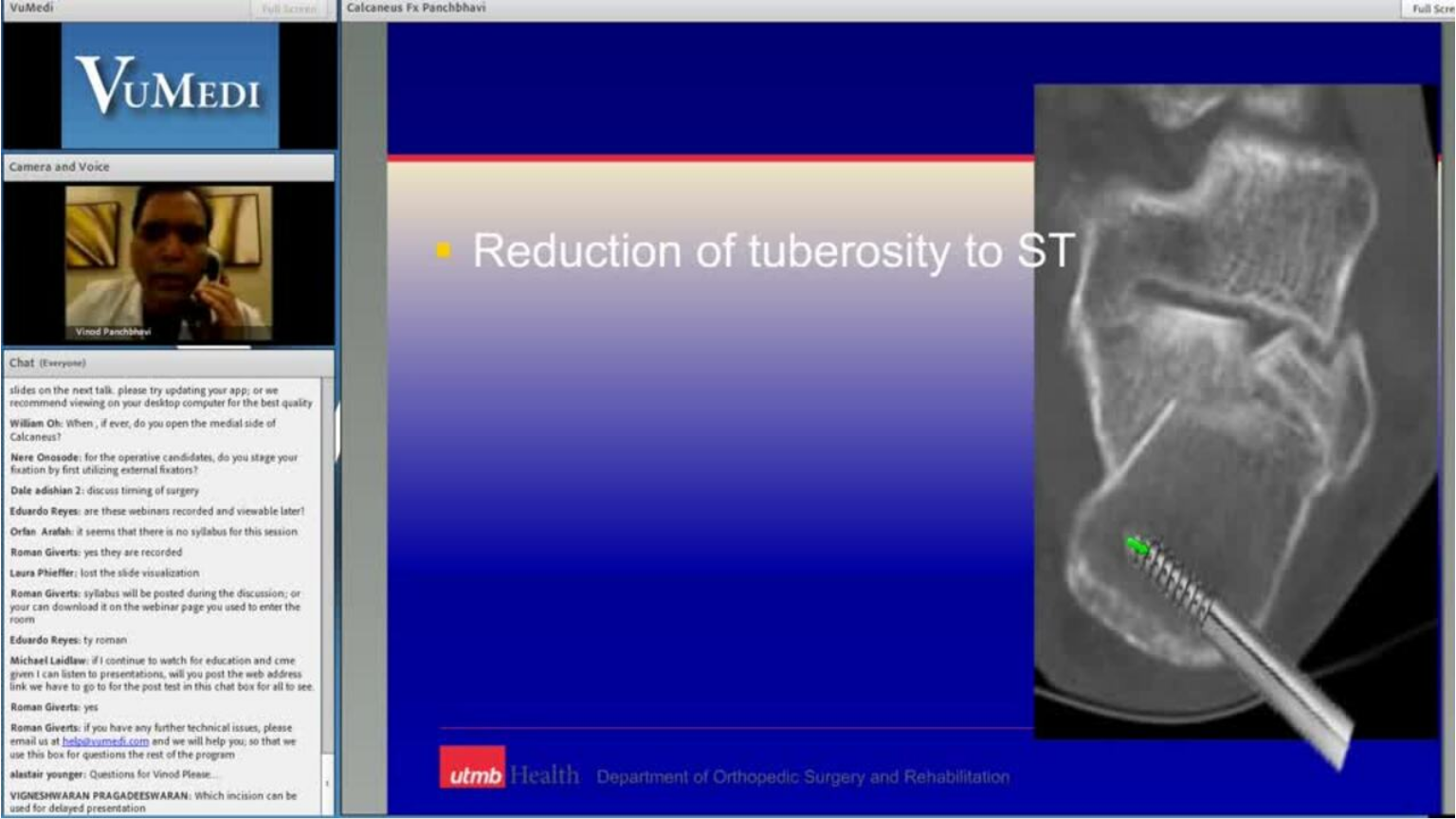 click on "**********" at bounding box center [728, 410] 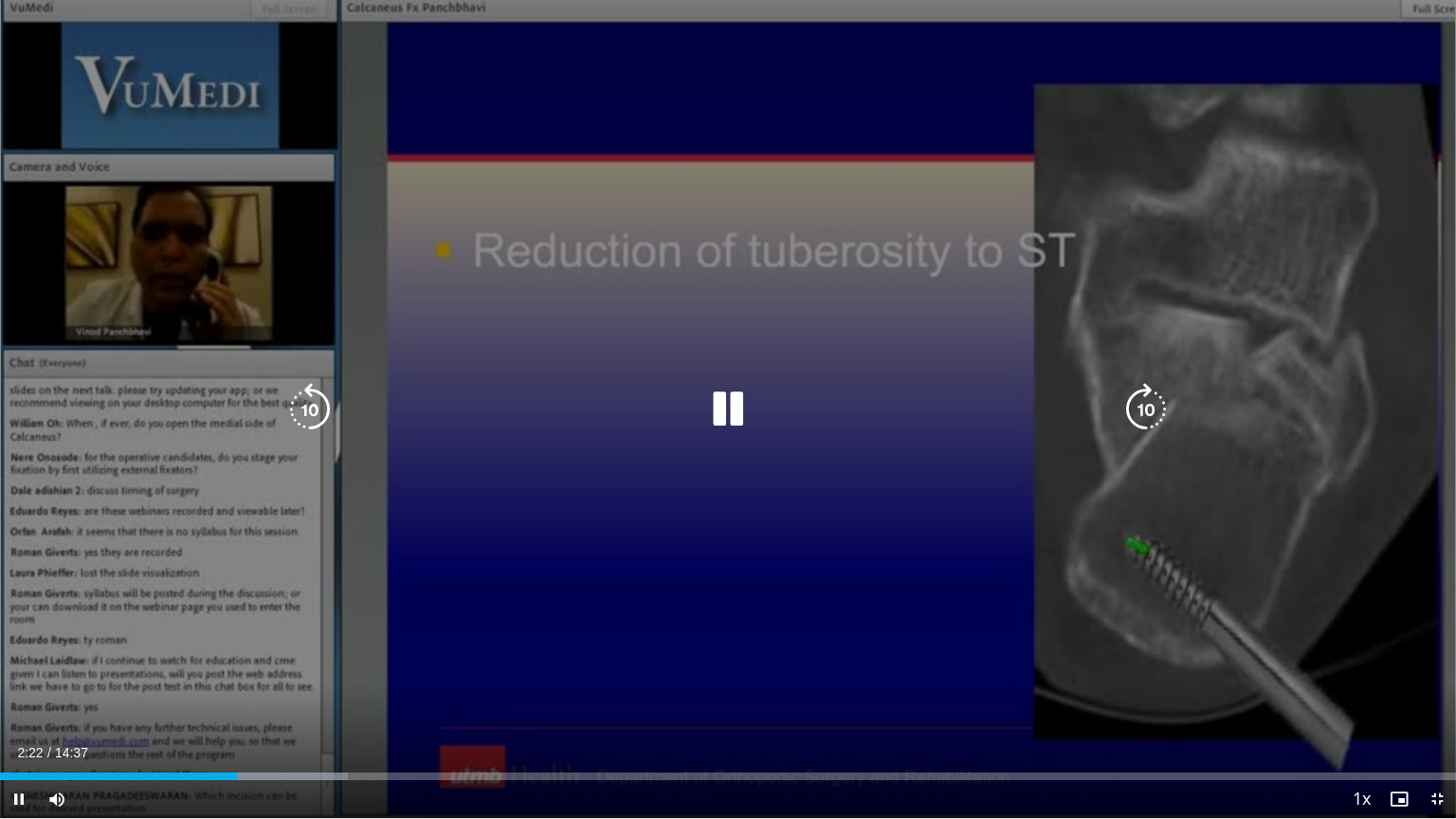 click on "Loaded :  23.89% 02:22 04:13" at bounding box center (728, 776) 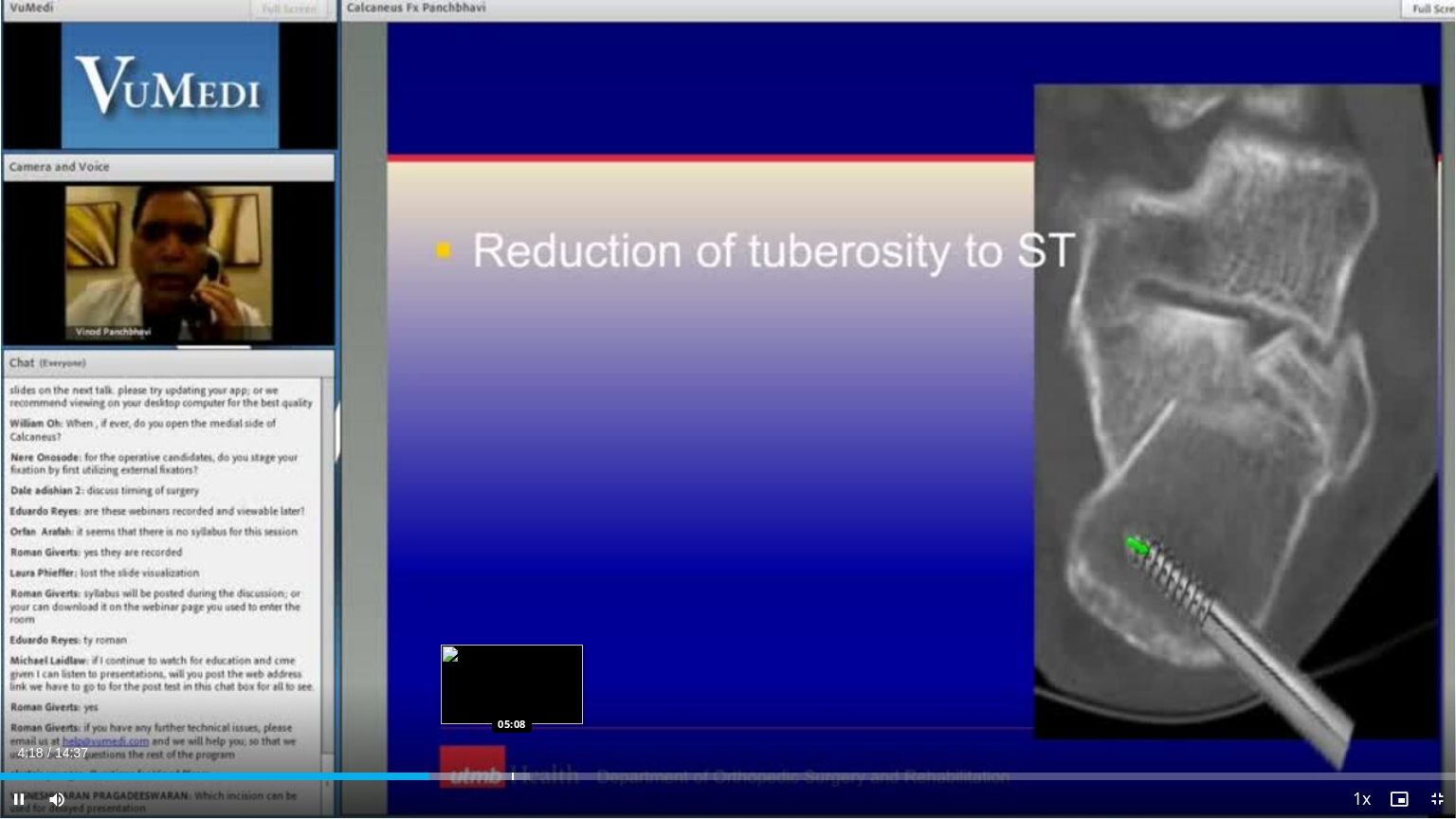 click at bounding box center (513, 776) 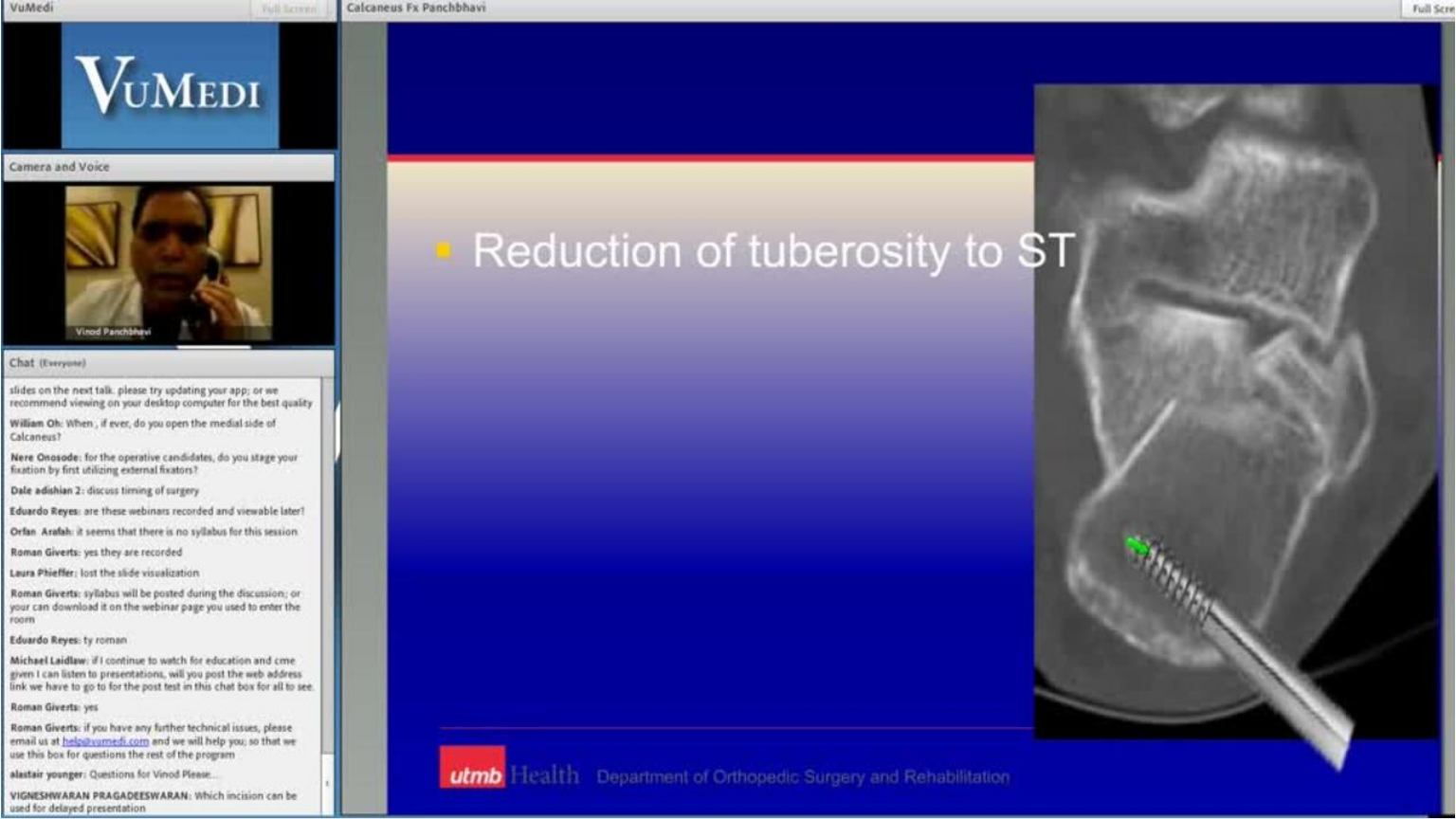 click on "10 seconds
Tap to unmute" at bounding box center [728, 409] 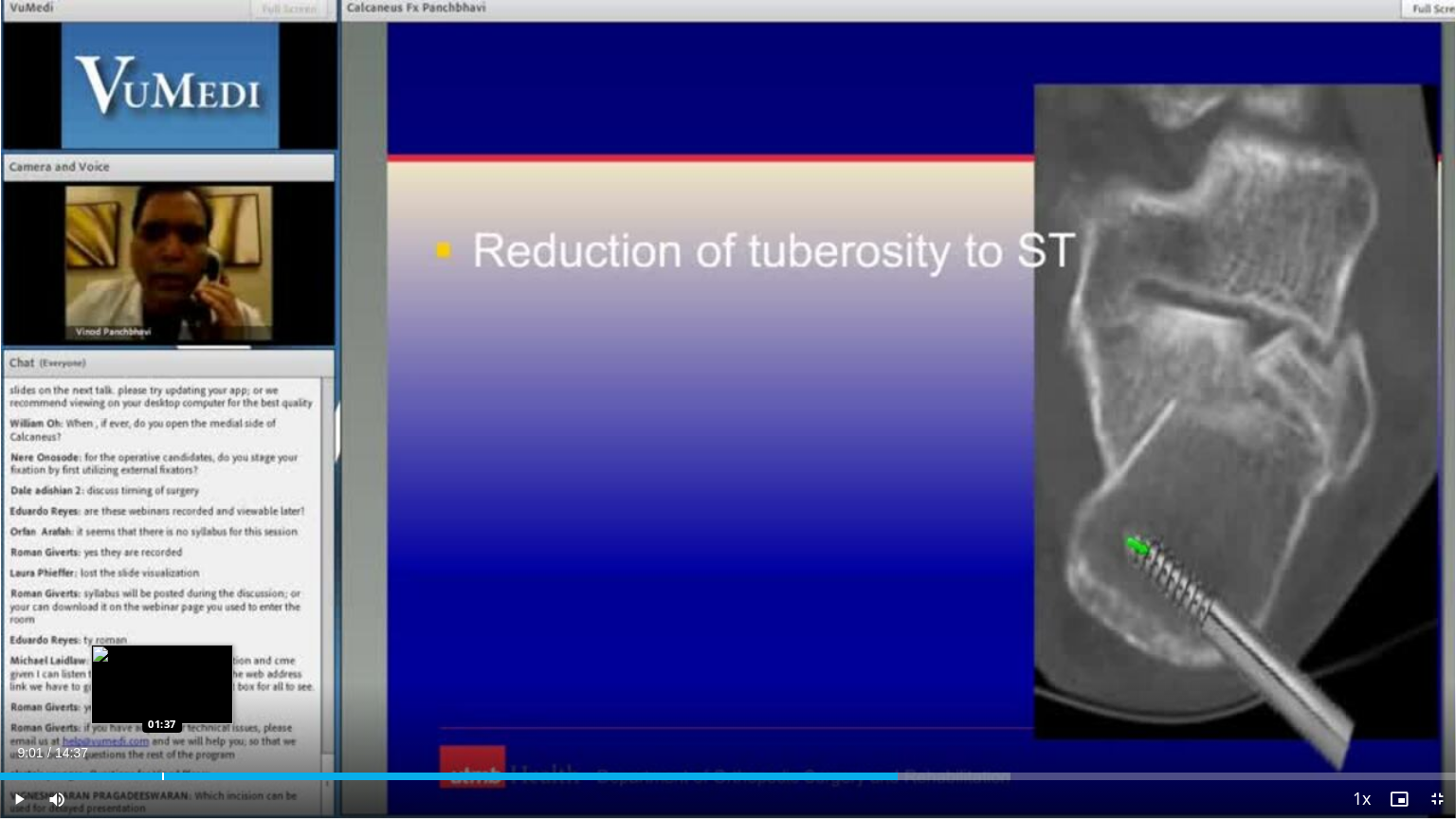 click at bounding box center (163, 776) 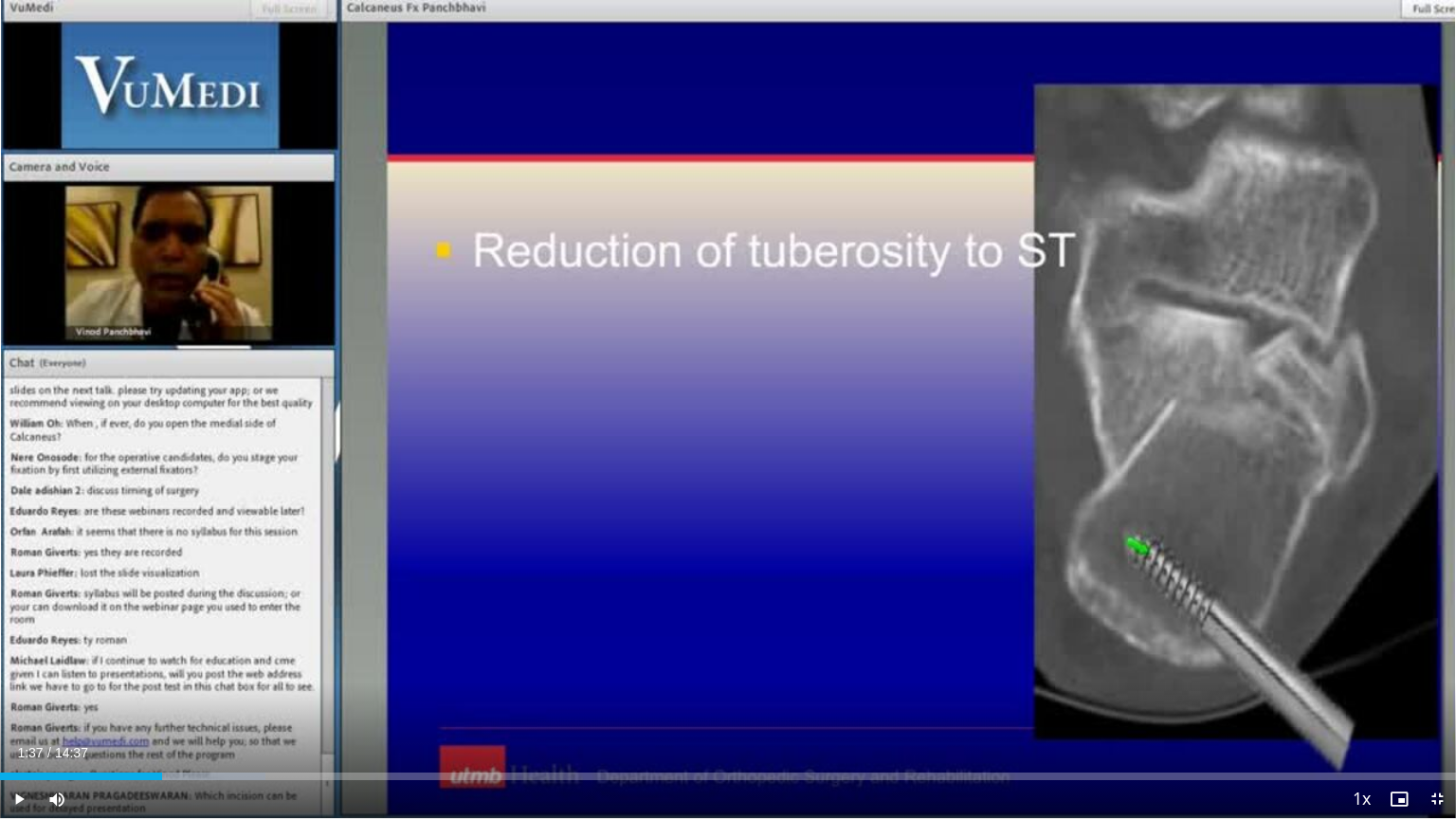 click on "Current Time  1:37 / Duration  14:37 Play Skip Backward Skip Forward Mute Loaded :  18.20% 01:37 01:37 Stream Type  LIVE Seek to live, currently behind live LIVE   1x Playback Rate 0.5x 0.75x 1x , selected 1.25x 1.5x 1.75x 2x Chapters Chapters Descriptions descriptions off , selected Captions captions settings , opens captions settings dialog captions off , selected Audio Track en (Main) , selected Exit Fullscreen Enable picture-in-picture mode" at bounding box center [728, 799] 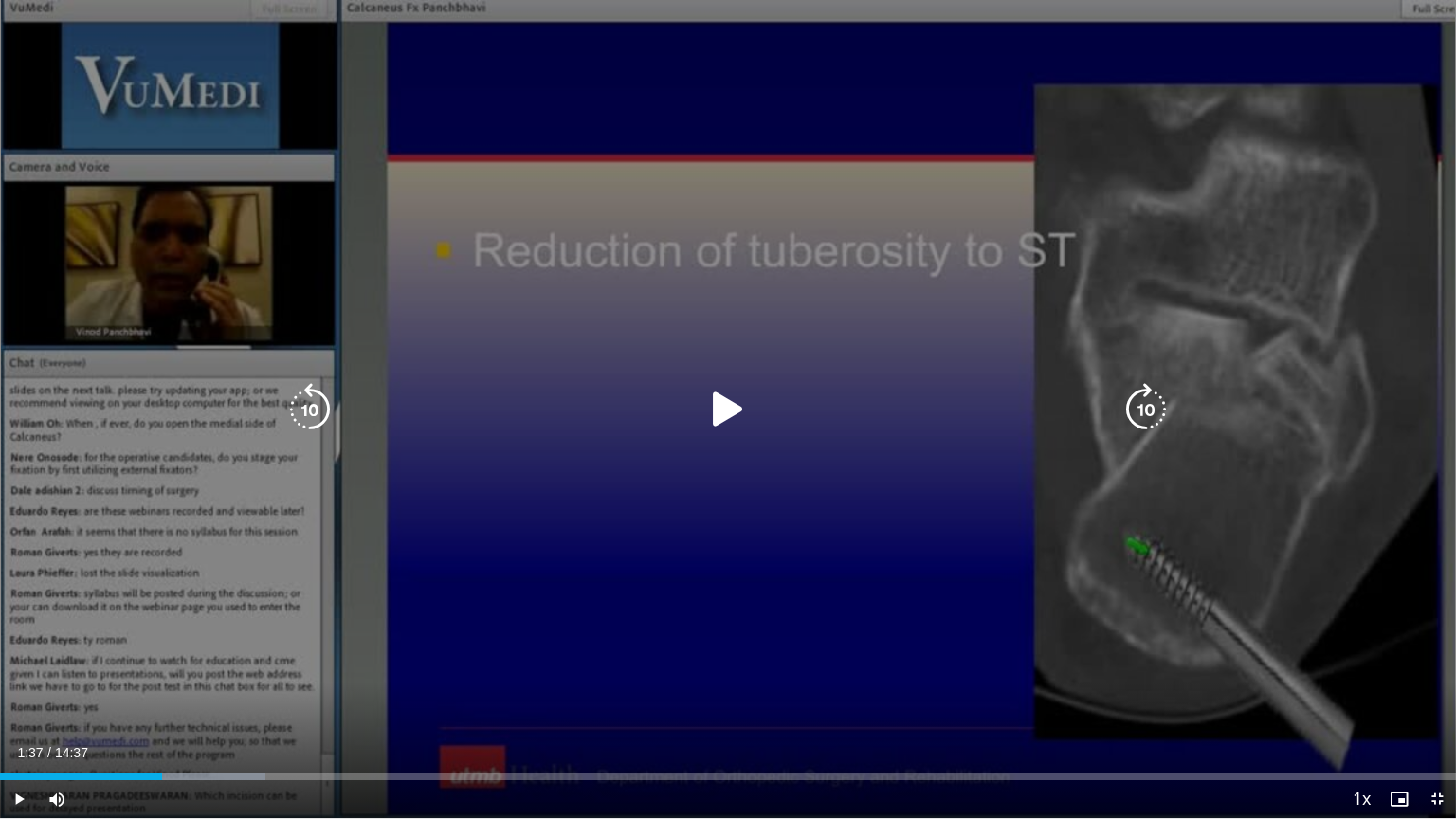 click on "10 seconds
Tap to unmute" at bounding box center [728, 409] 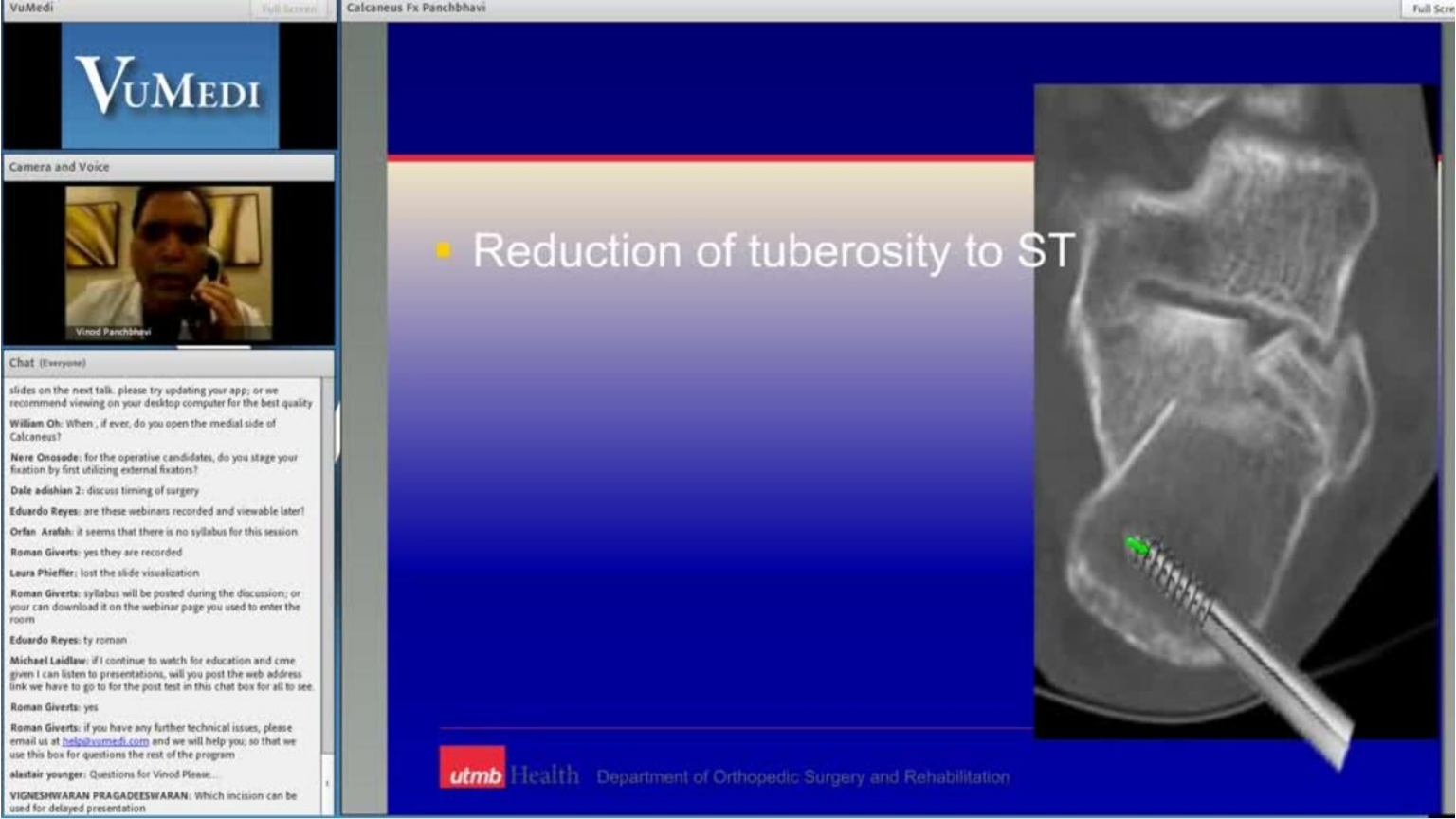 click on "10 seconds
Tap to unmute" at bounding box center [728, 409] 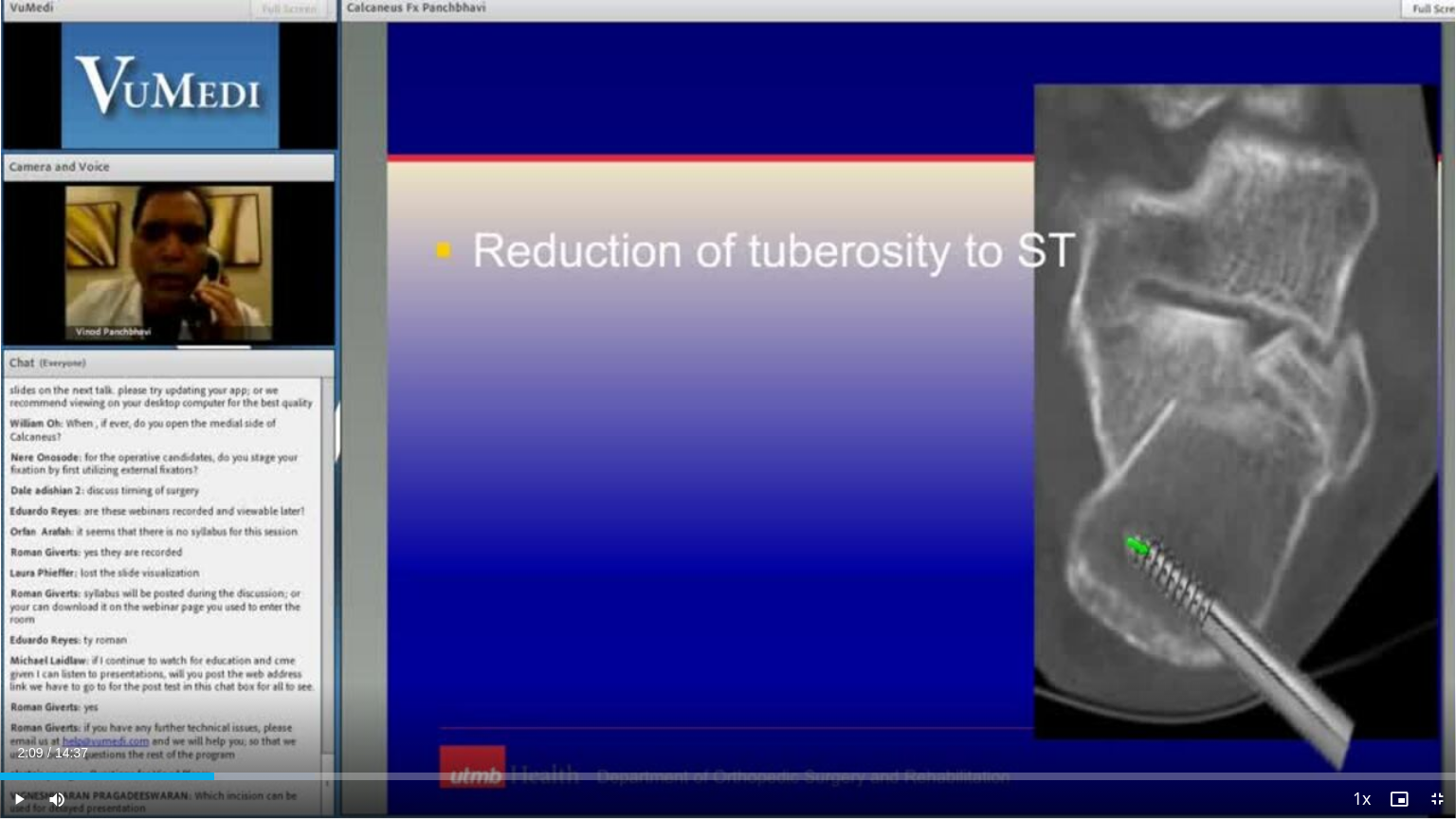 click on "10 seconds
Tap to unmute" at bounding box center [728, 409] 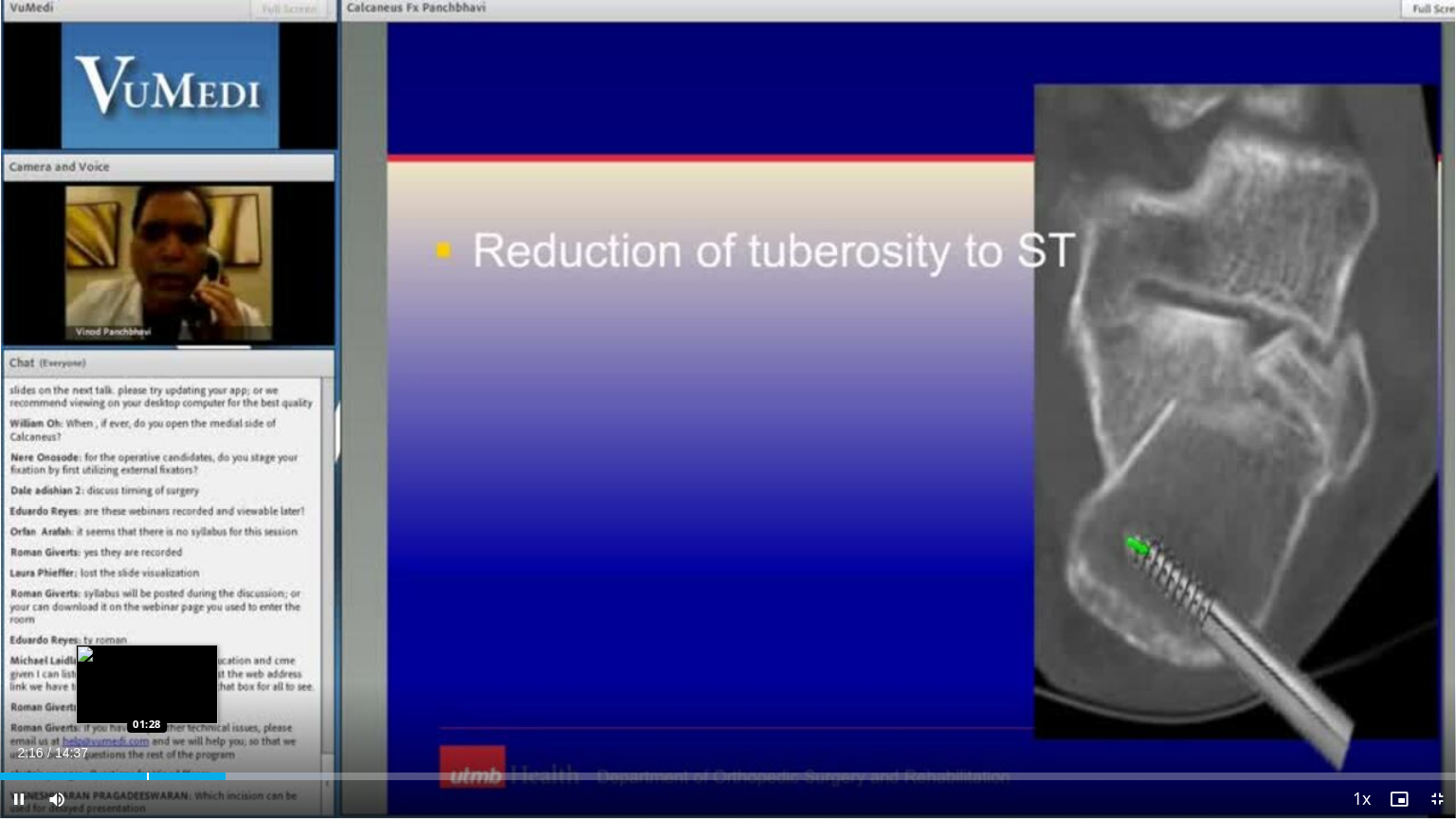 click at bounding box center [148, 776] 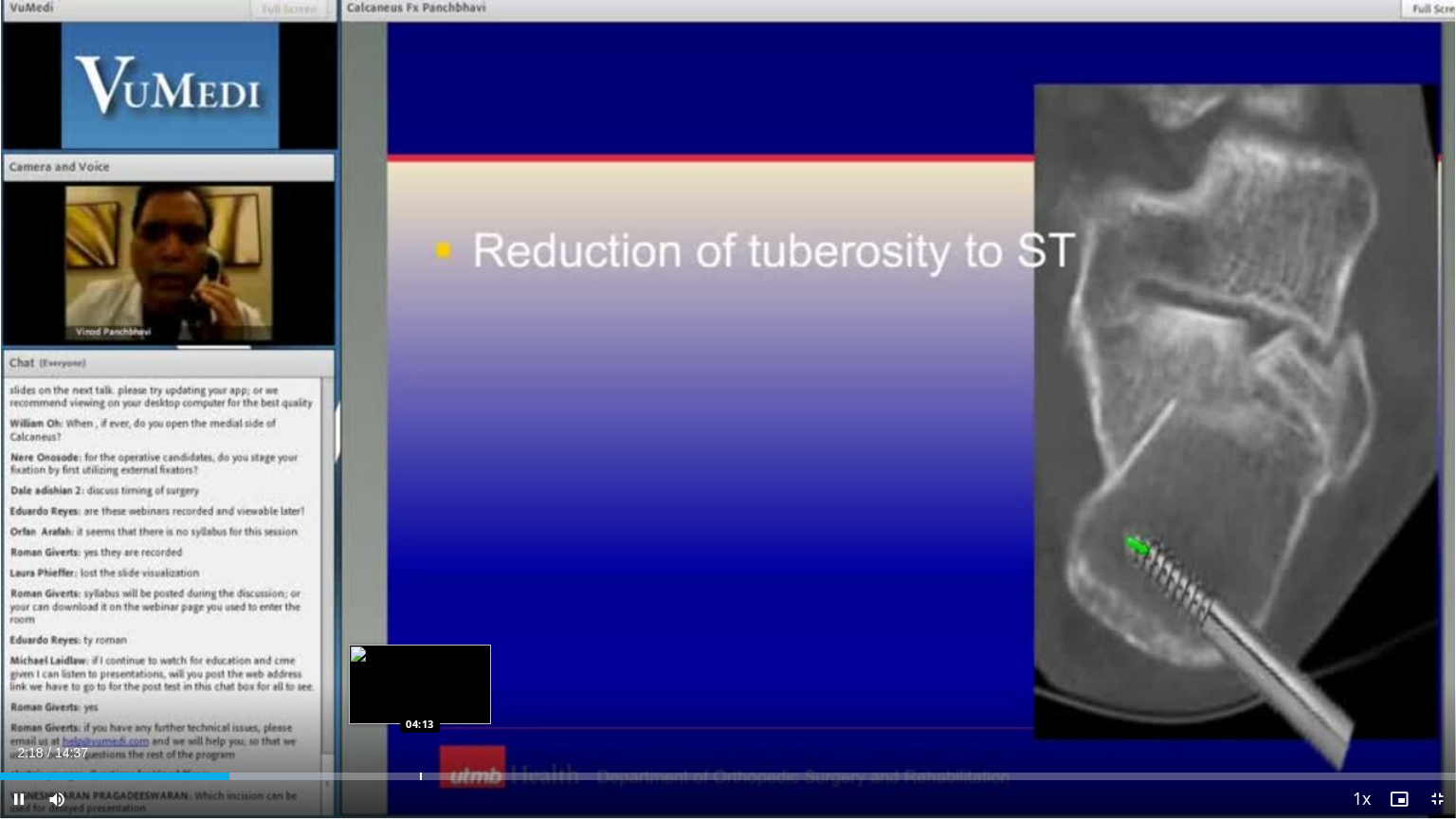 click at bounding box center (421, 776) 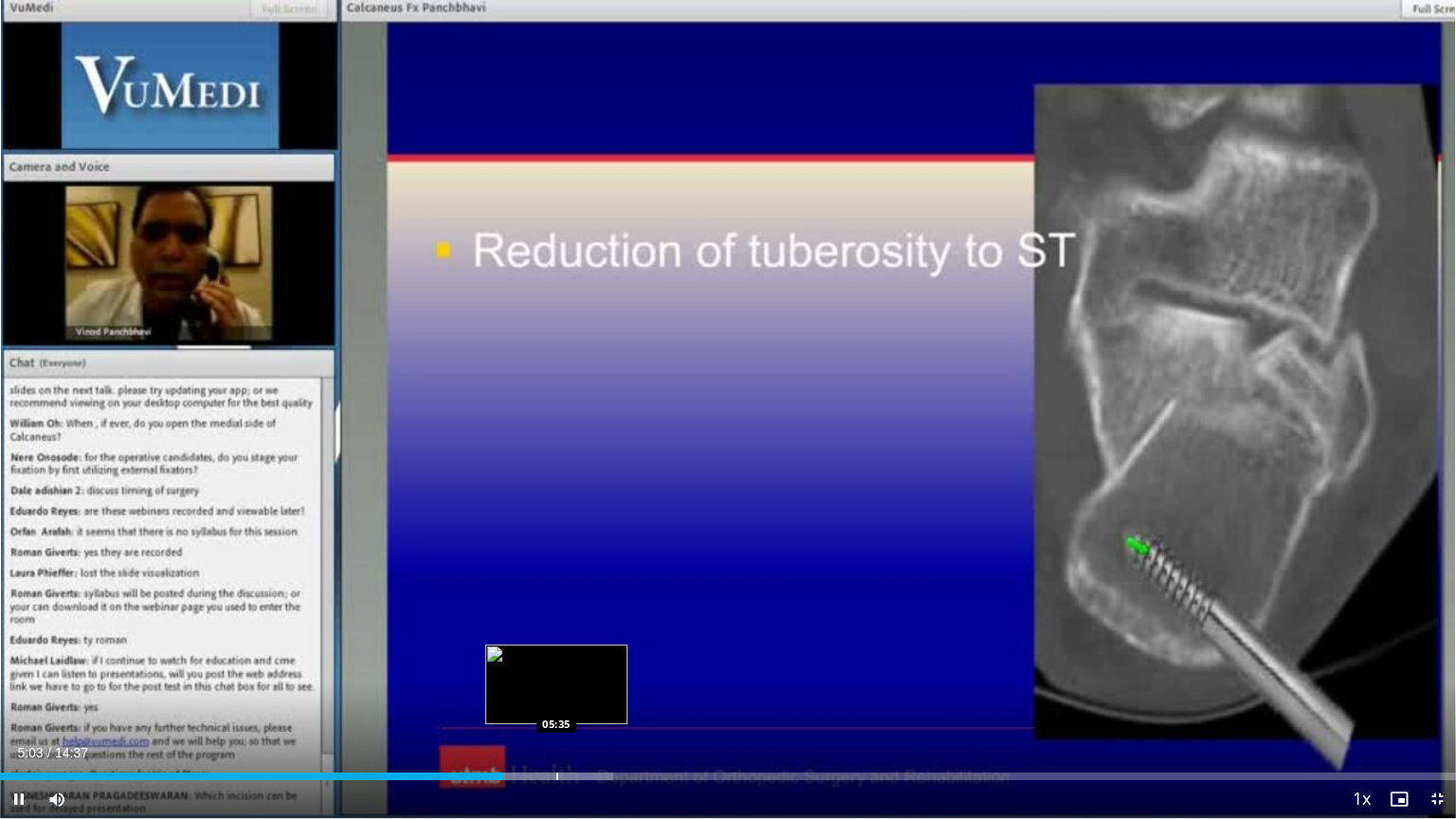 click at bounding box center (557, 776) 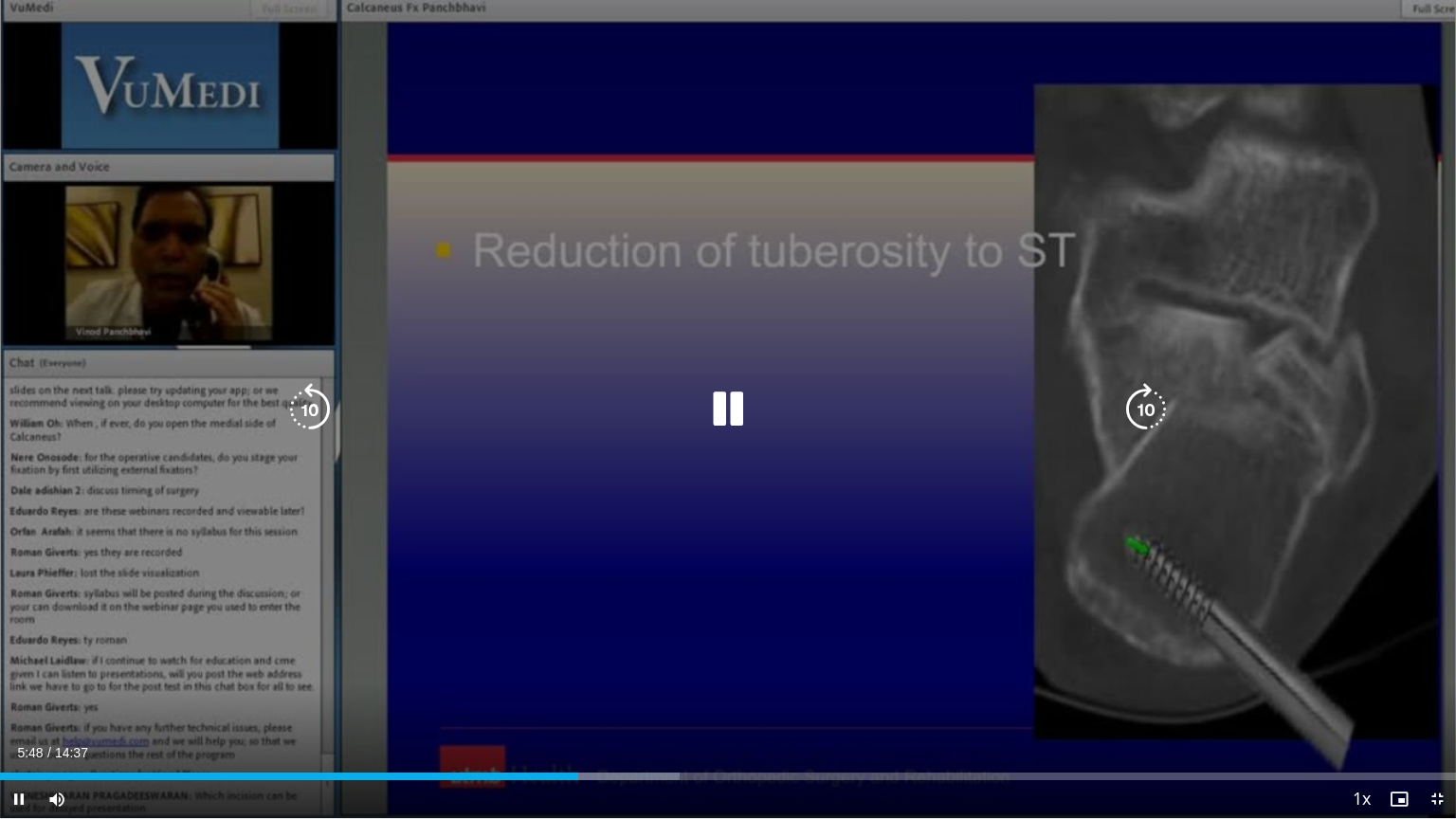 click at bounding box center (597, 776) 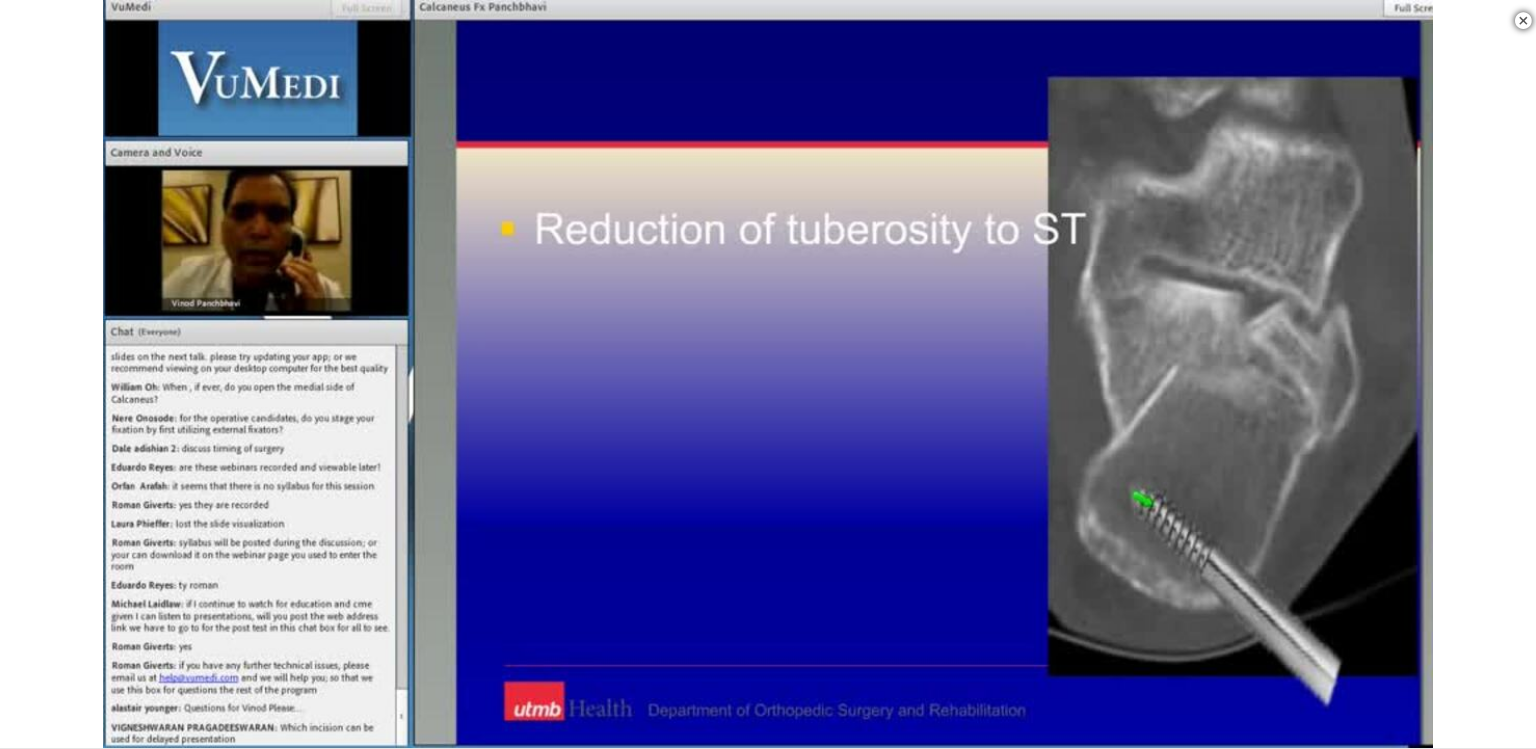 scroll, scrollTop: 1836, scrollLeft: 0, axis: vertical 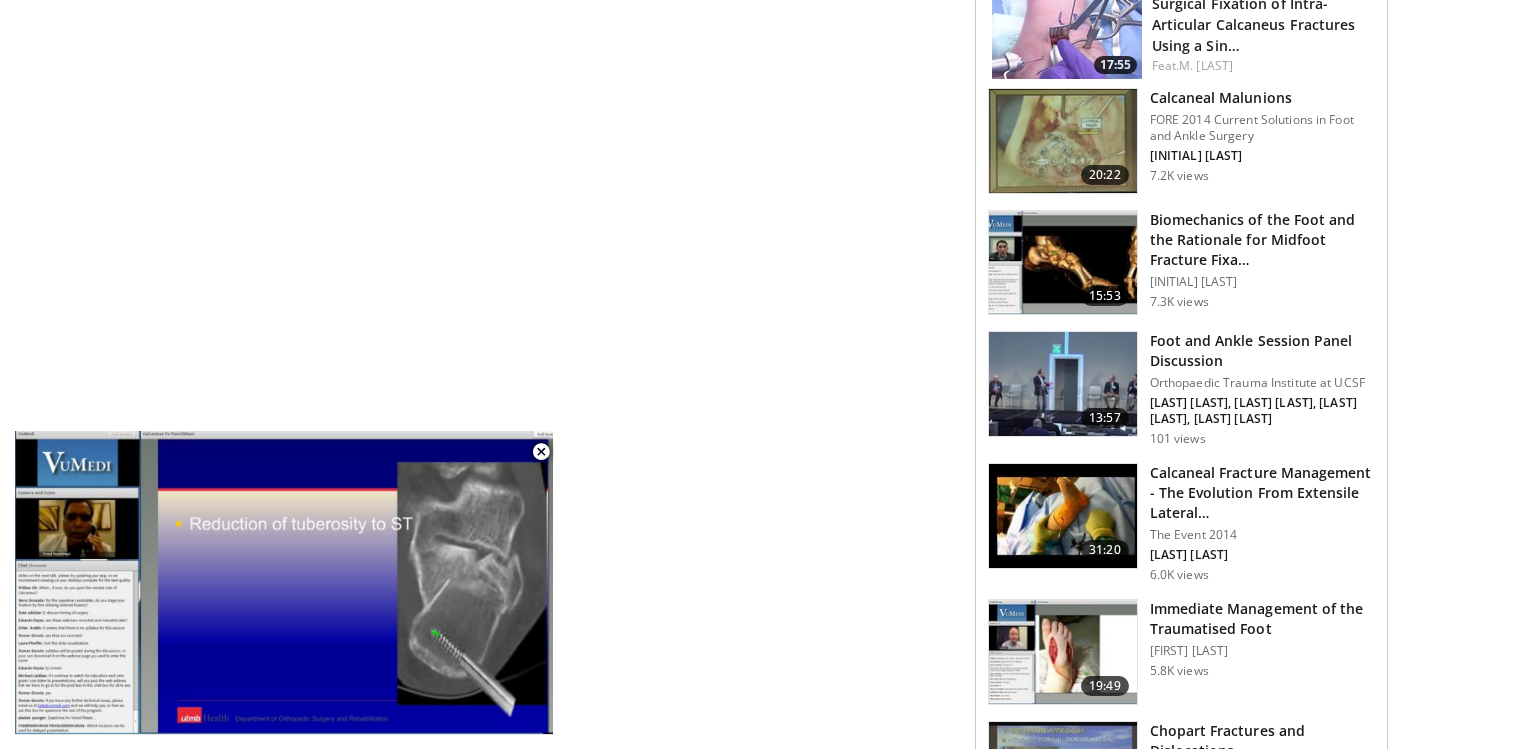 click at bounding box center (1063, 516) 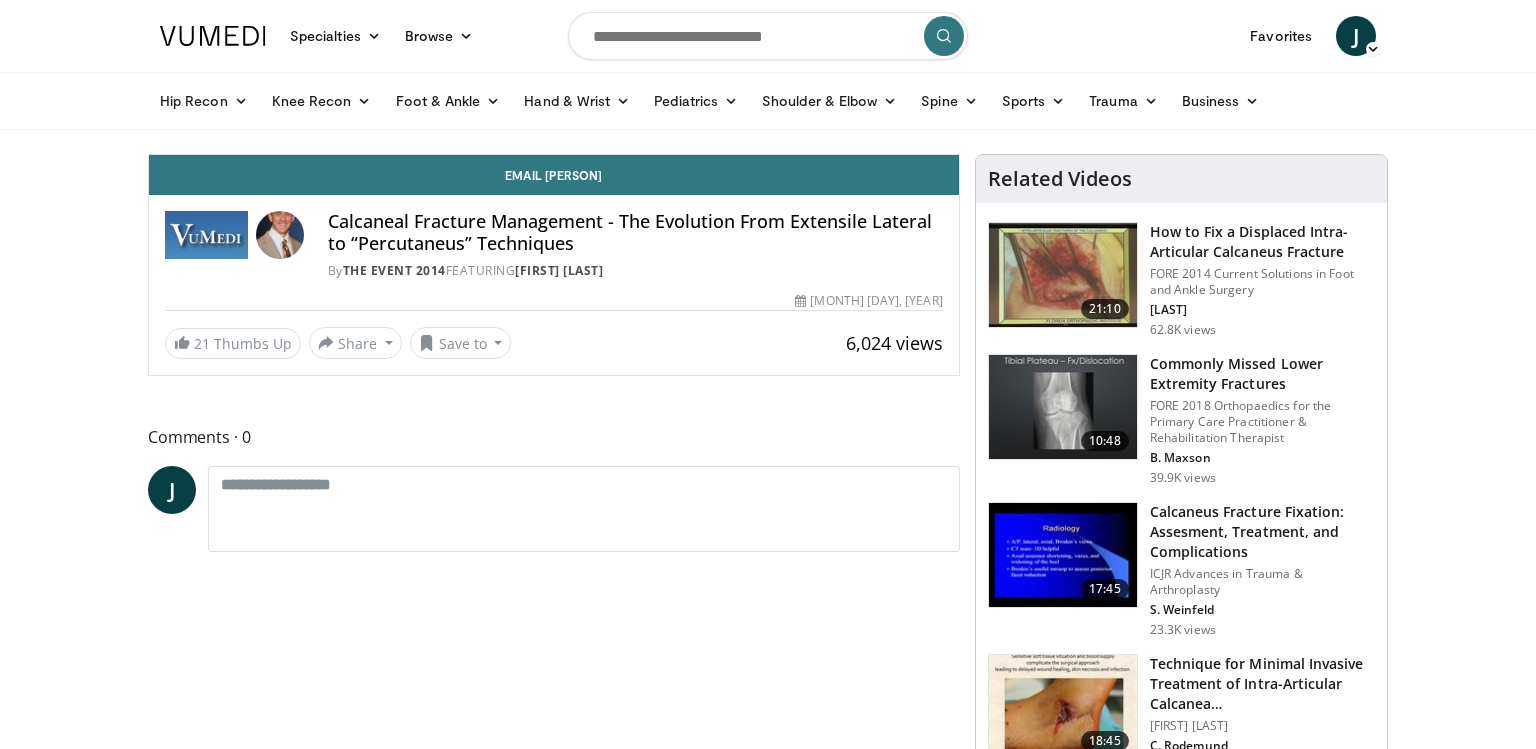 scroll, scrollTop: 0, scrollLeft: 0, axis: both 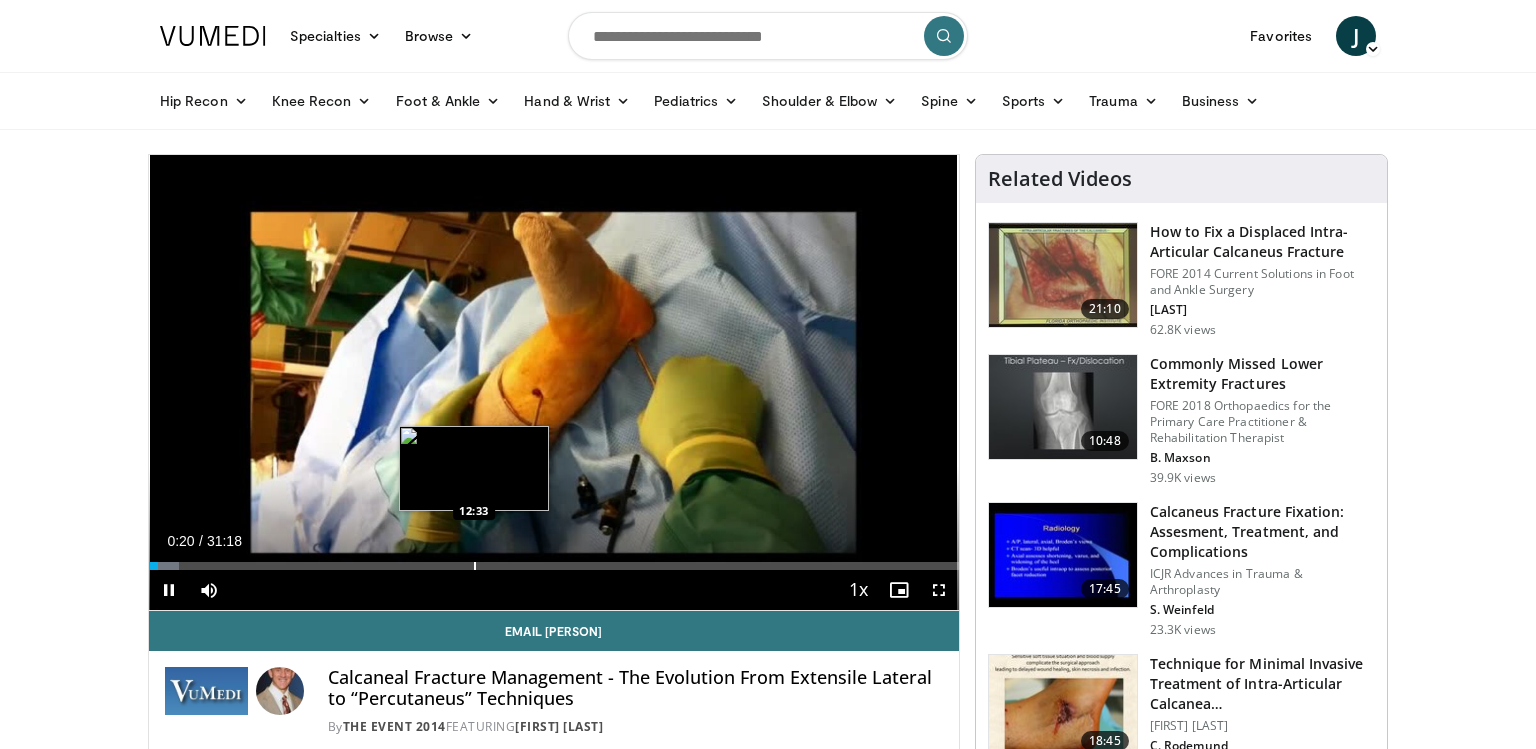 click at bounding box center [475, 566] 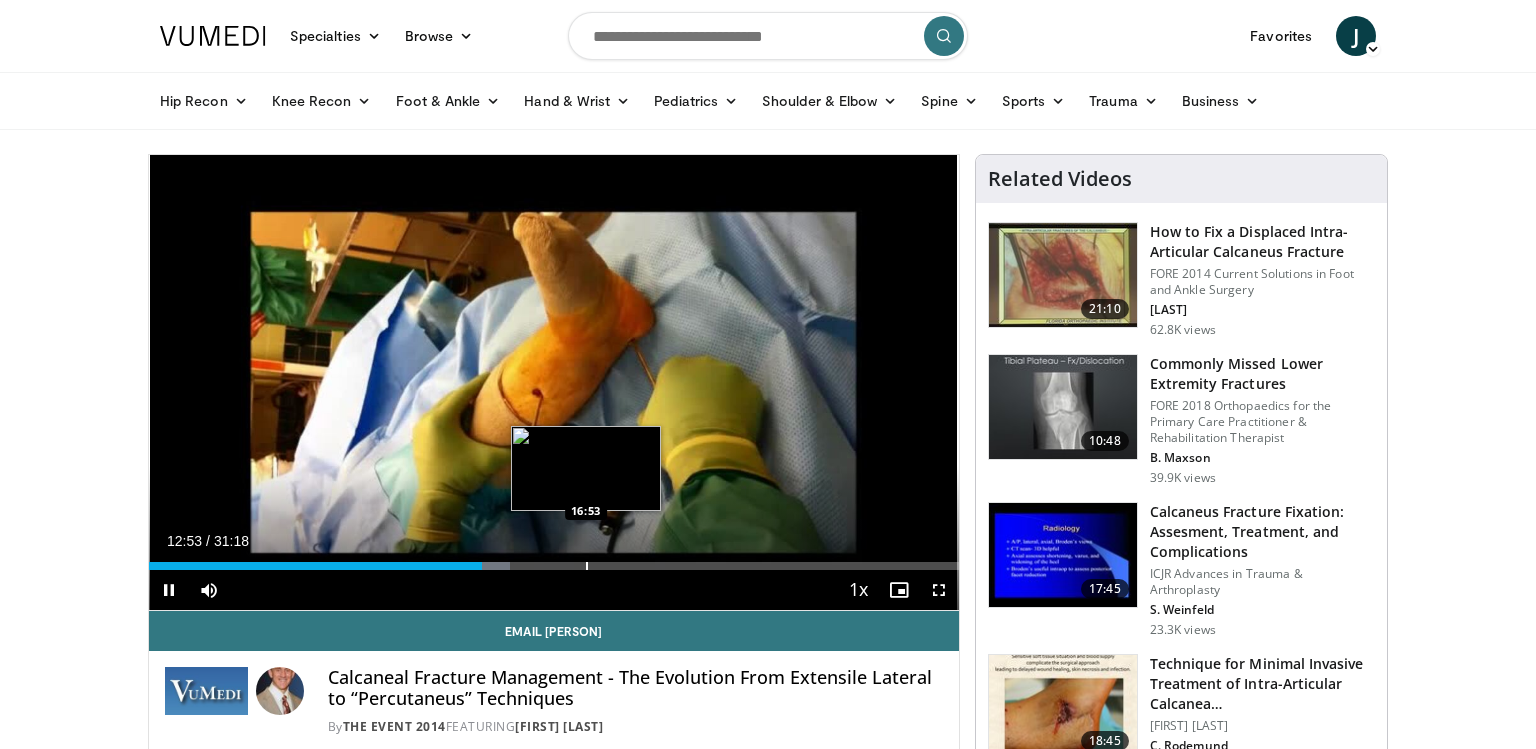 click at bounding box center (587, 566) 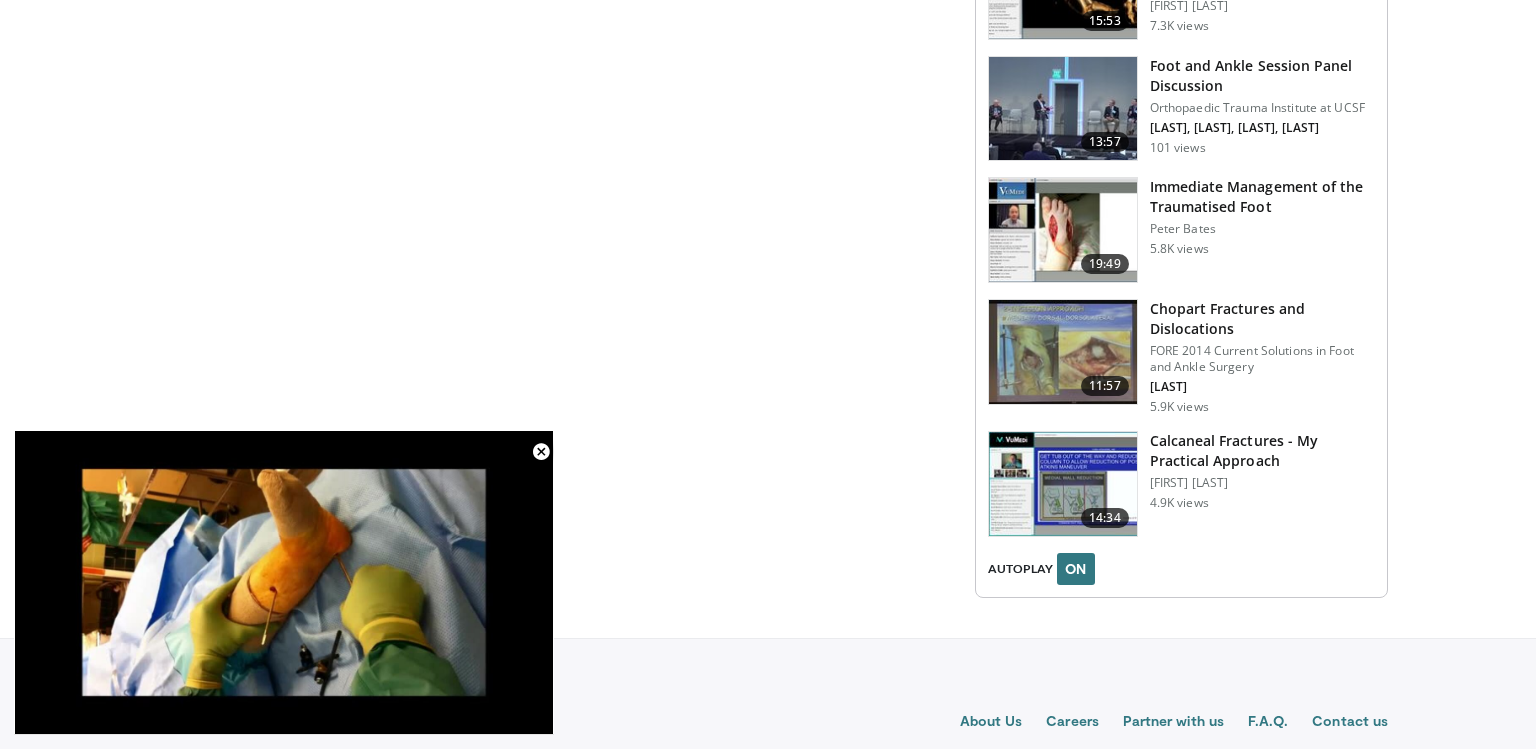 scroll, scrollTop: 2220, scrollLeft: 0, axis: vertical 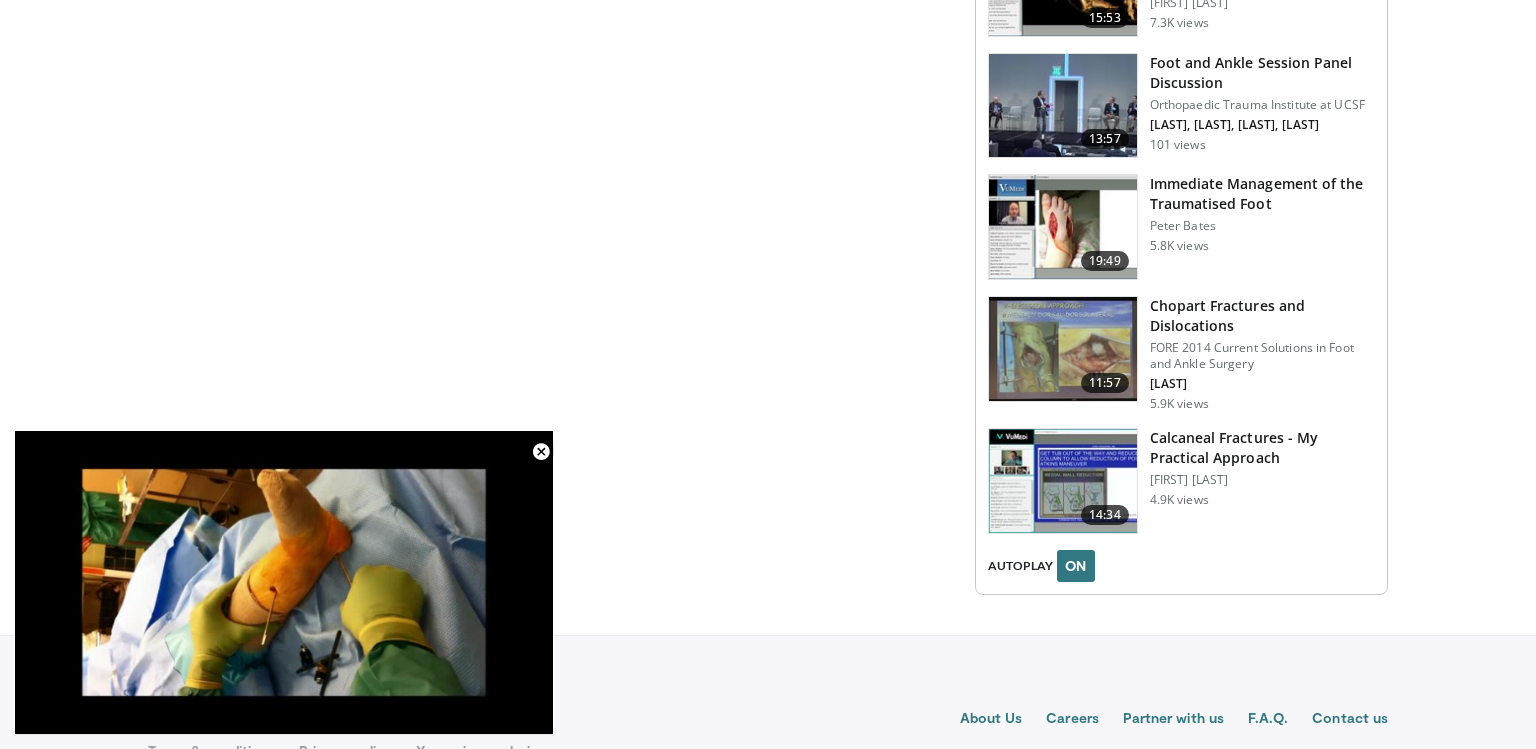 click at bounding box center (1063, 481) 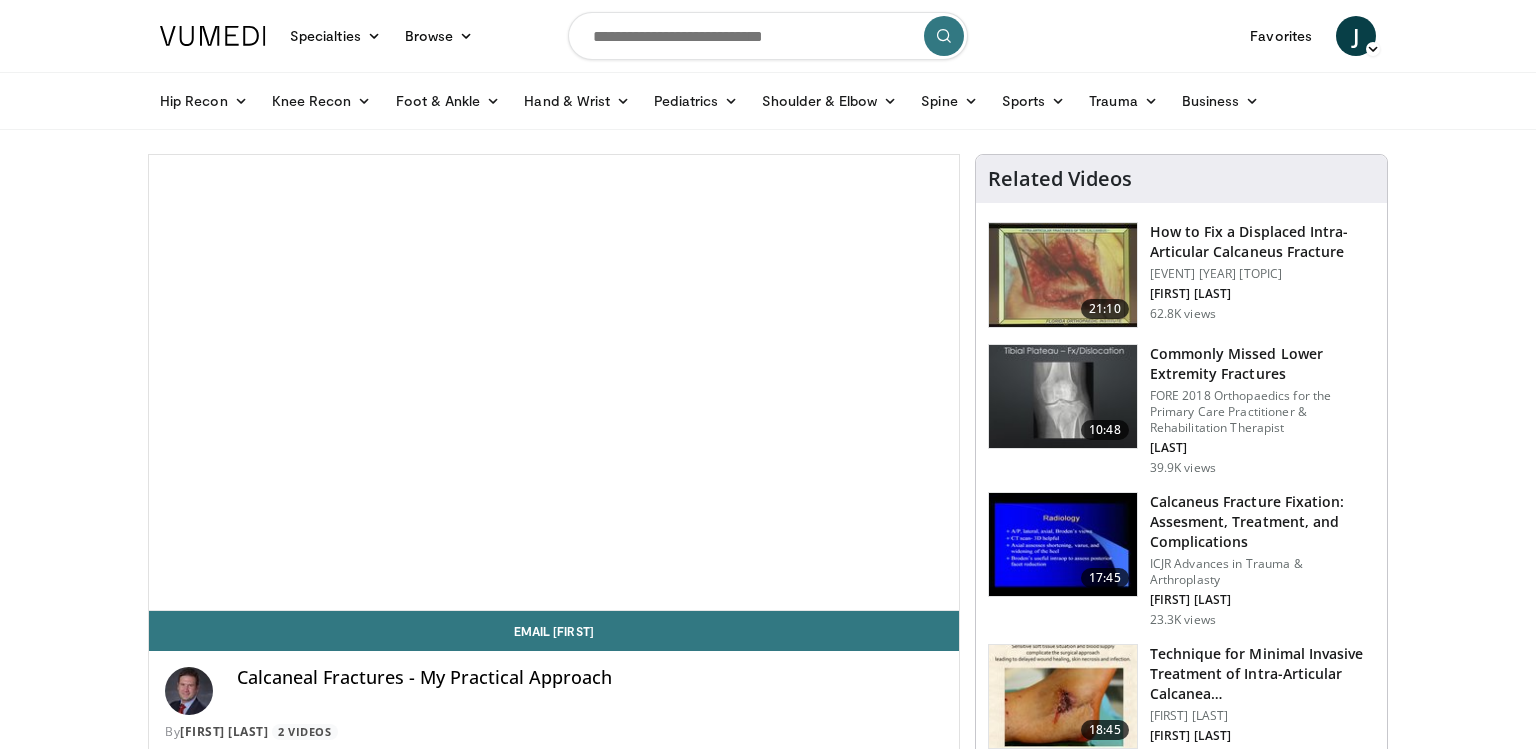 scroll, scrollTop: 0, scrollLeft: 0, axis: both 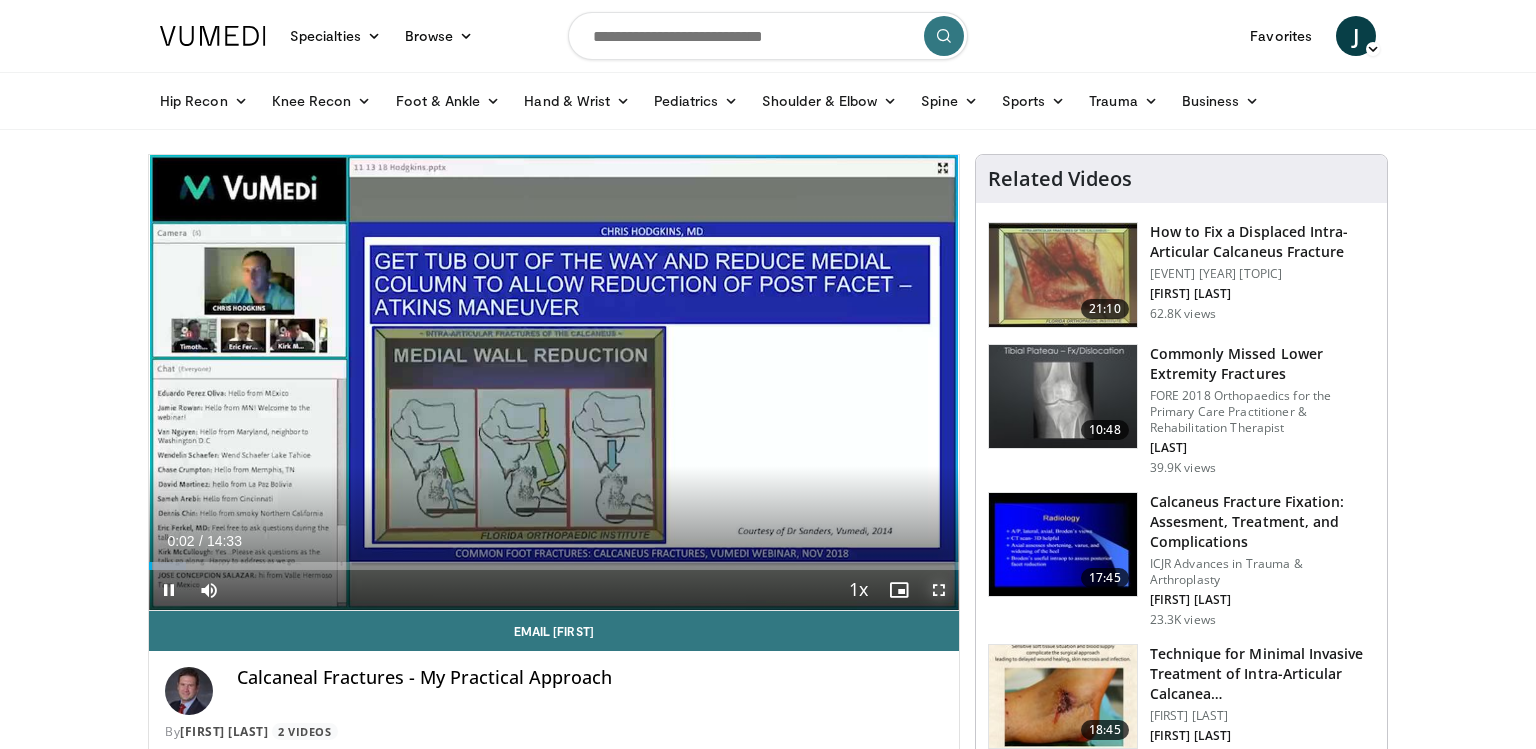 click at bounding box center [939, 590] 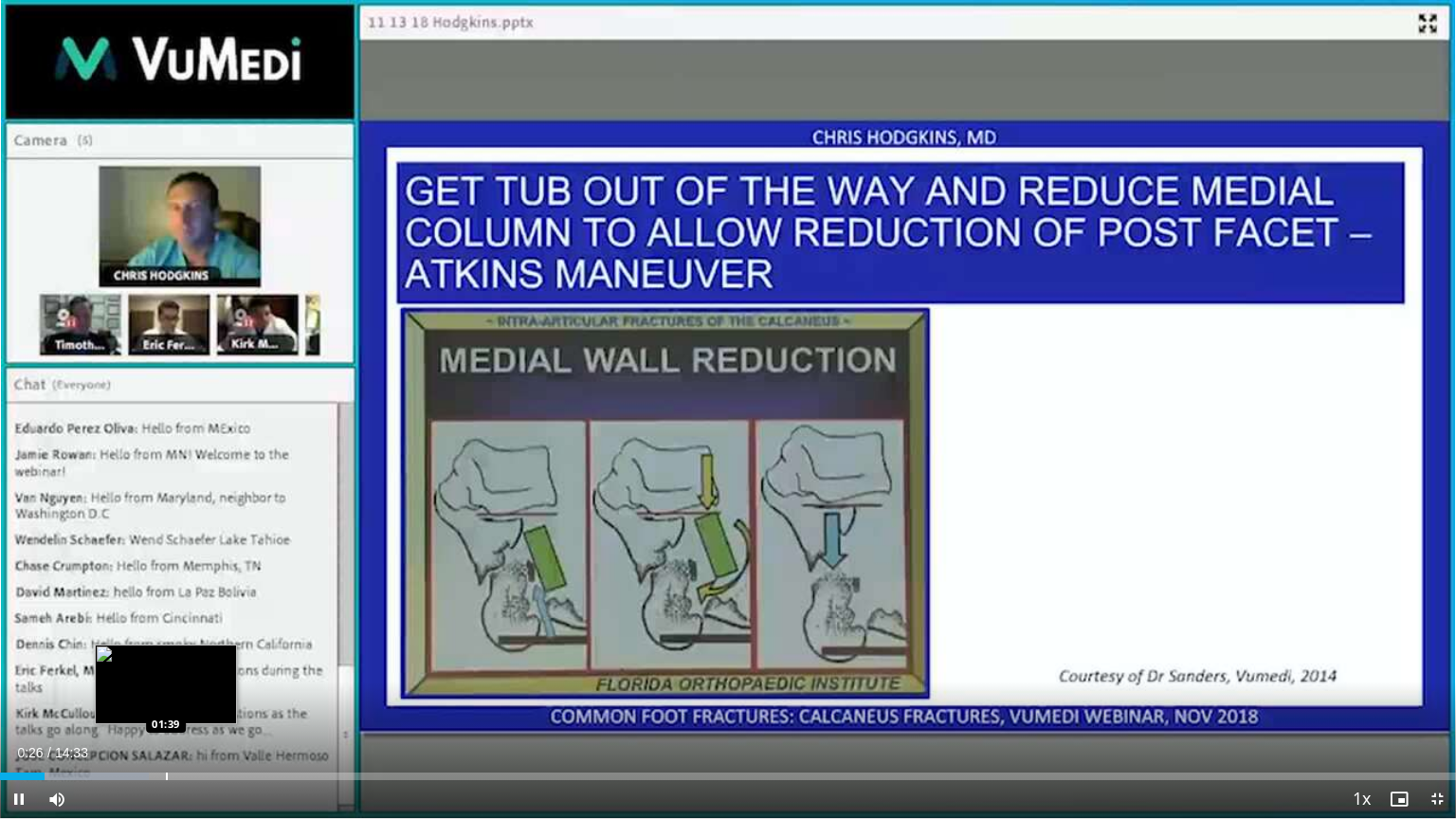 click at bounding box center [167, 776] 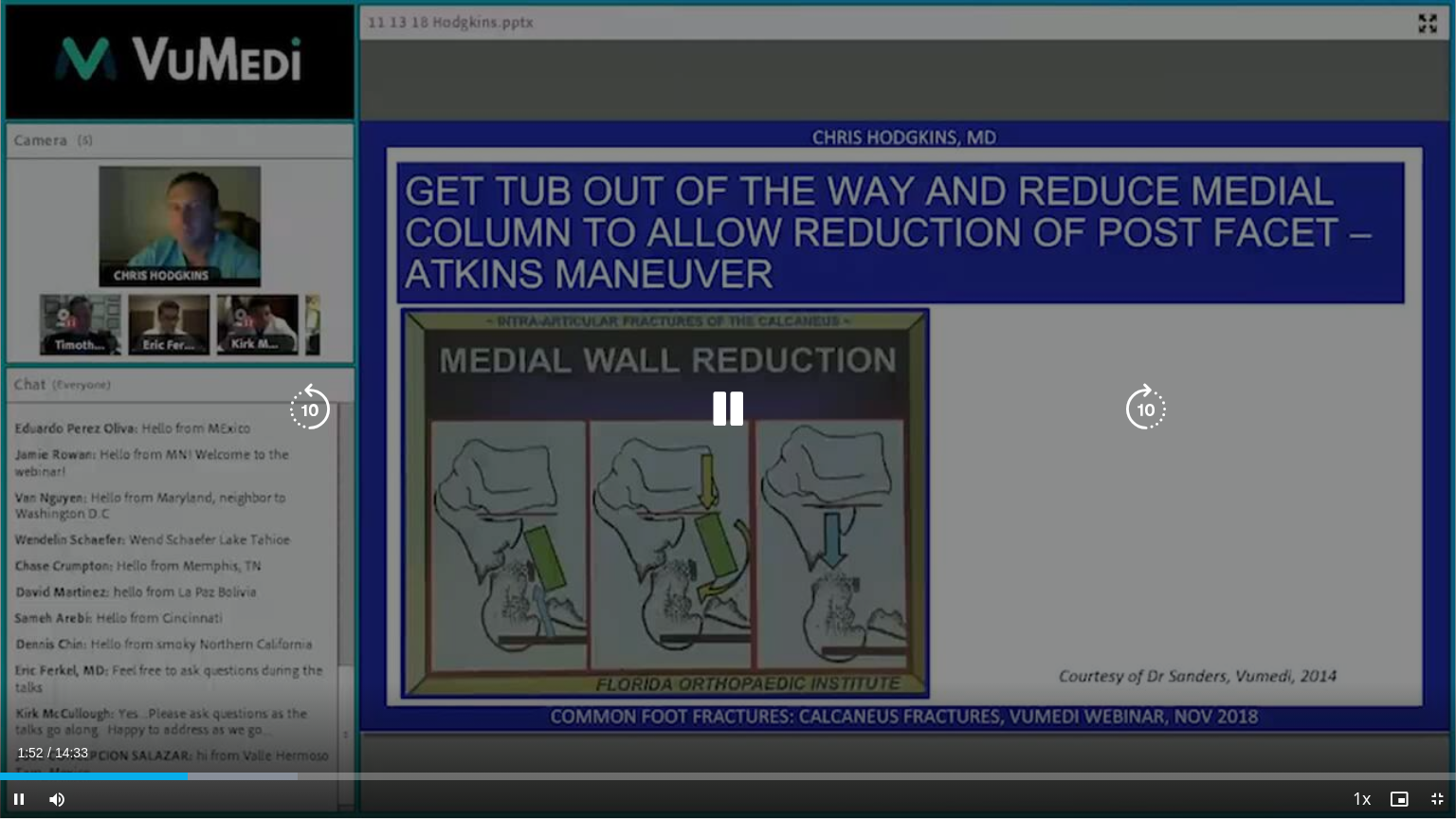 click at bounding box center [231, 776] 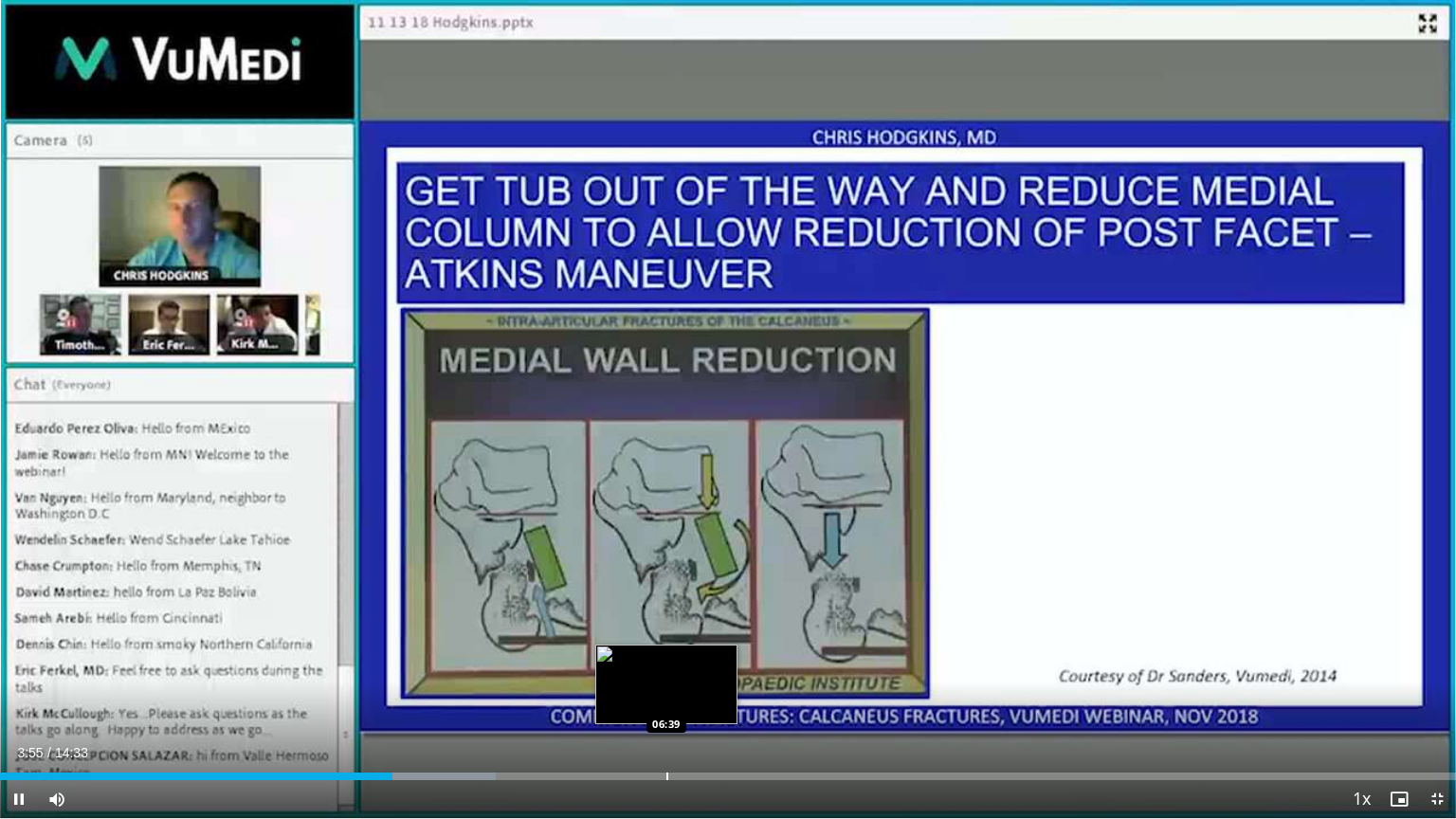 click at bounding box center [667, 776] 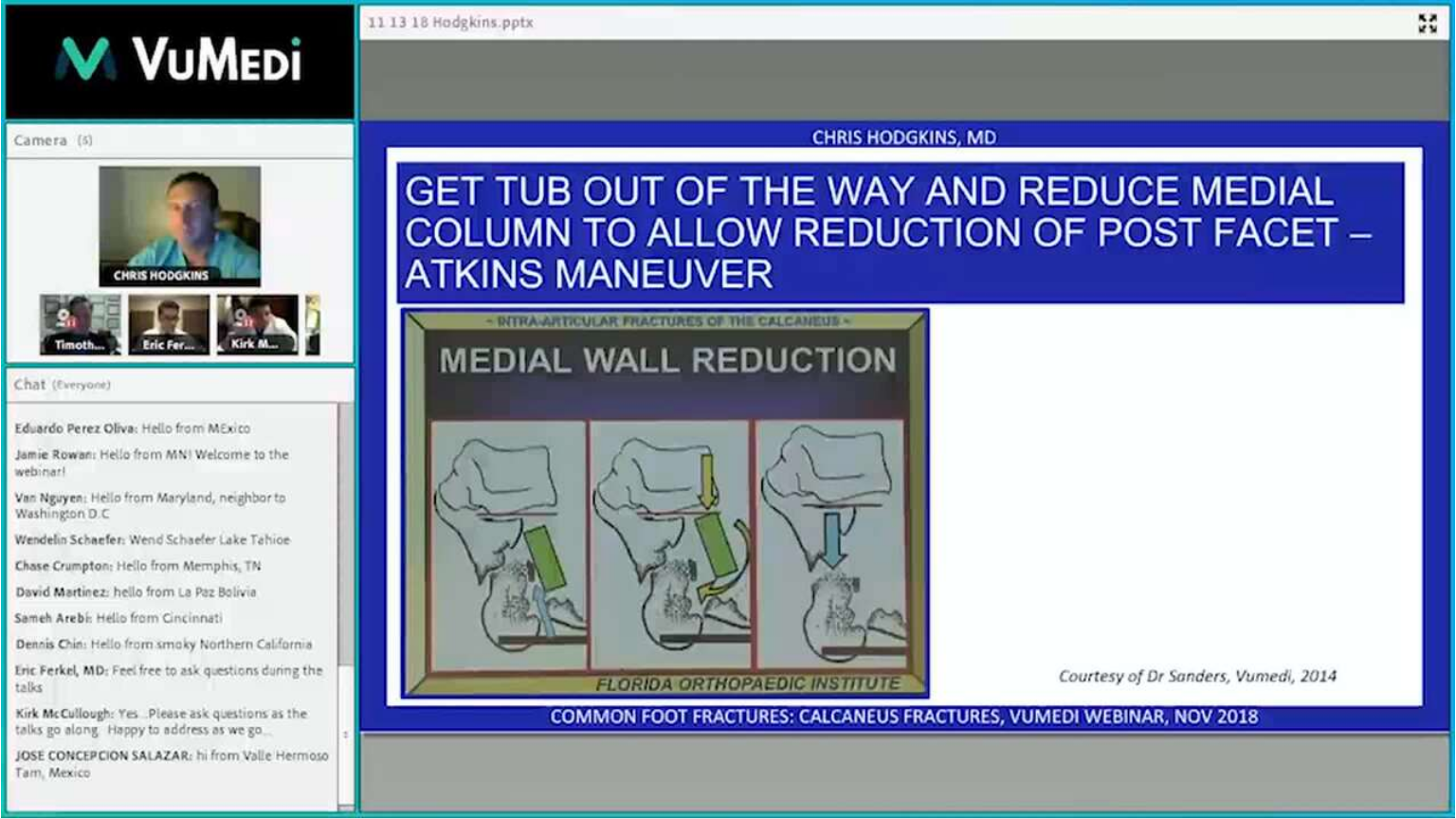 click on "**********" at bounding box center (728, 410) 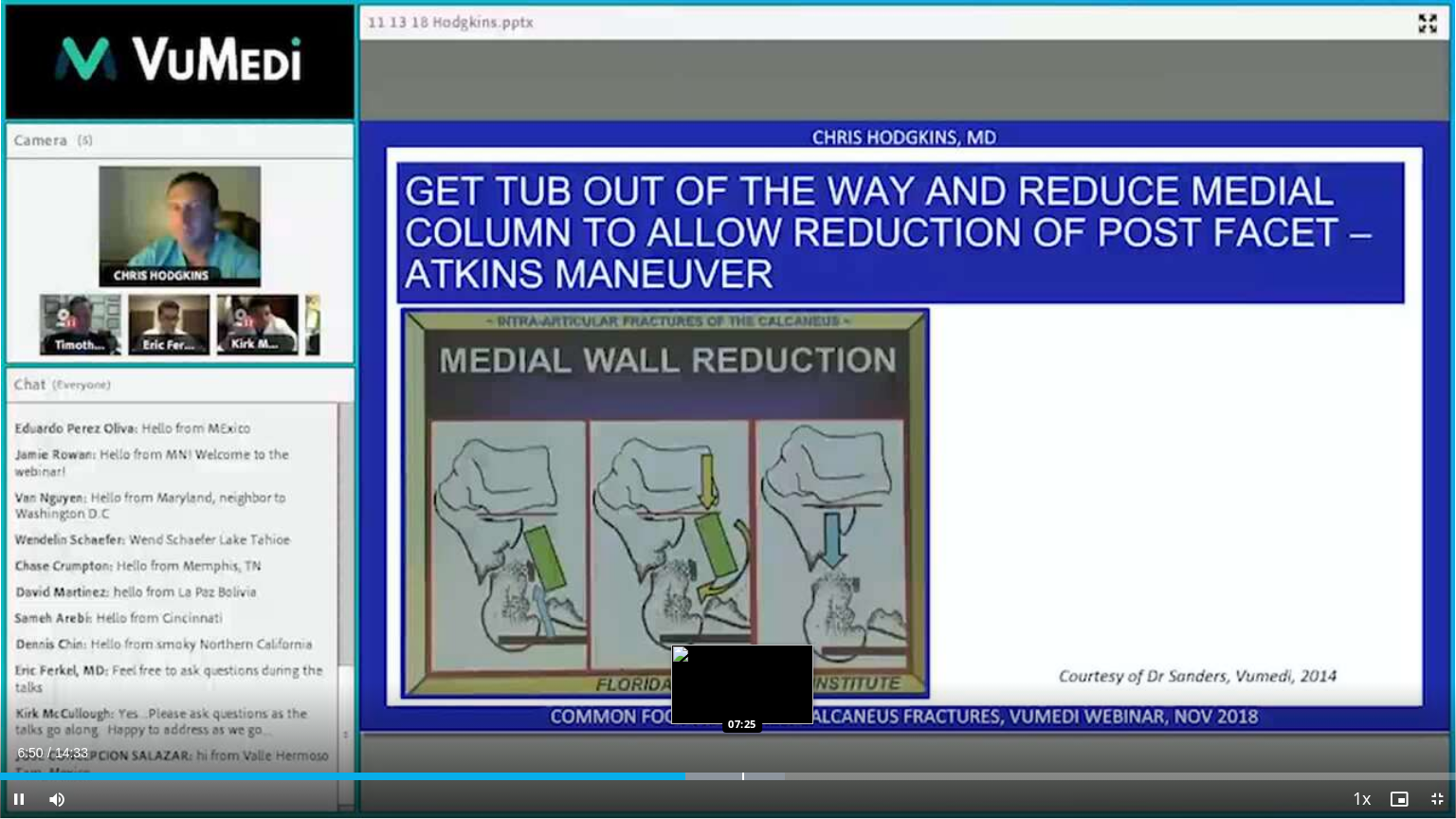 click at bounding box center [743, 776] 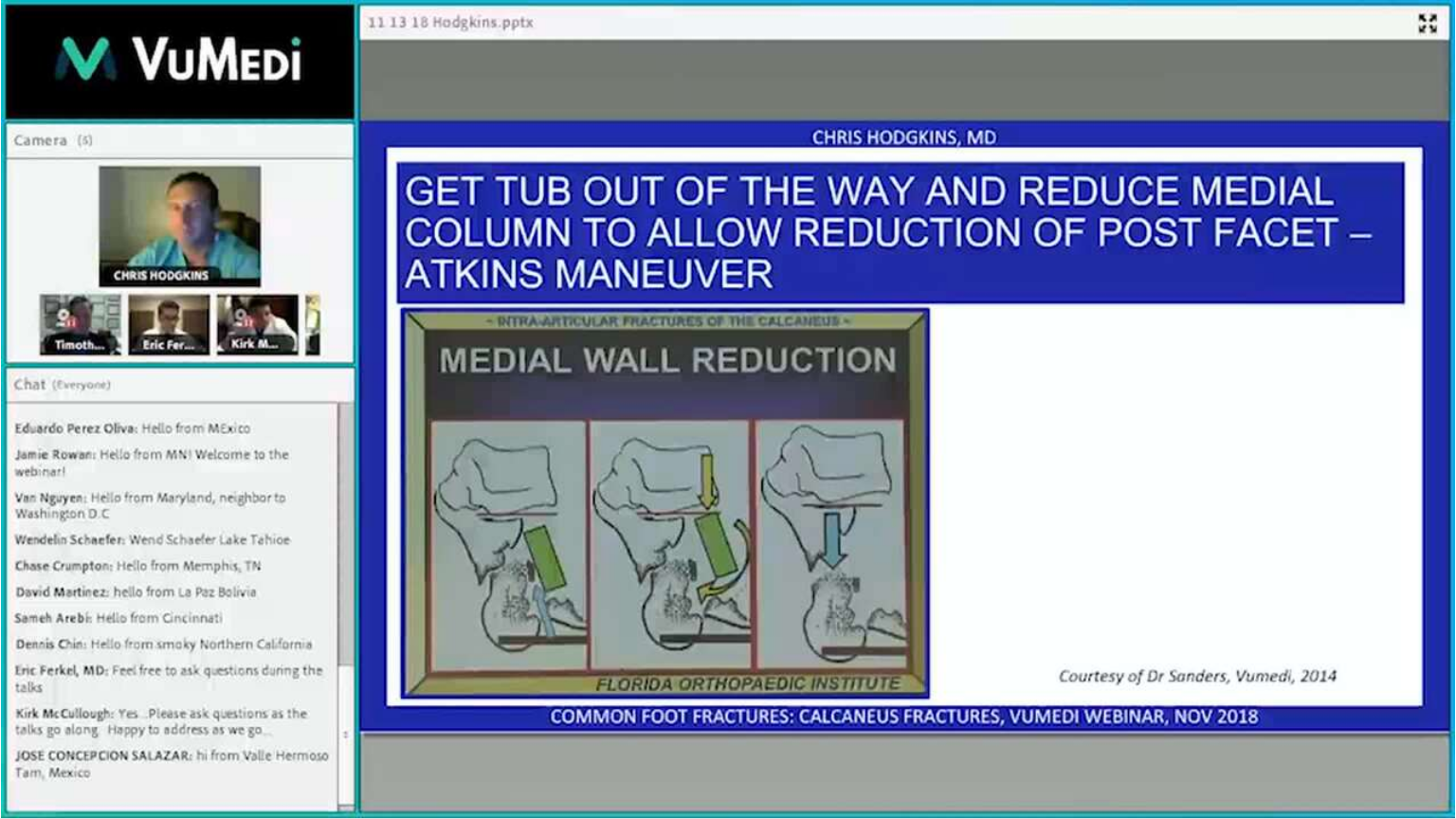 click on "**********" at bounding box center (728, 410) 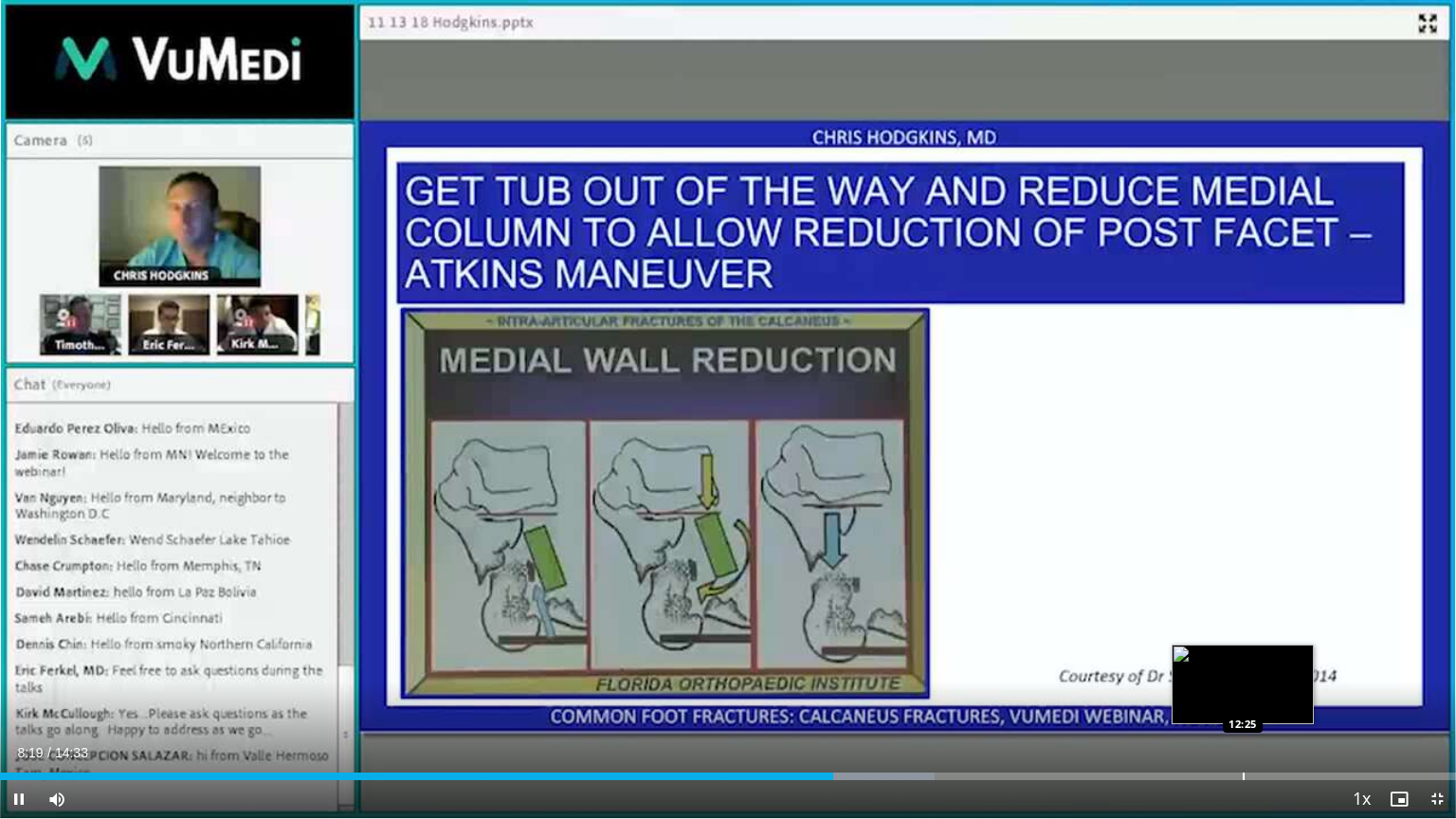 click at bounding box center (1244, 776) 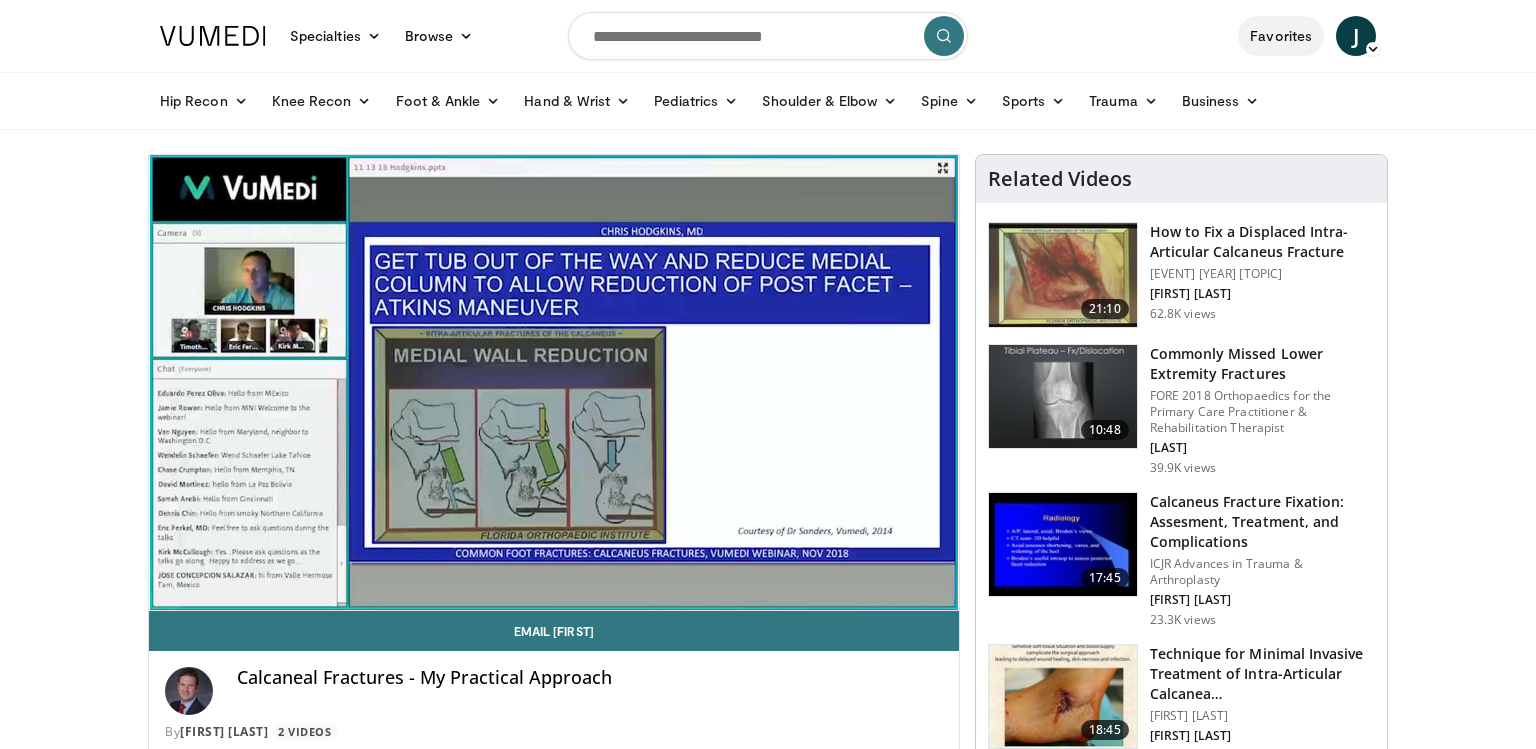 click on "Favorites" at bounding box center [1281, 36] 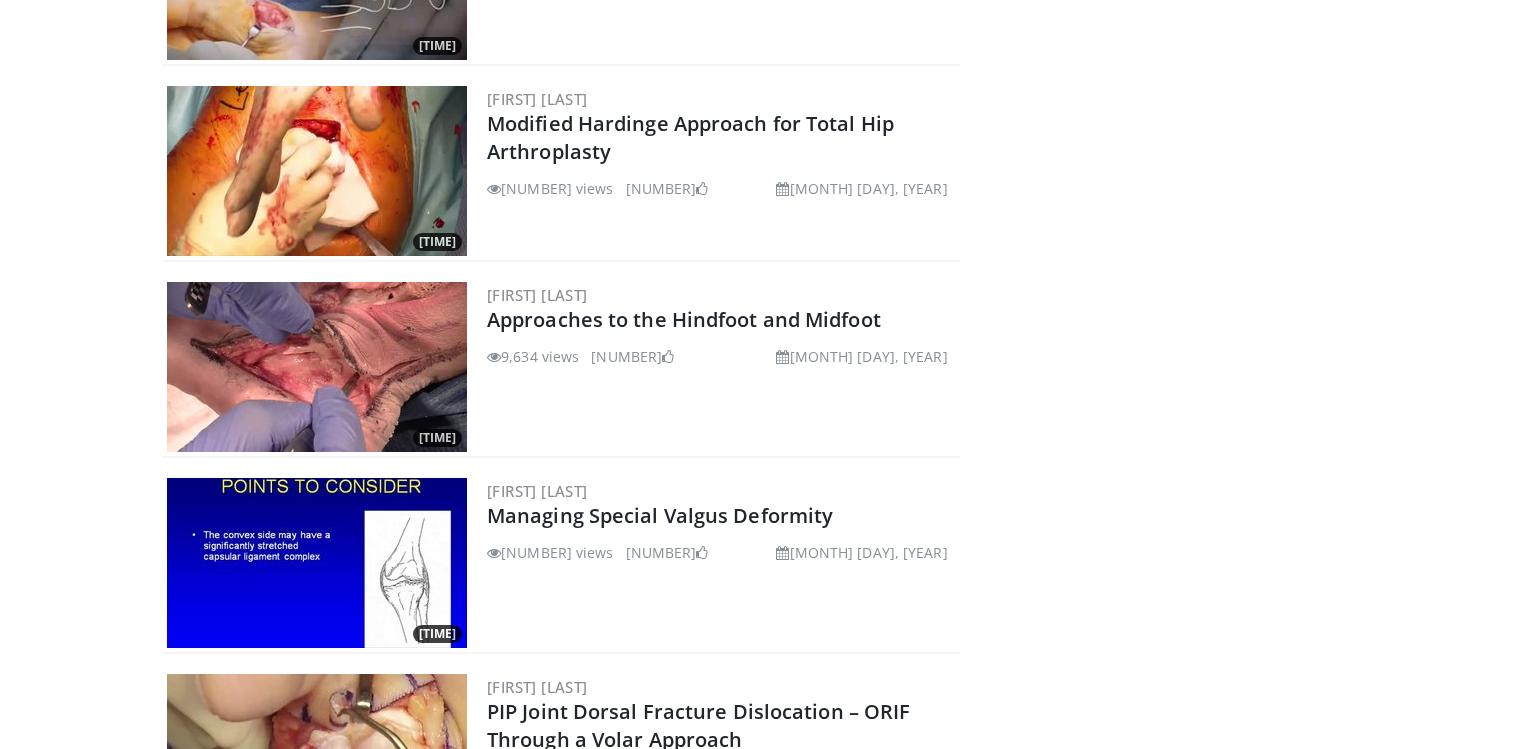 scroll, scrollTop: 12172, scrollLeft: 0, axis: vertical 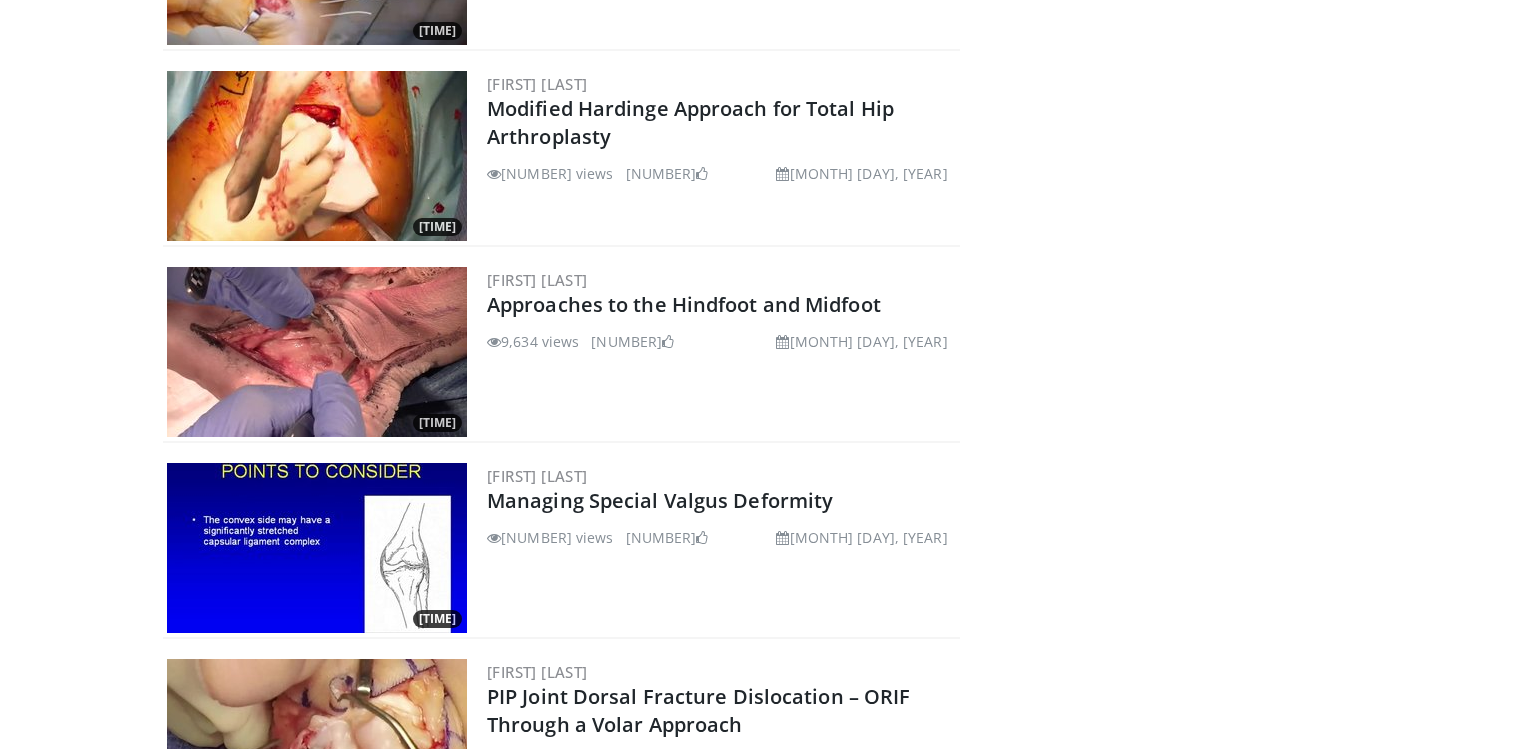 click at bounding box center [317, 352] 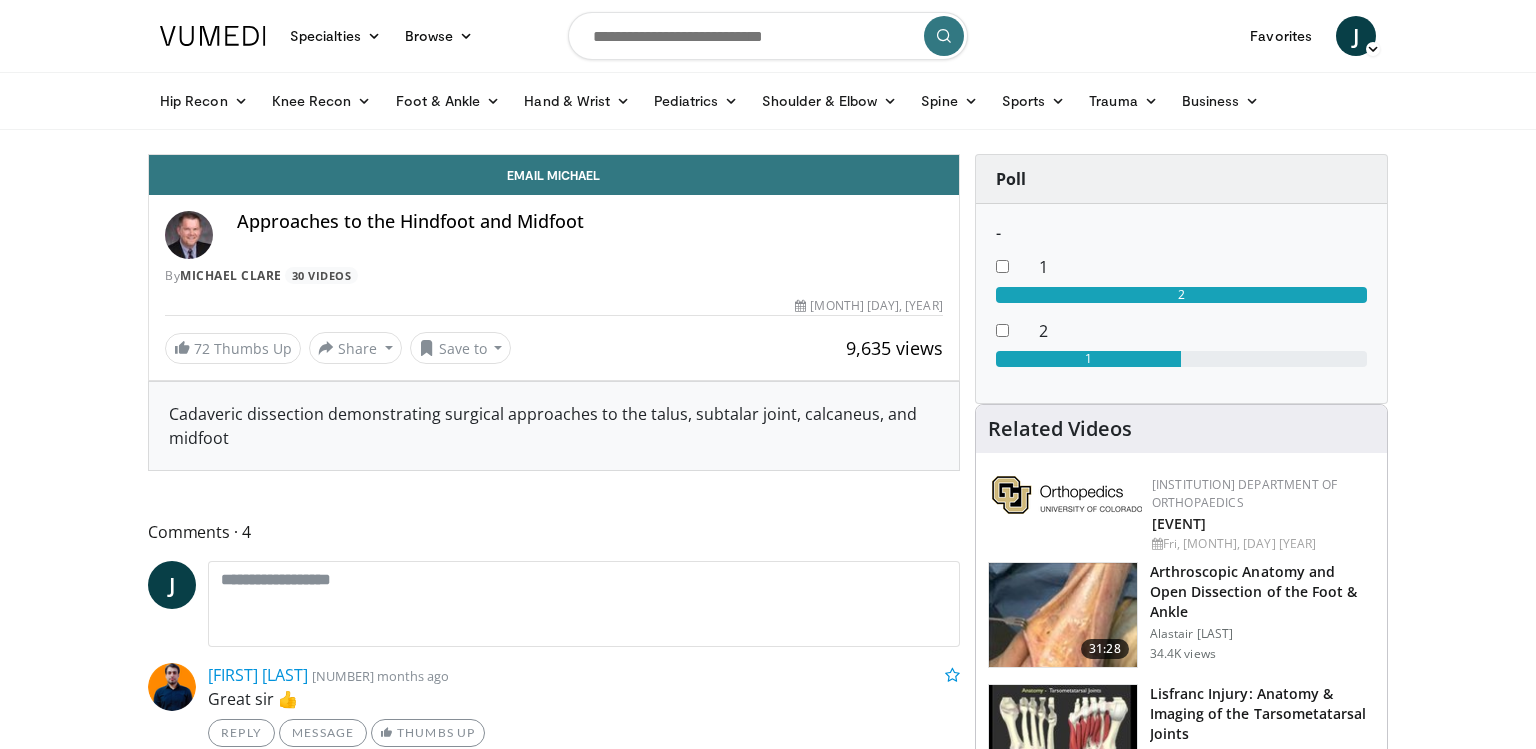 scroll, scrollTop: 0, scrollLeft: 0, axis: both 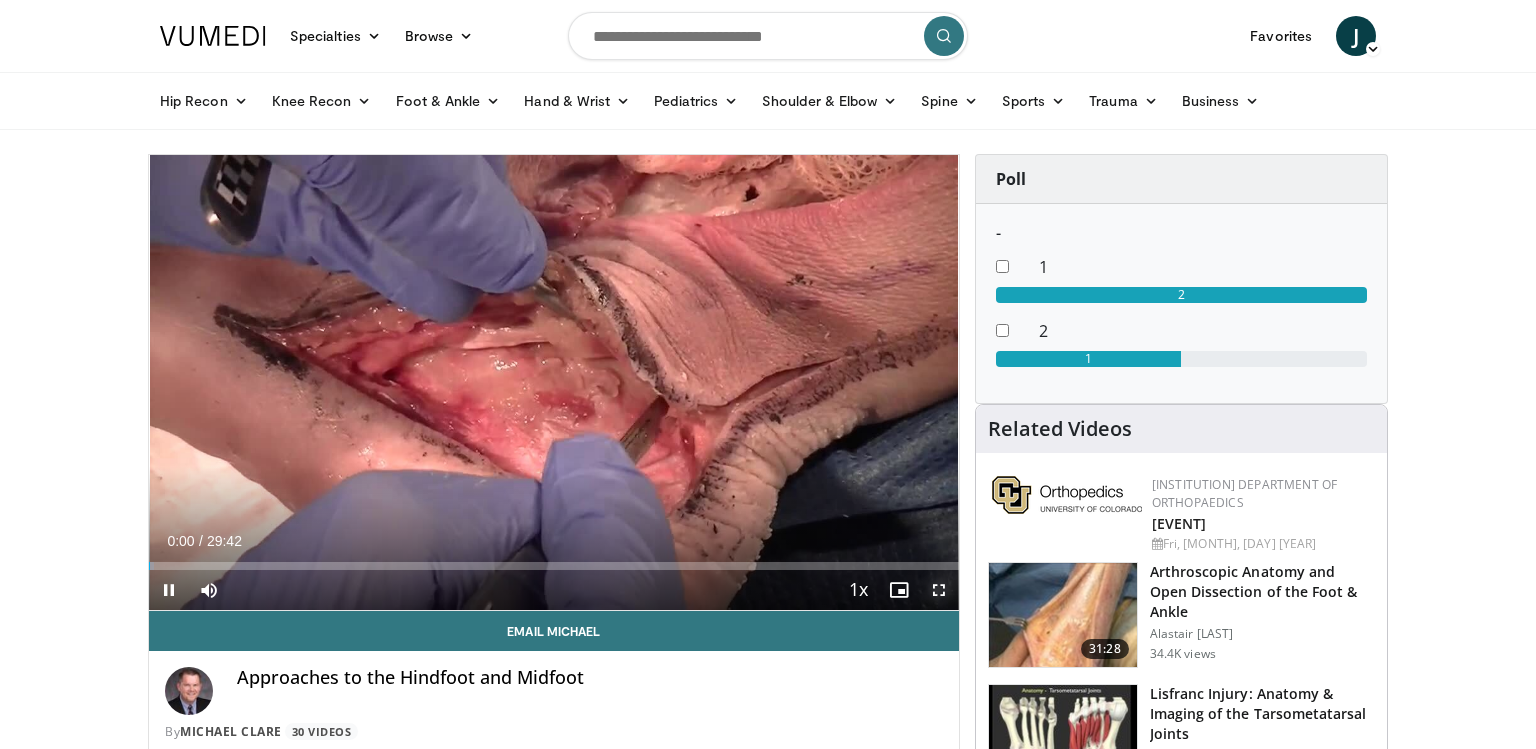 click at bounding box center [939, 590] 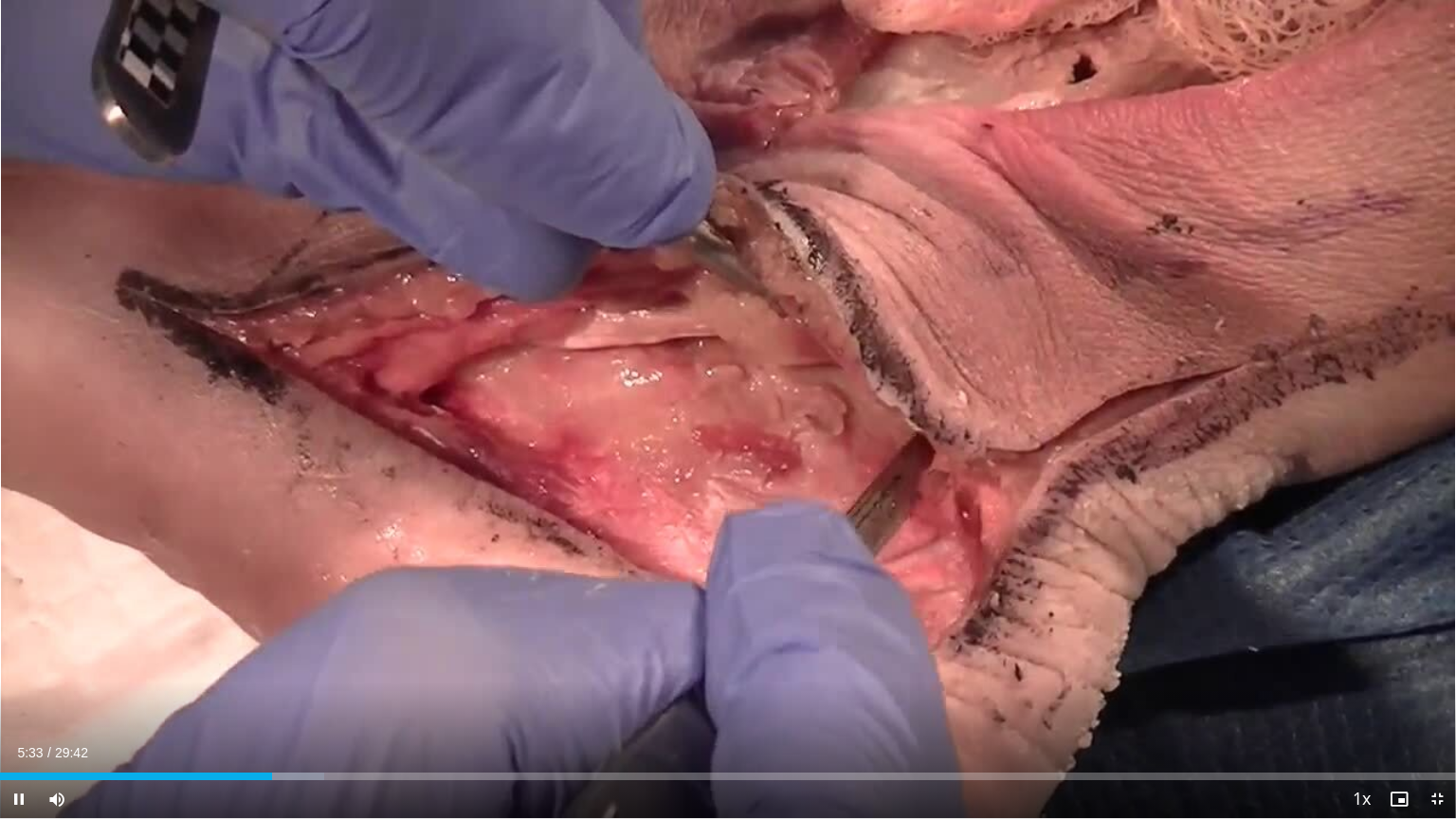 click on "10 seconds
Tap to unmute" at bounding box center (728, 409) 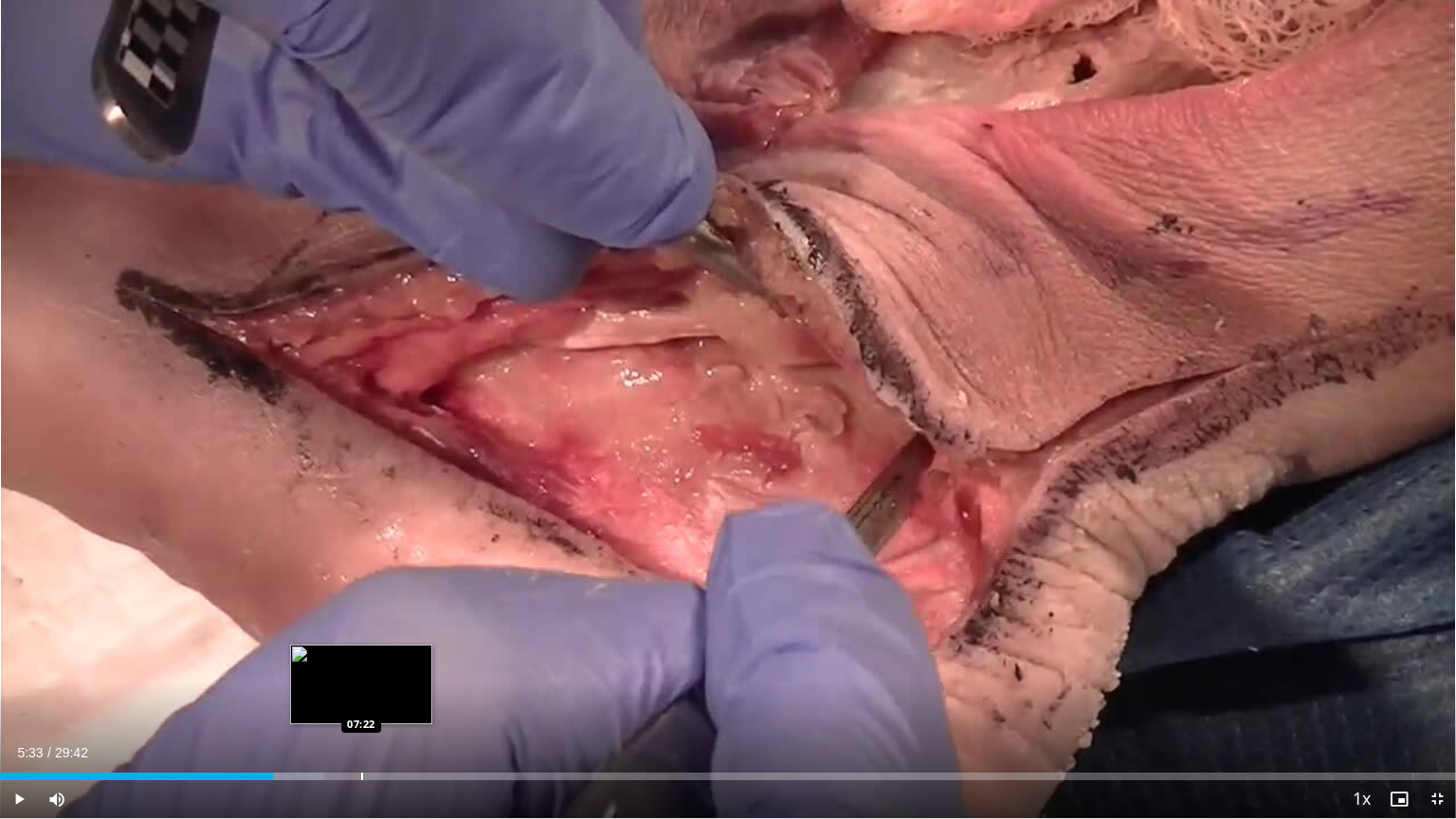 click on "Loaded :  22.26% 05:33 07:22" at bounding box center [728, 771] 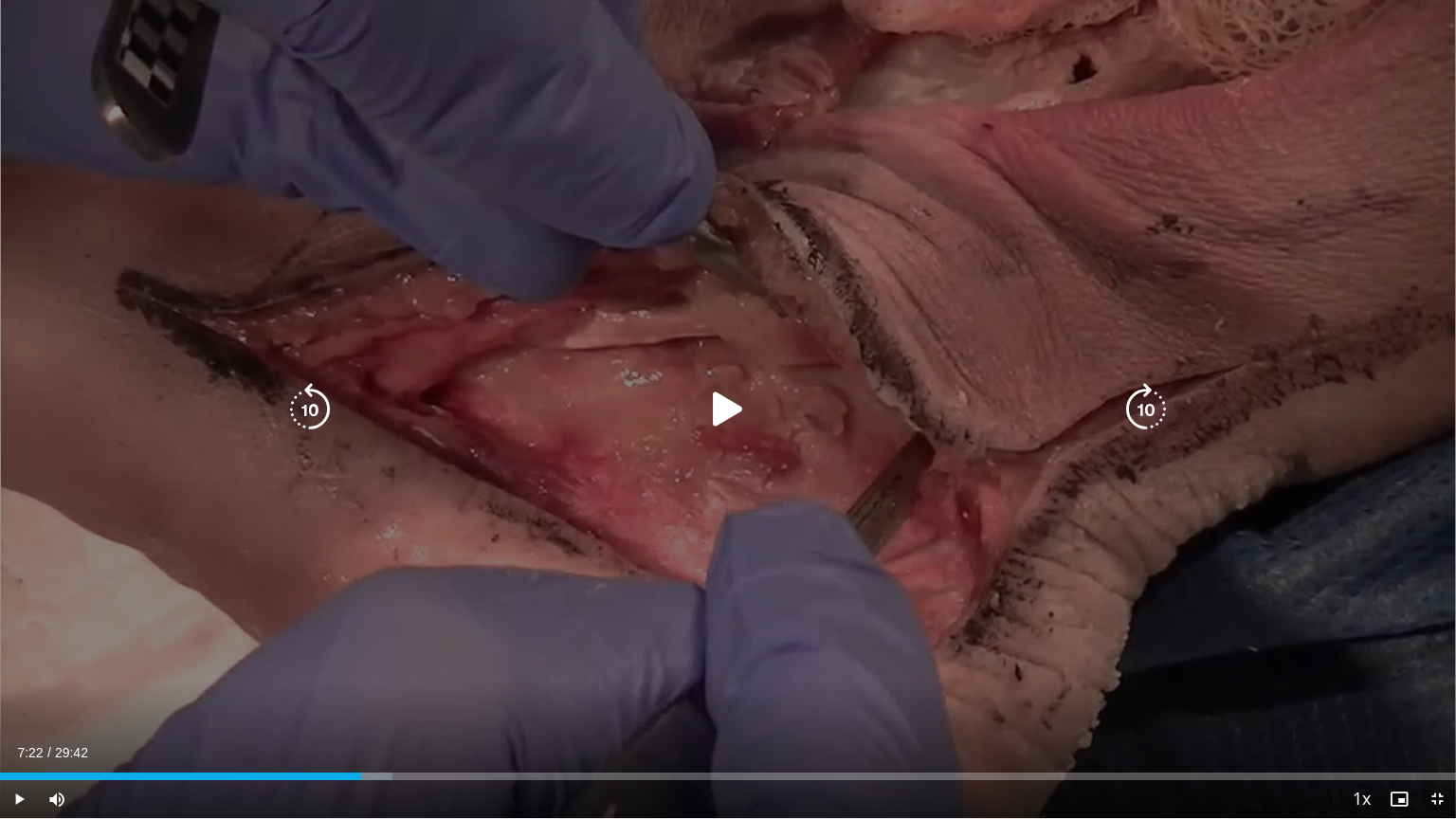 click on "10 seconds
Tap to unmute" at bounding box center (728, 409) 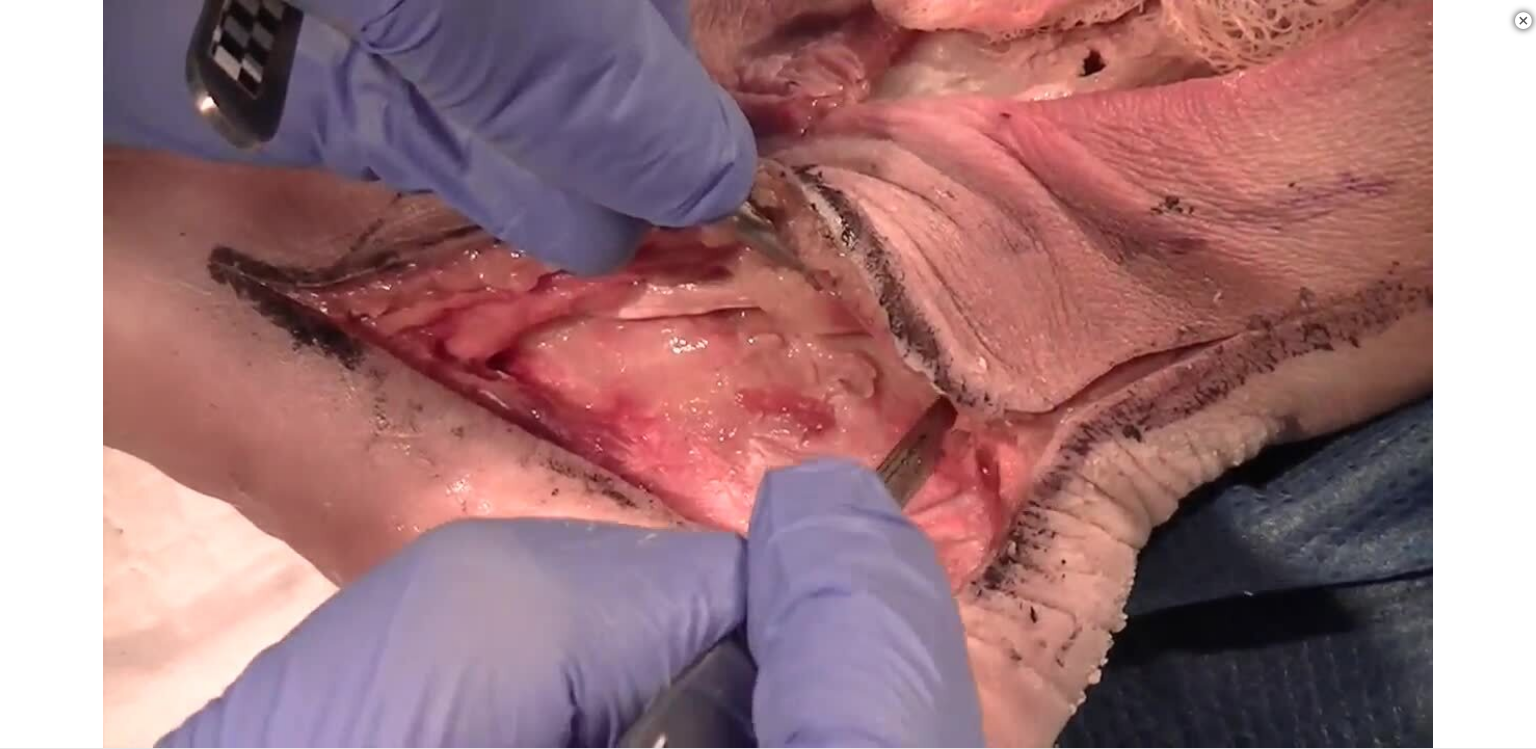 scroll, scrollTop: 2646, scrollLeft: 0, axis: vertical 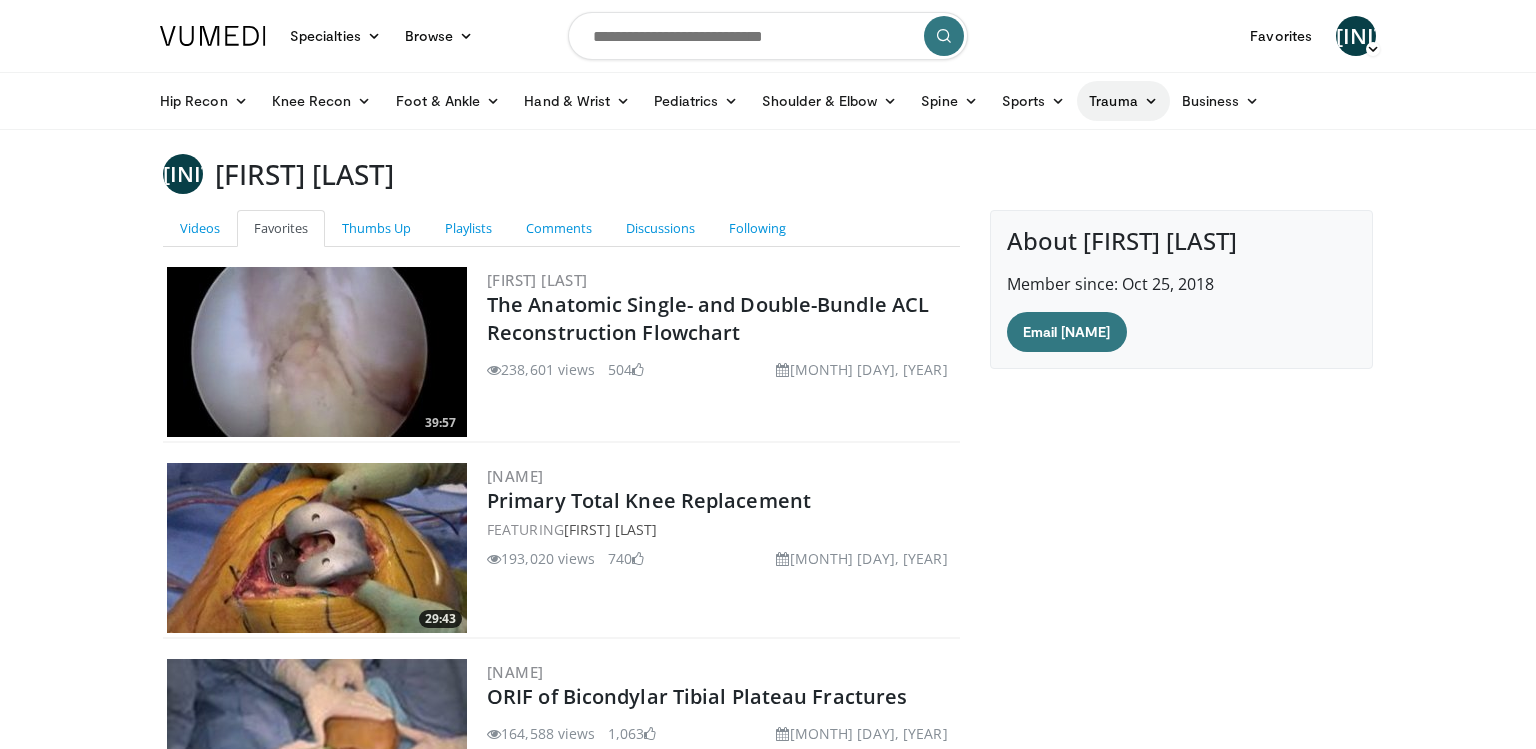 click on "Trauma" at bounding box center [1123, 101] 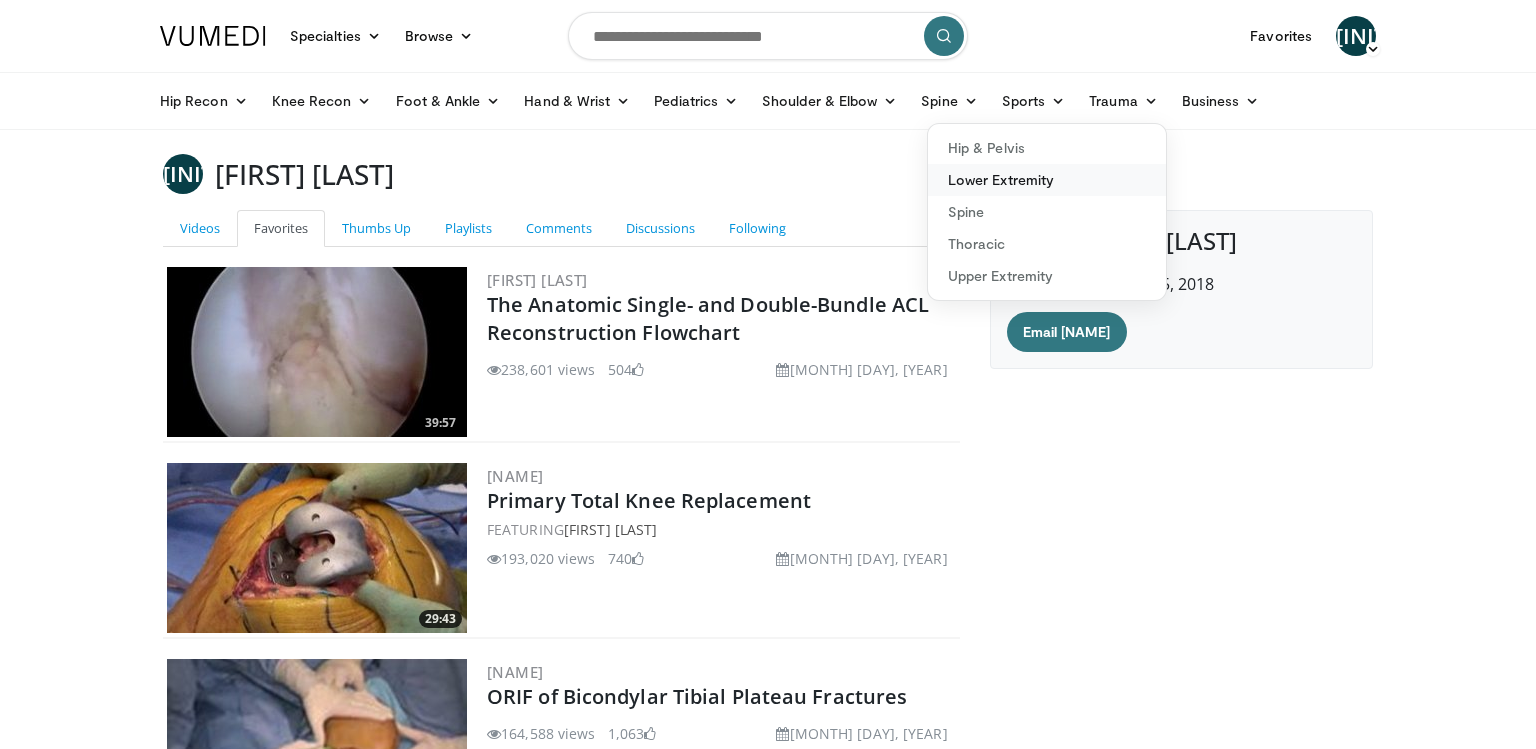 click on "Lower Extremity" at bounding box center [1047, 180] 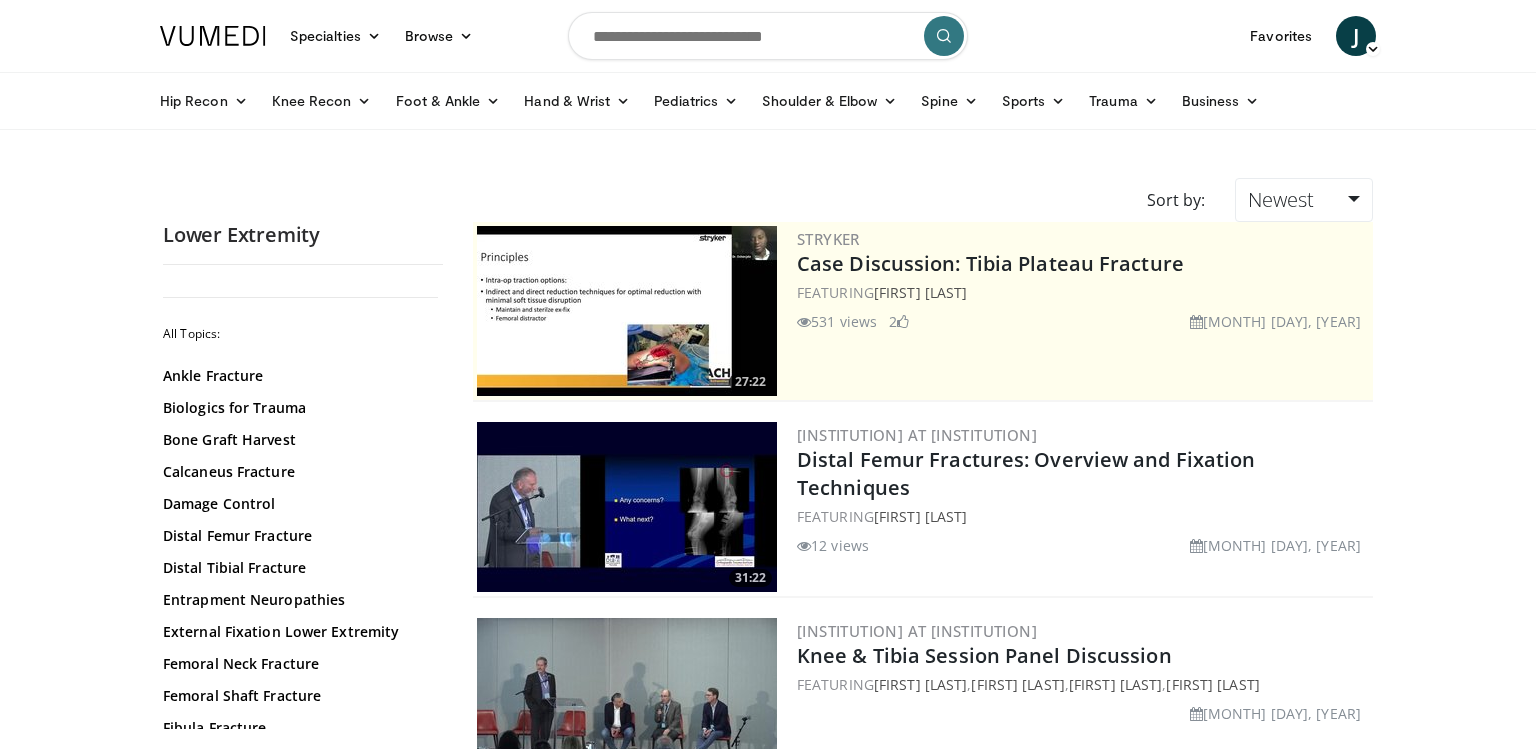 scroll, scrollTop: 0, scrollLeft: 0, axis: both 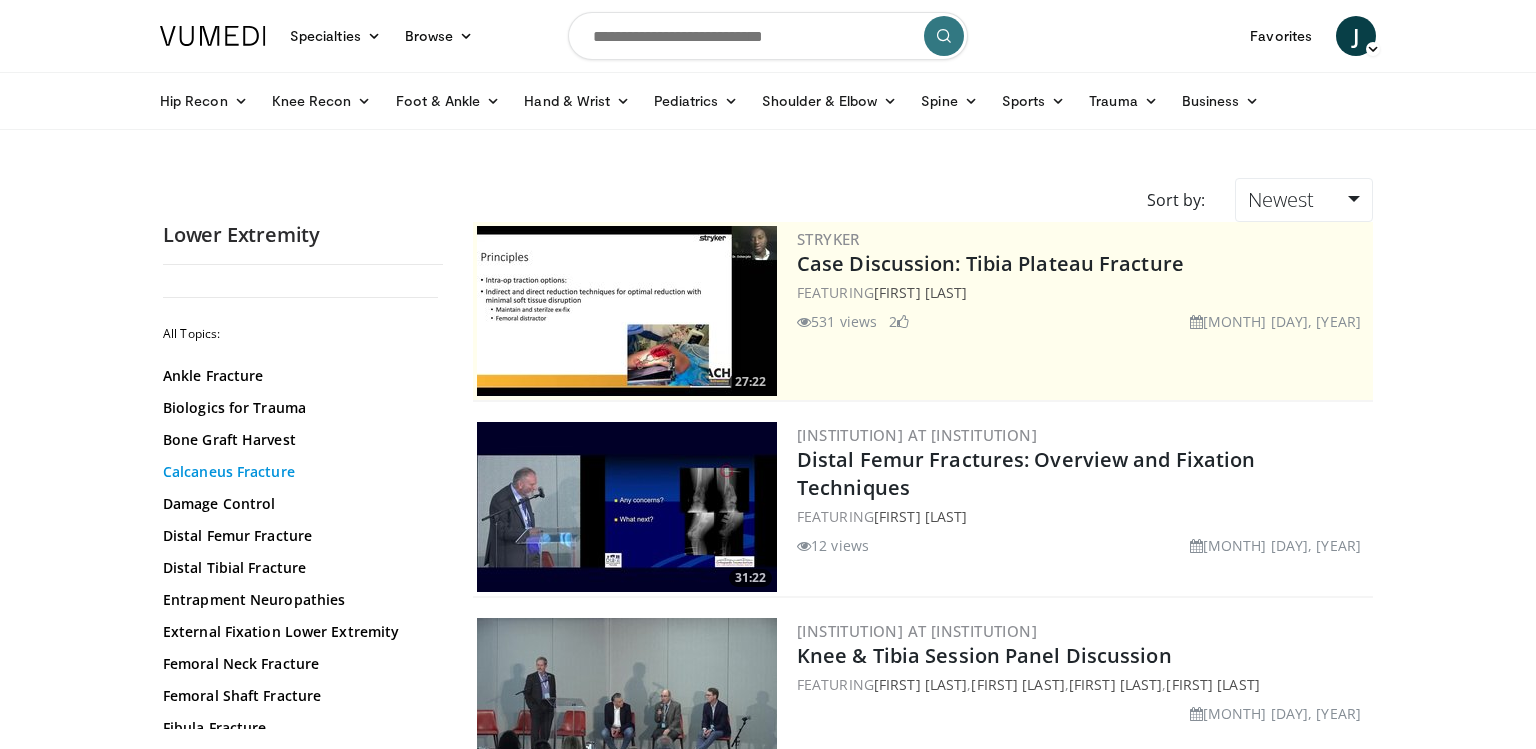 click on "Calcaneus Fracture" at bounding box center [298, 472] 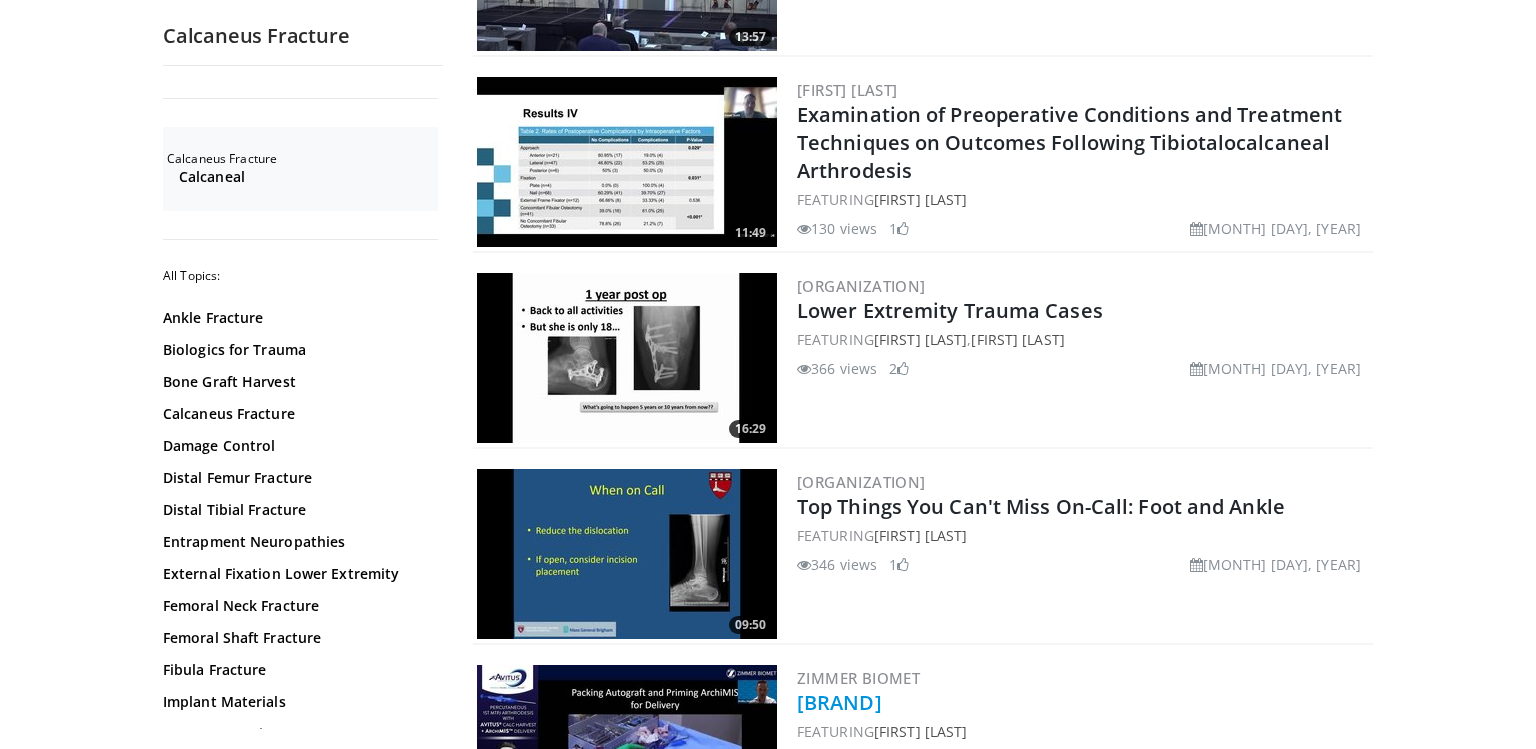 scroll, scrollTop: 934, scrollLeft: 0, axis: vertical 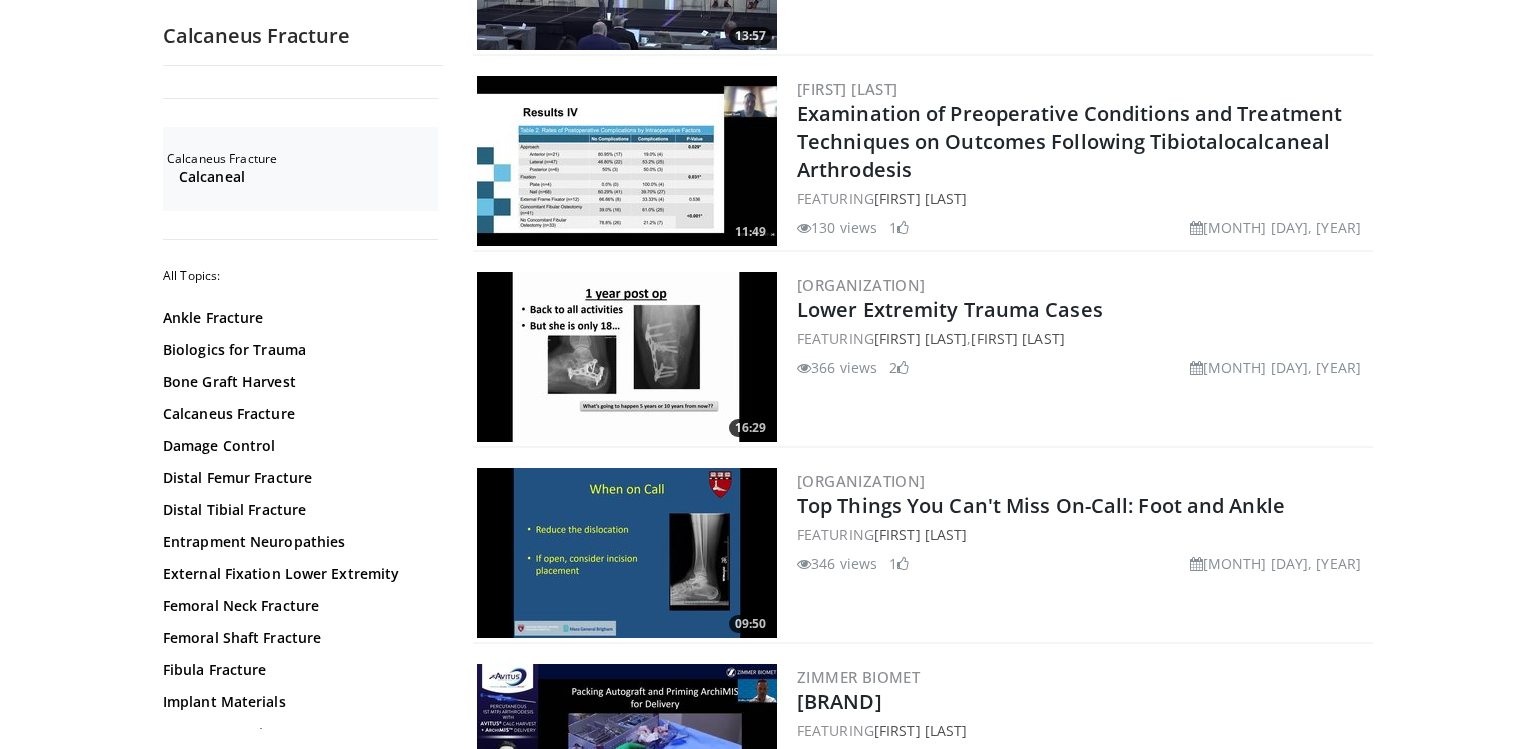 click at bounding box center [627, 357] 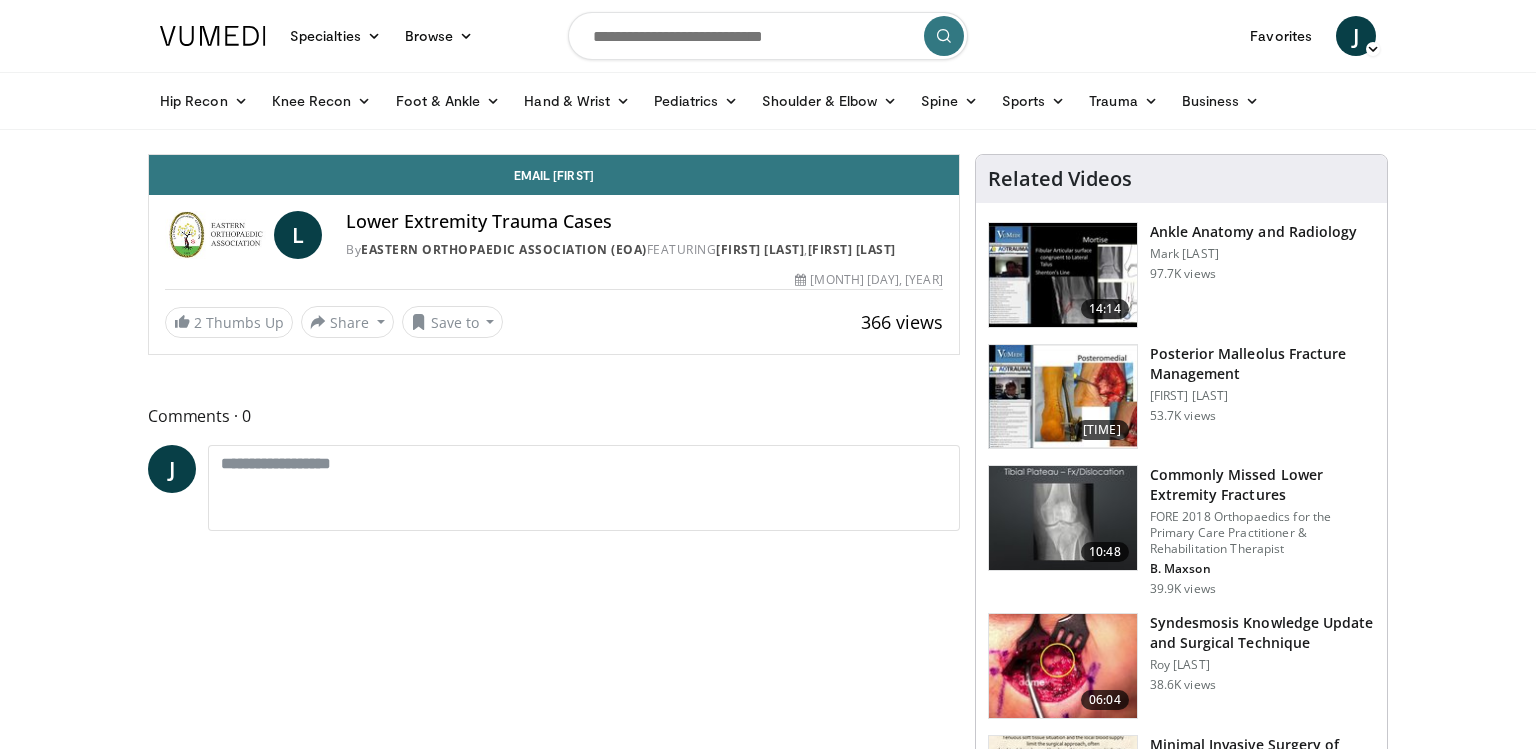 scroll, scrollTop: 0, scrollLeft: 0, axis: both 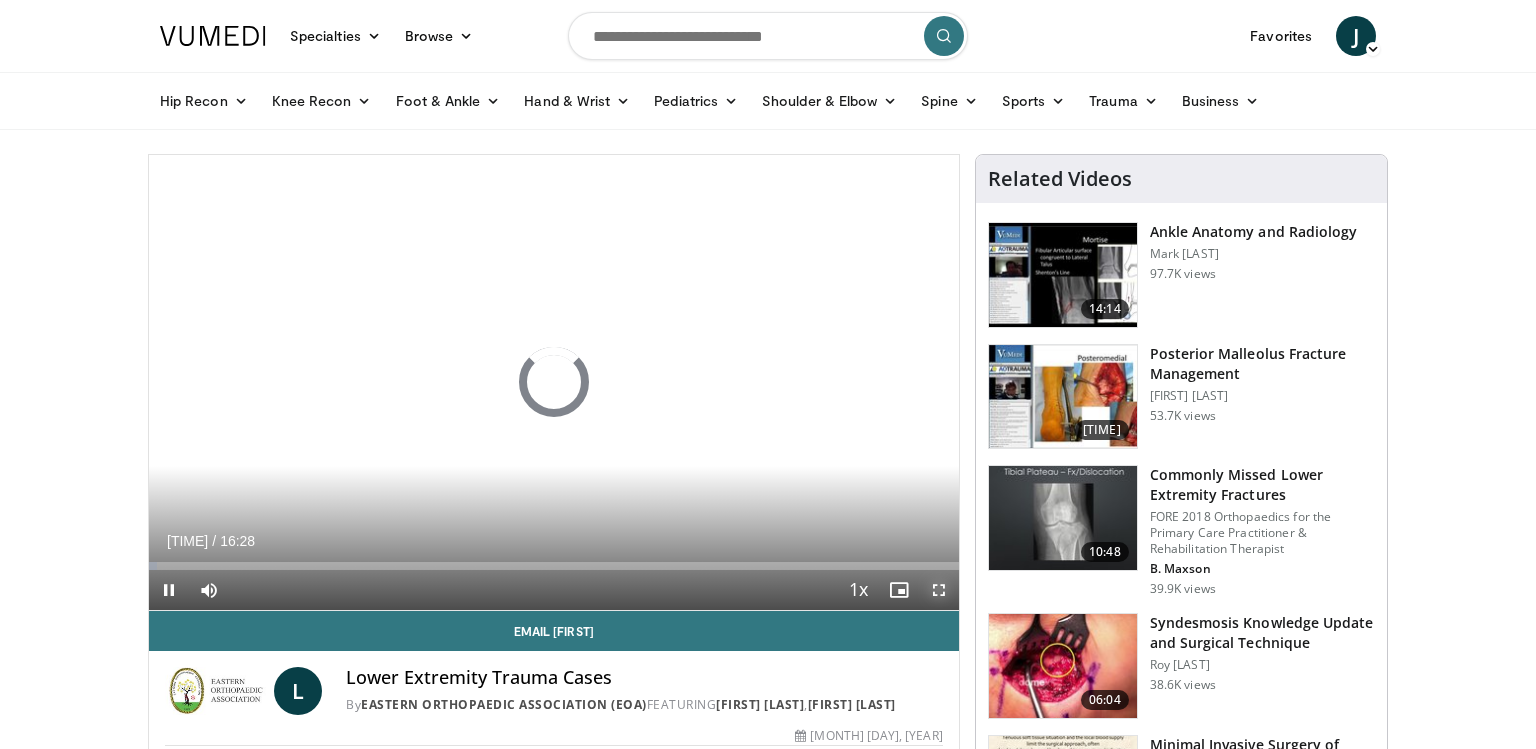 click at bounding box center (939, 590) 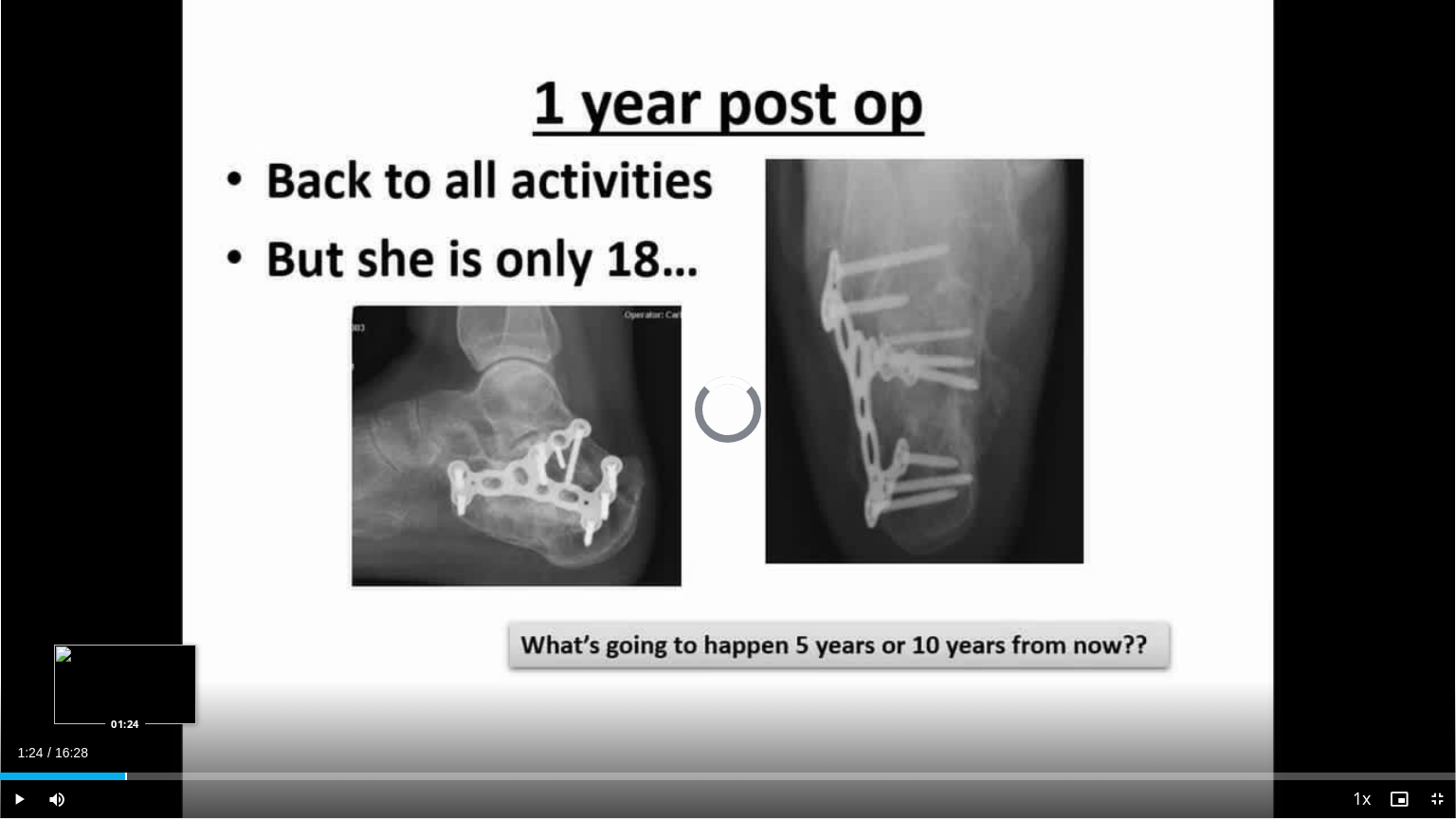 click on "Loaded :  7.02% 01:24 01:24" at bounding box center [728, 771] 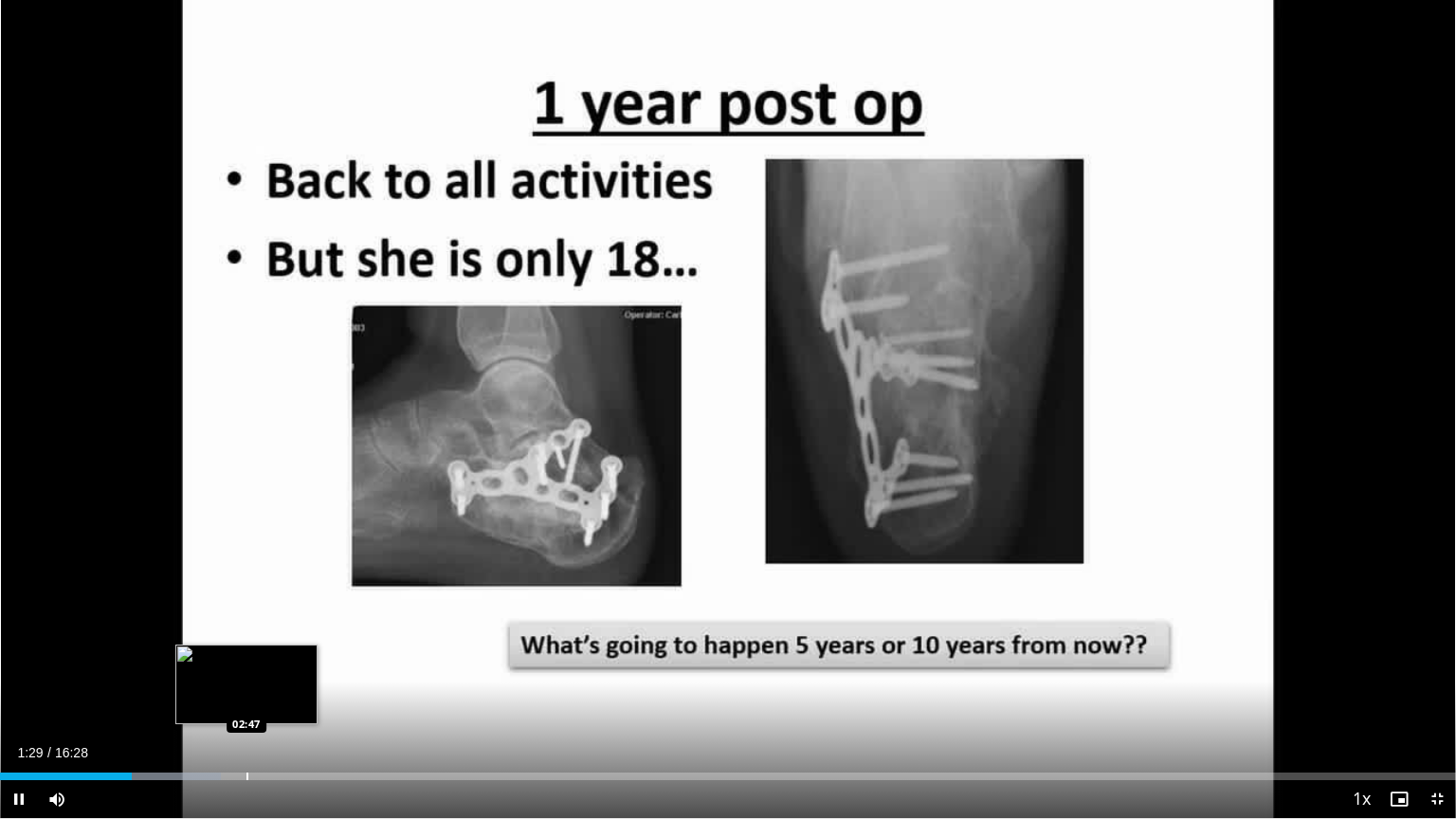 click on "Loaded :  15.18% 01:29 02:47" at bounding box center [728, 771] 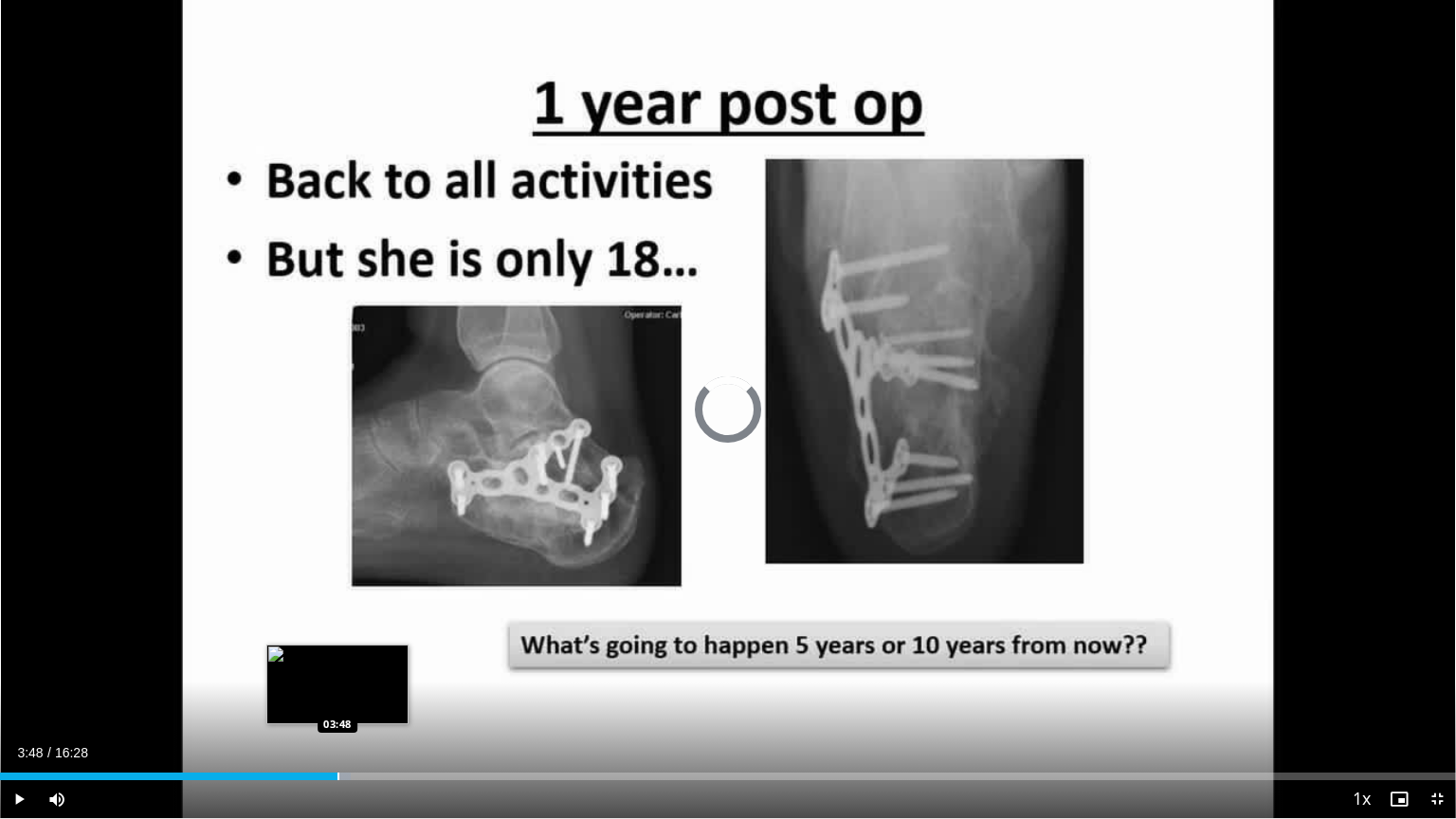 click on "Loaded :  24.09% 03:48 03:48" at bounding box center (728, 771) 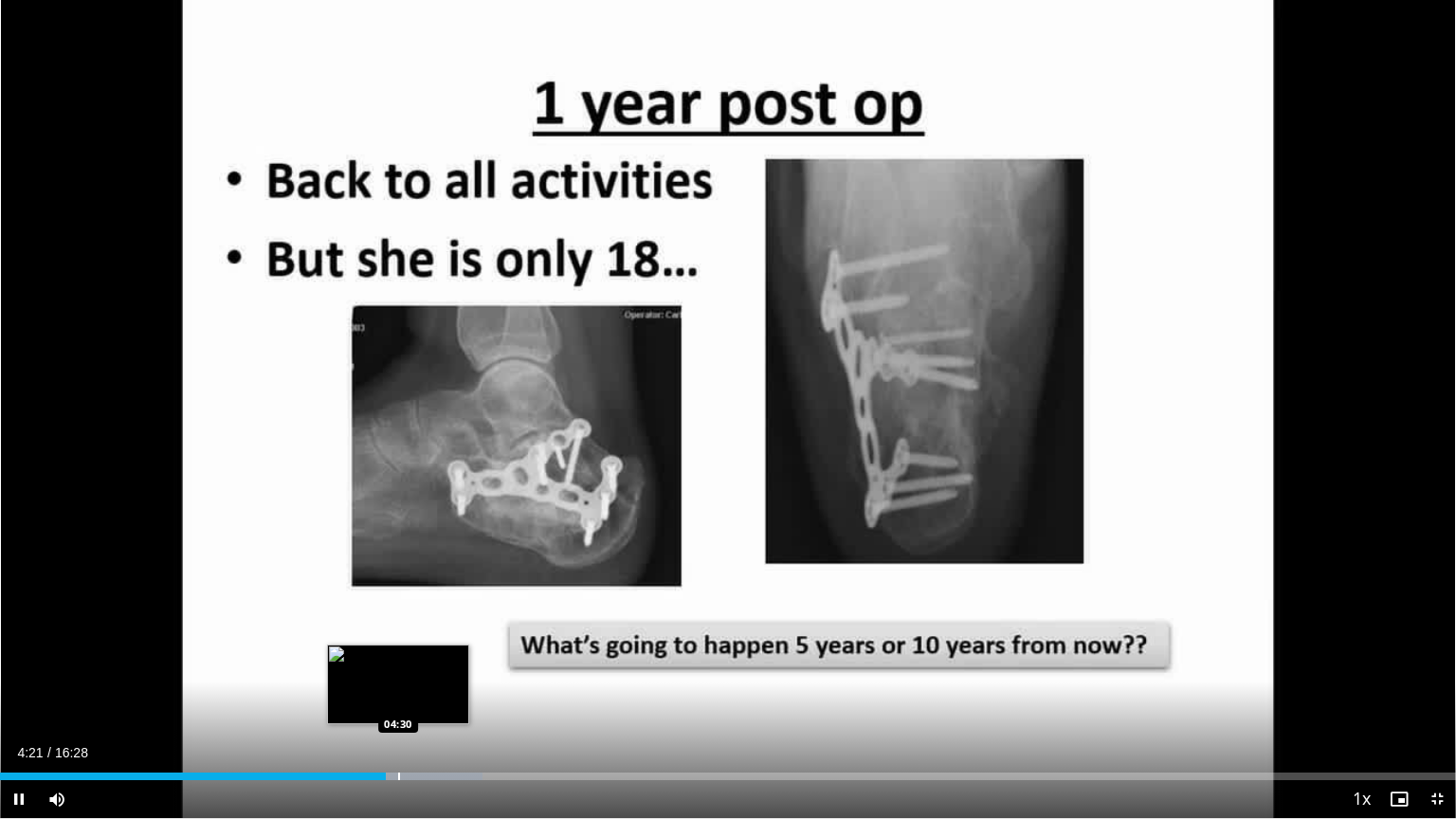 click on "**********" at bounding box center (728, 410) 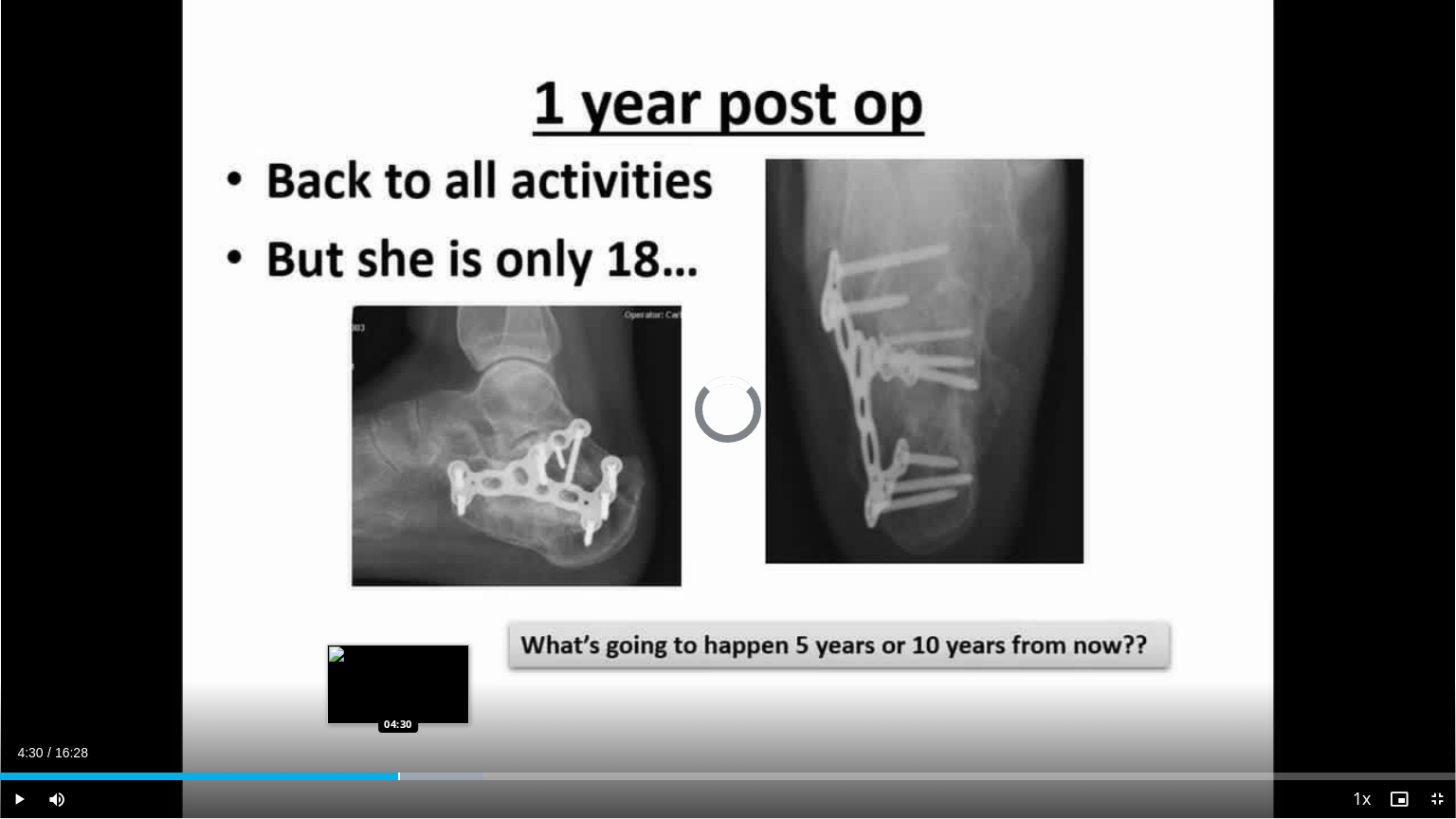 click on "Loaded :  33.13% 04:30 04:30" at bounding box center (728, 771) 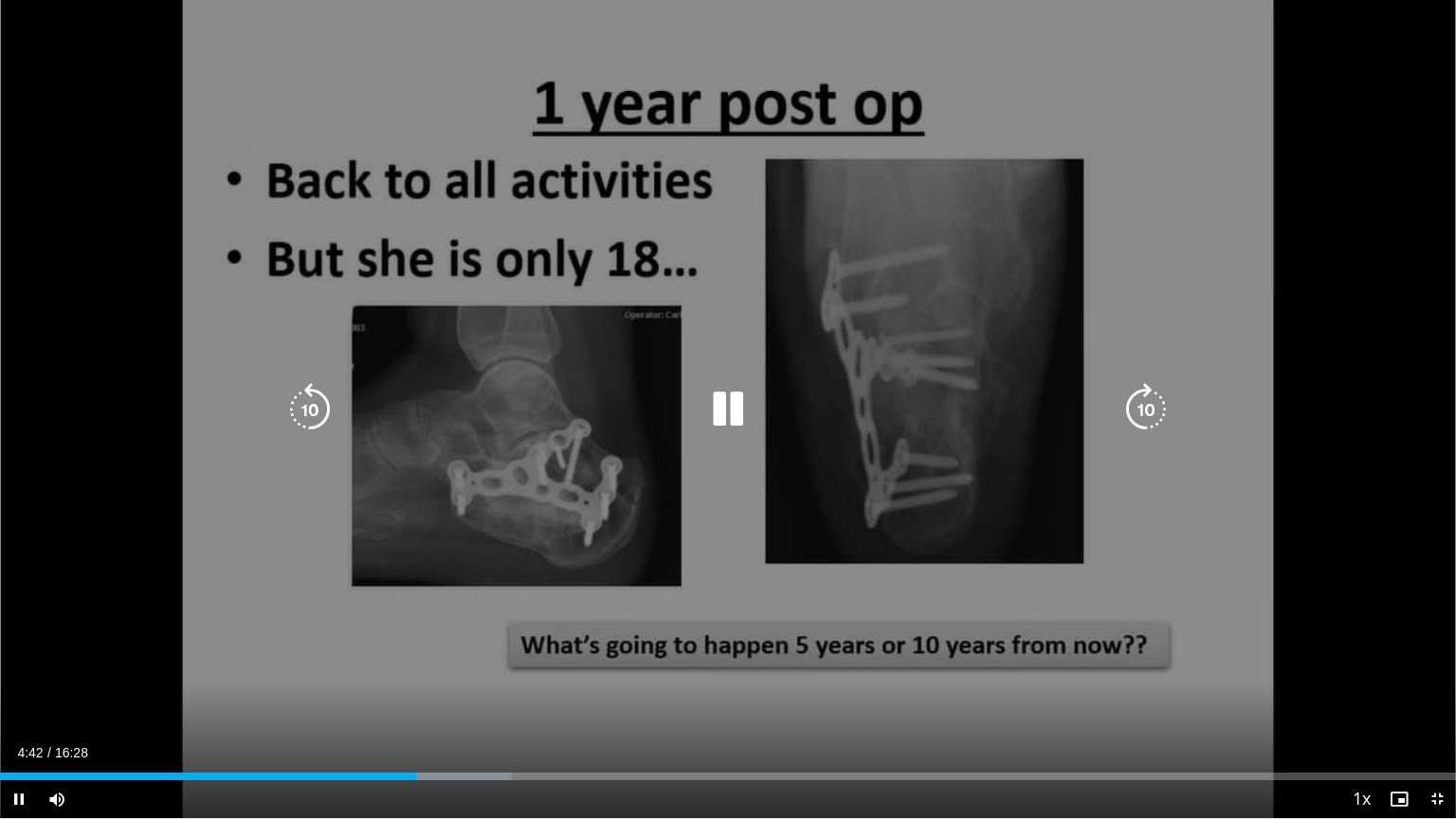 click on "Loaded :  35.13% 04:42 06:54" at bounding box center [728, 771] 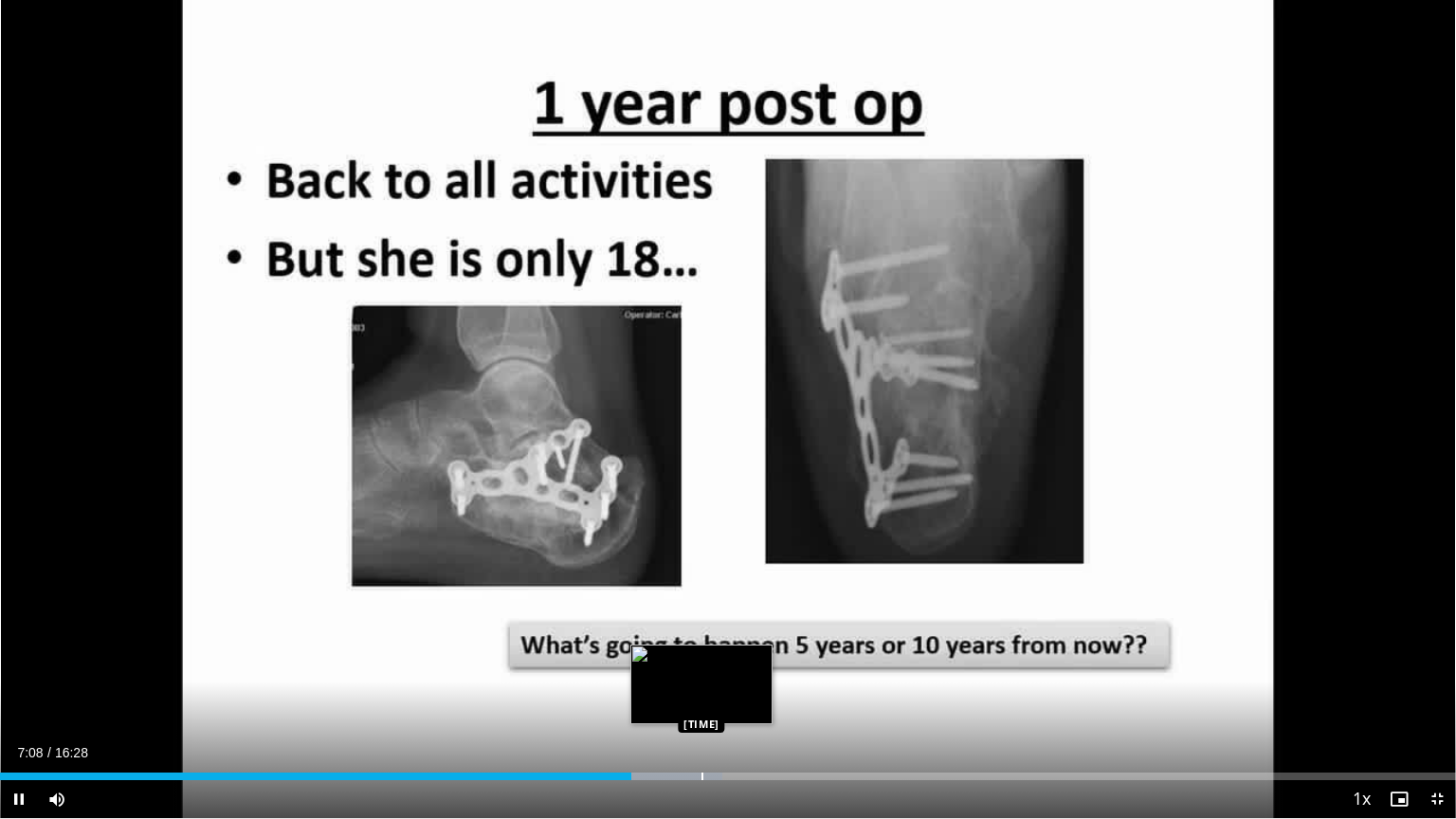 click on "Loaded :  49.60% 07:08 07:55" at bounding box center (728, 771) 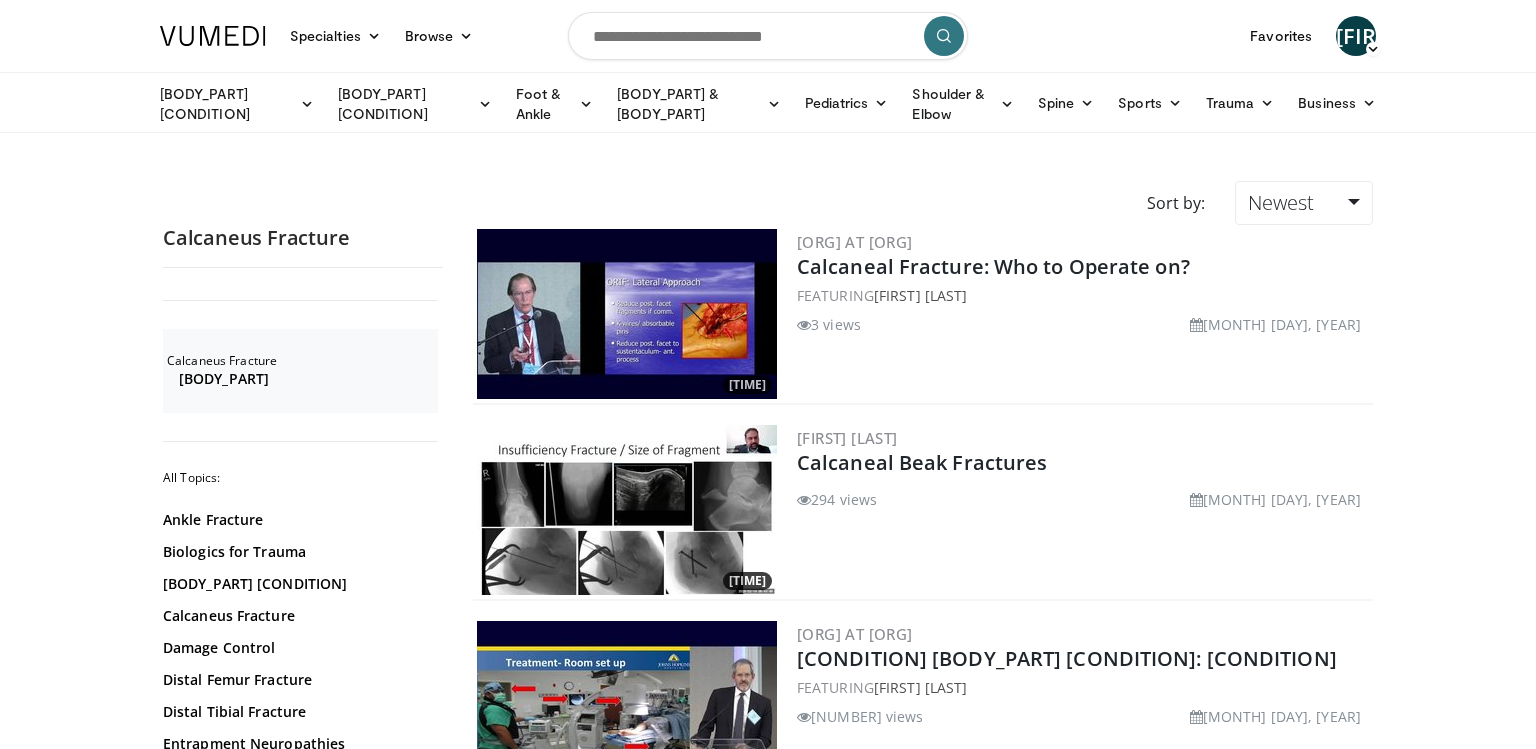 scroll, scrollTop: 934, scrollLeft: 0, axis: vertical 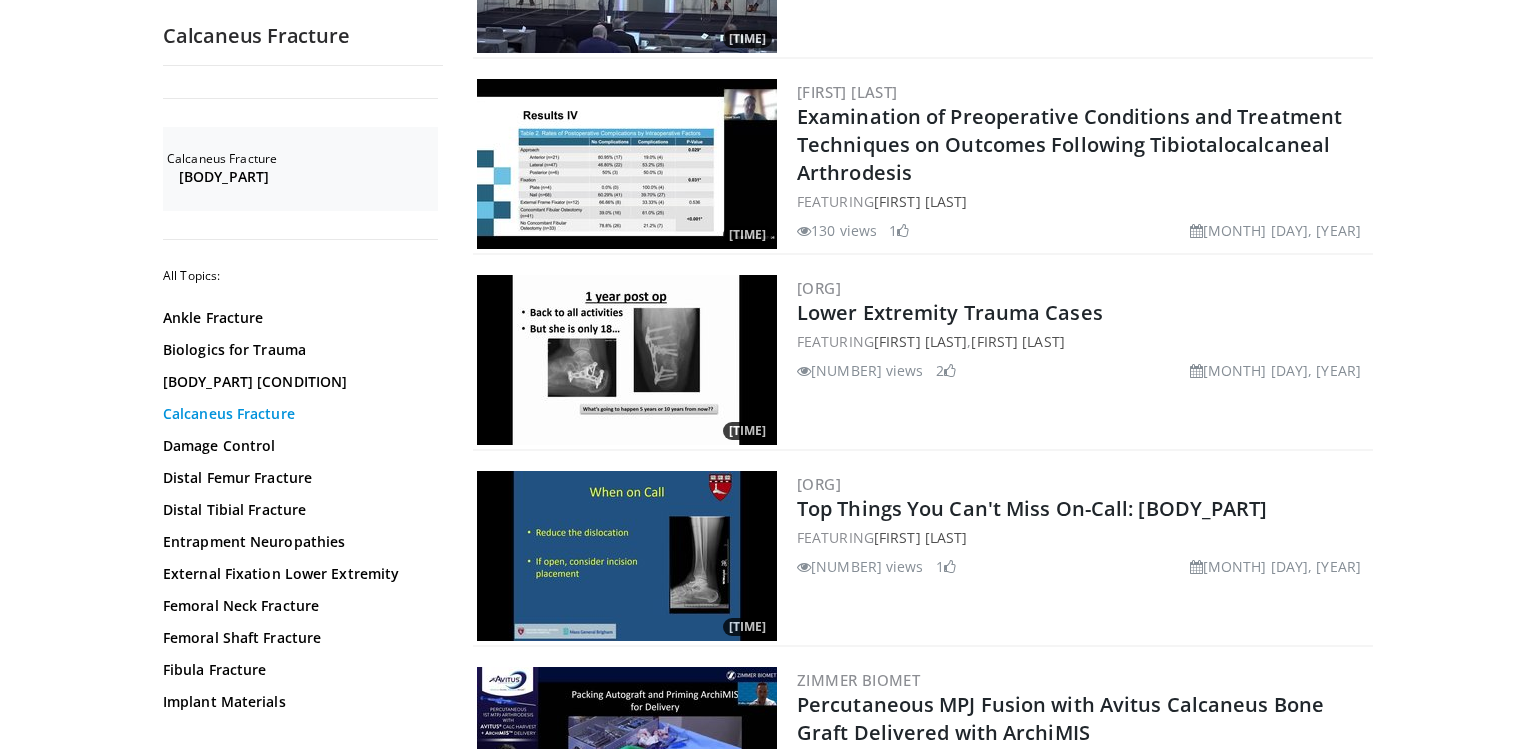 click on "Calcaneus Fracture" at bounding box center (298, 414) 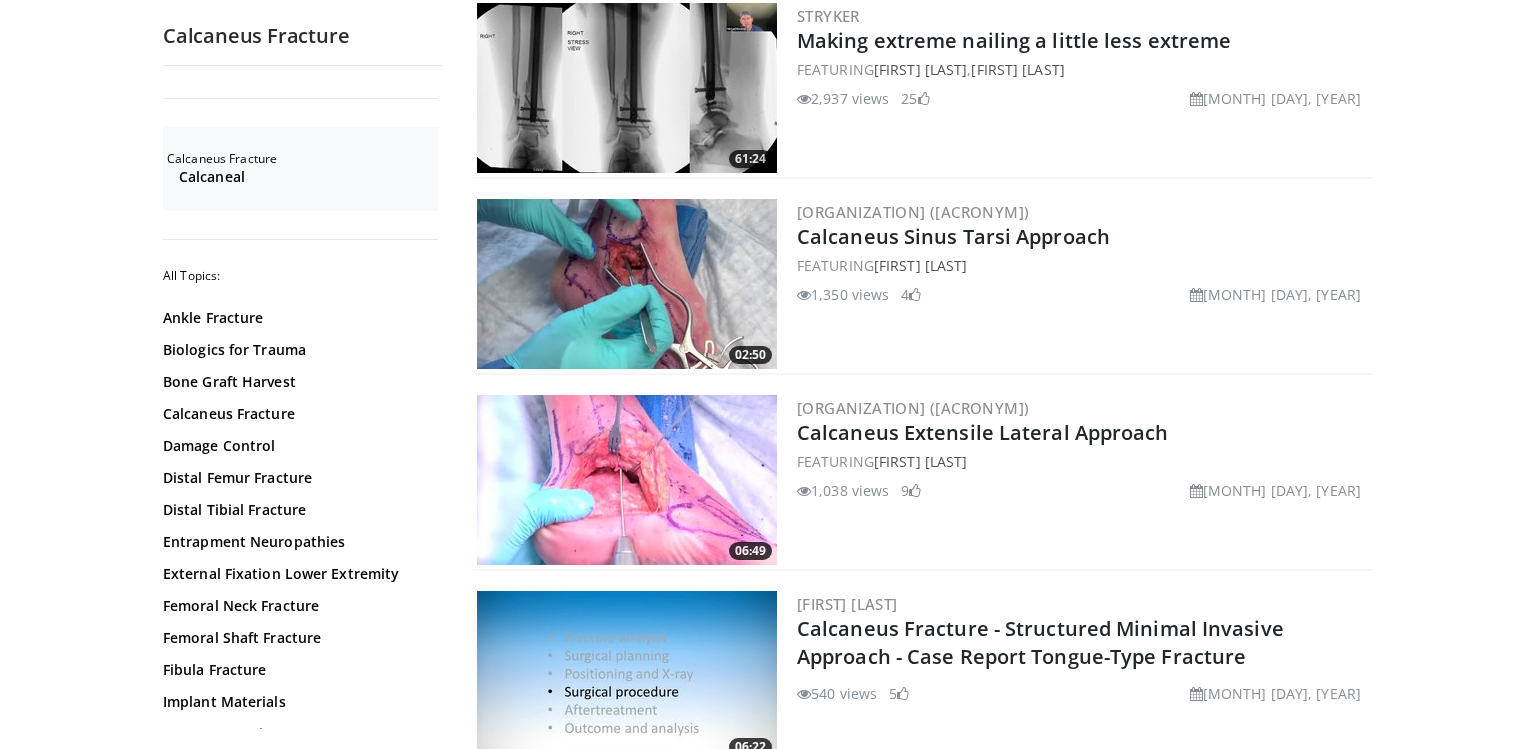 scroll, scrollTop: 1792, scrollLeft: 0, axis: vertical 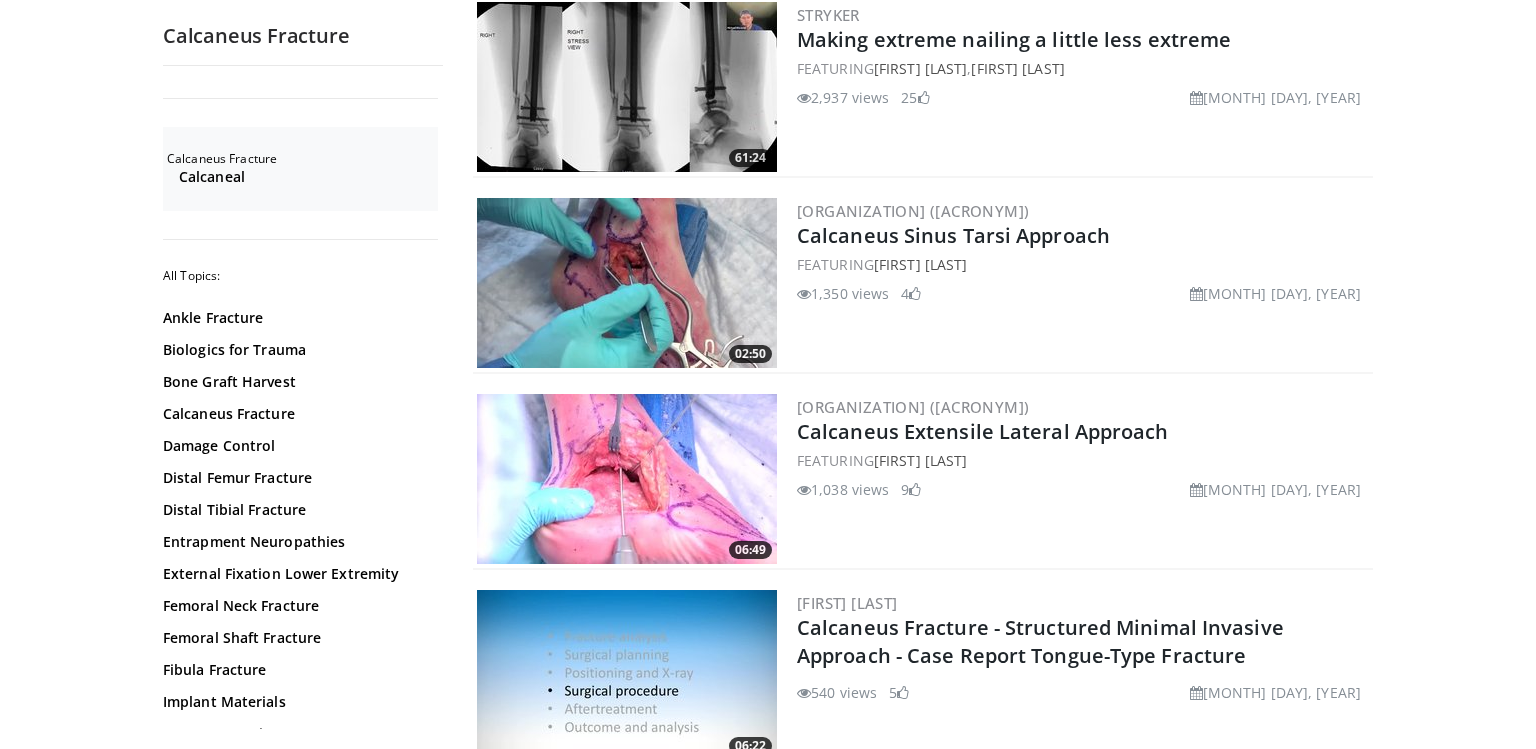 click at bounding box center [627, 479] 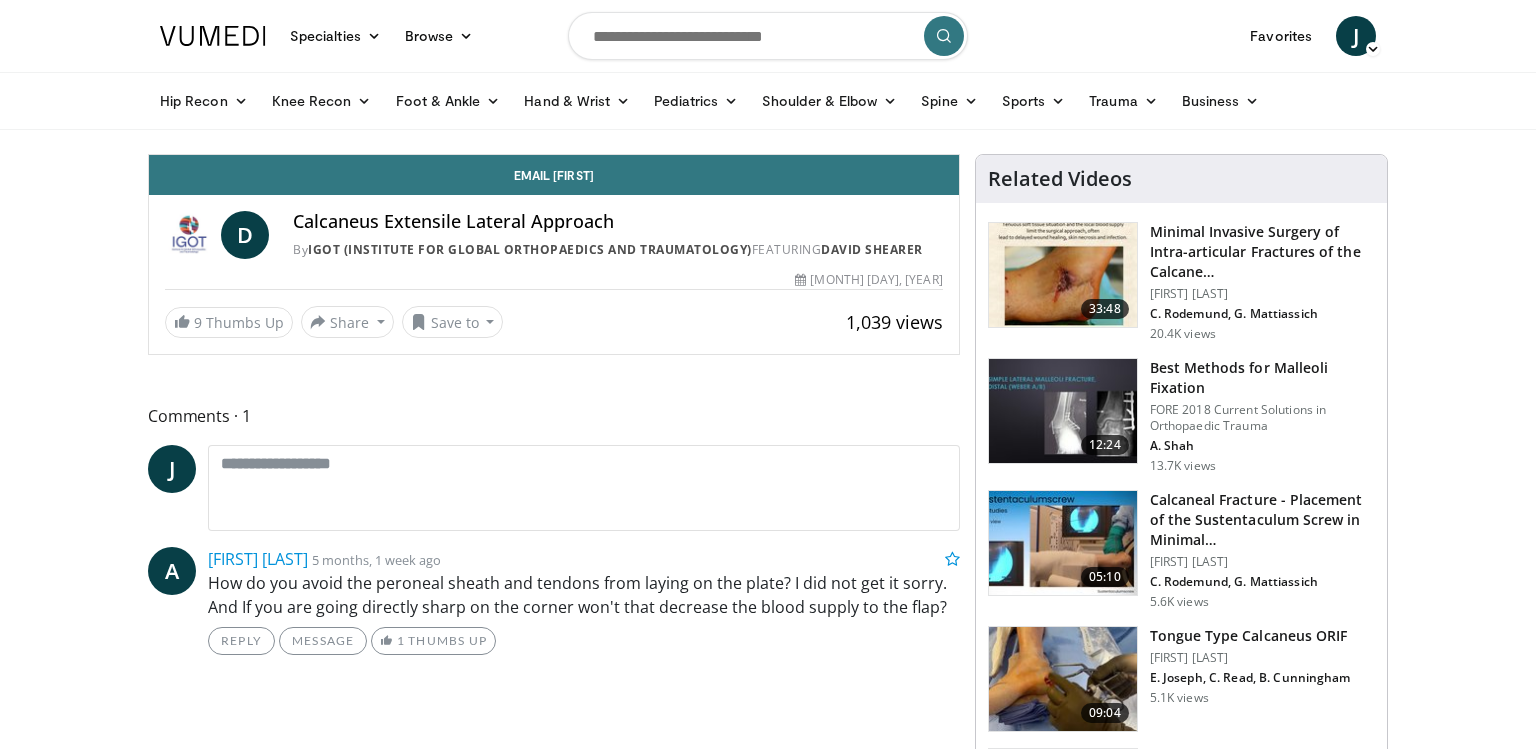 scroll, scrollTop: 0, scrollLeft: 0, axis: both 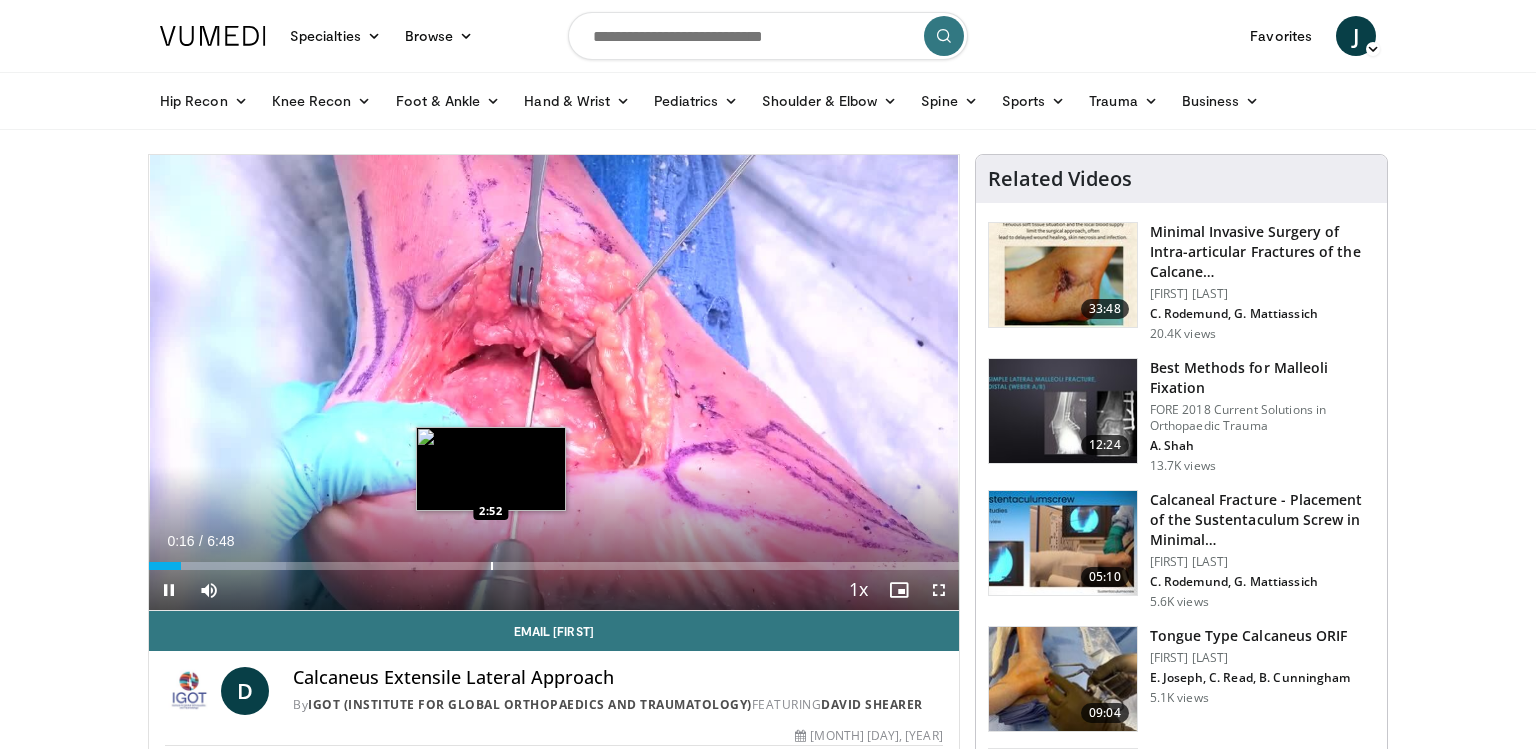 click at bounding box center [492, 566] 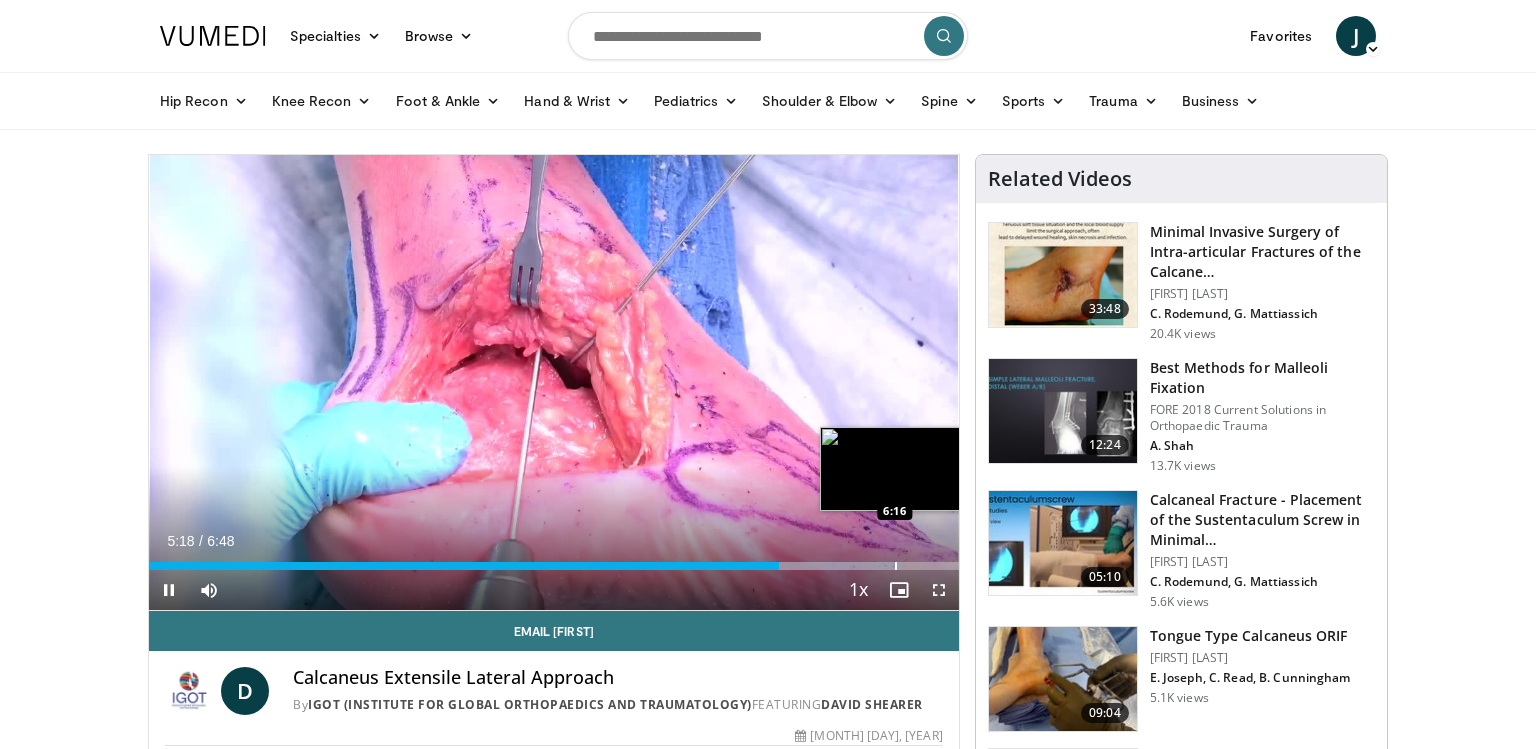 click at bounding box center [896, 566] 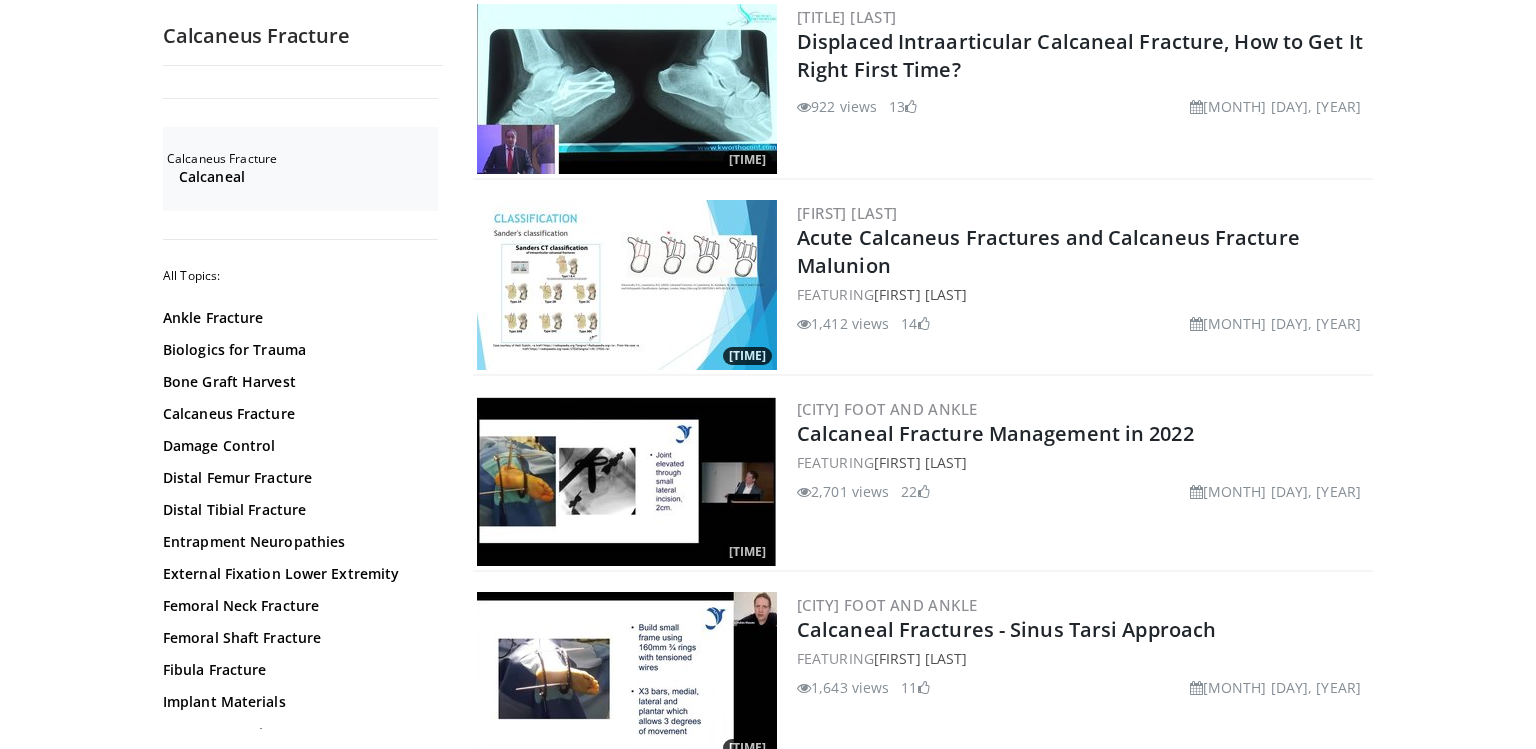 scroll, scrollTop: 2970, scrollLeft: 0, axis: vertical 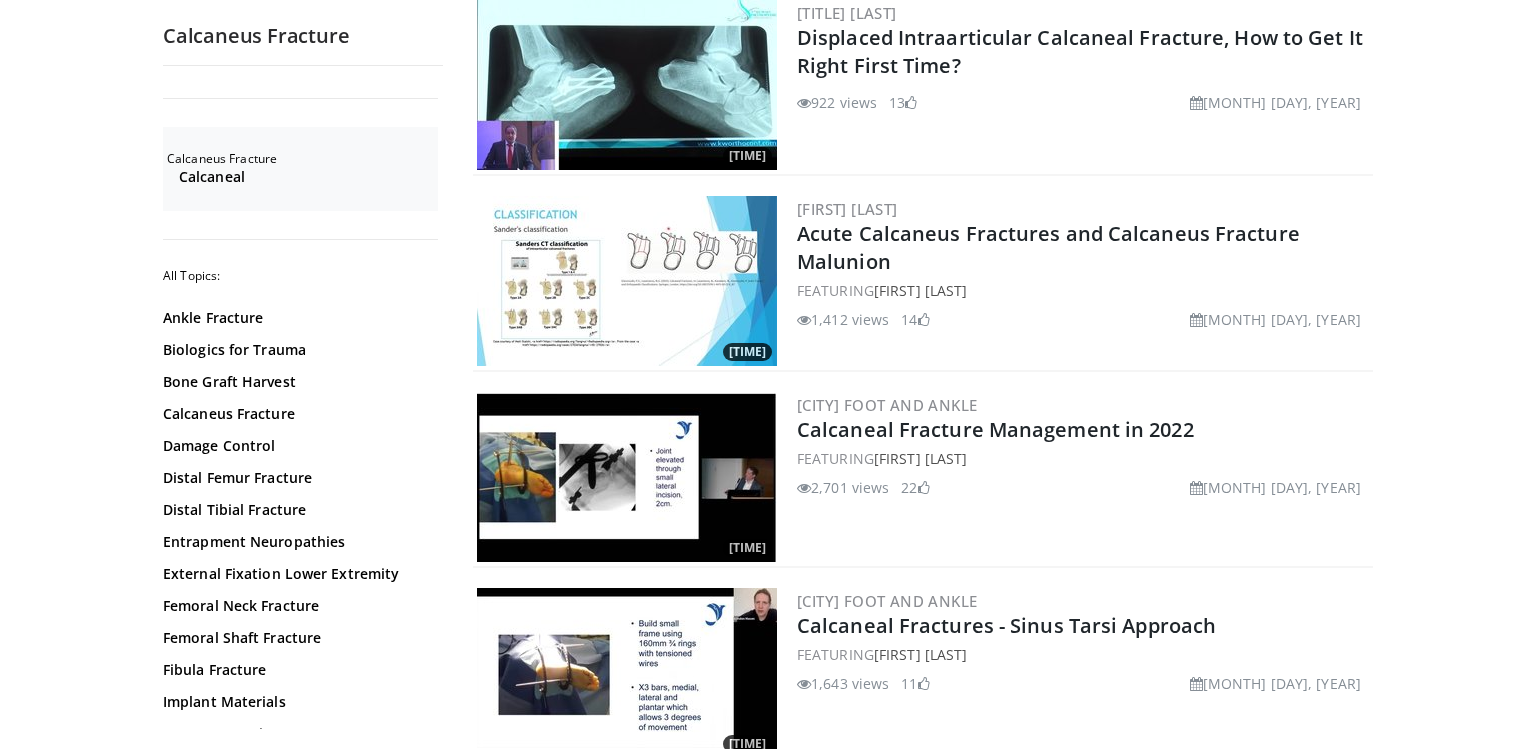 click at bounding box center (627, 477) 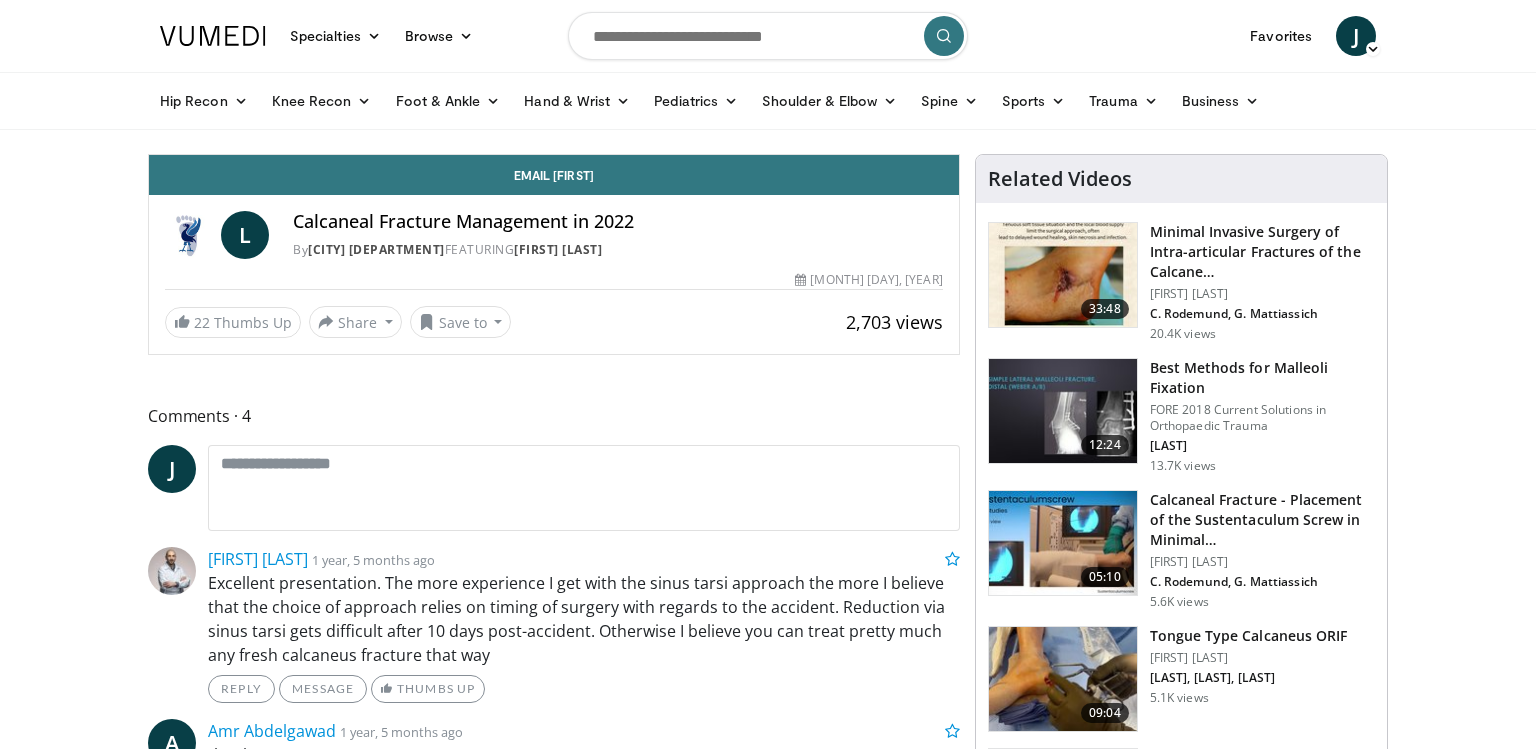 scroll, scrollTop: 0, scrollLeft: 0, axis: both 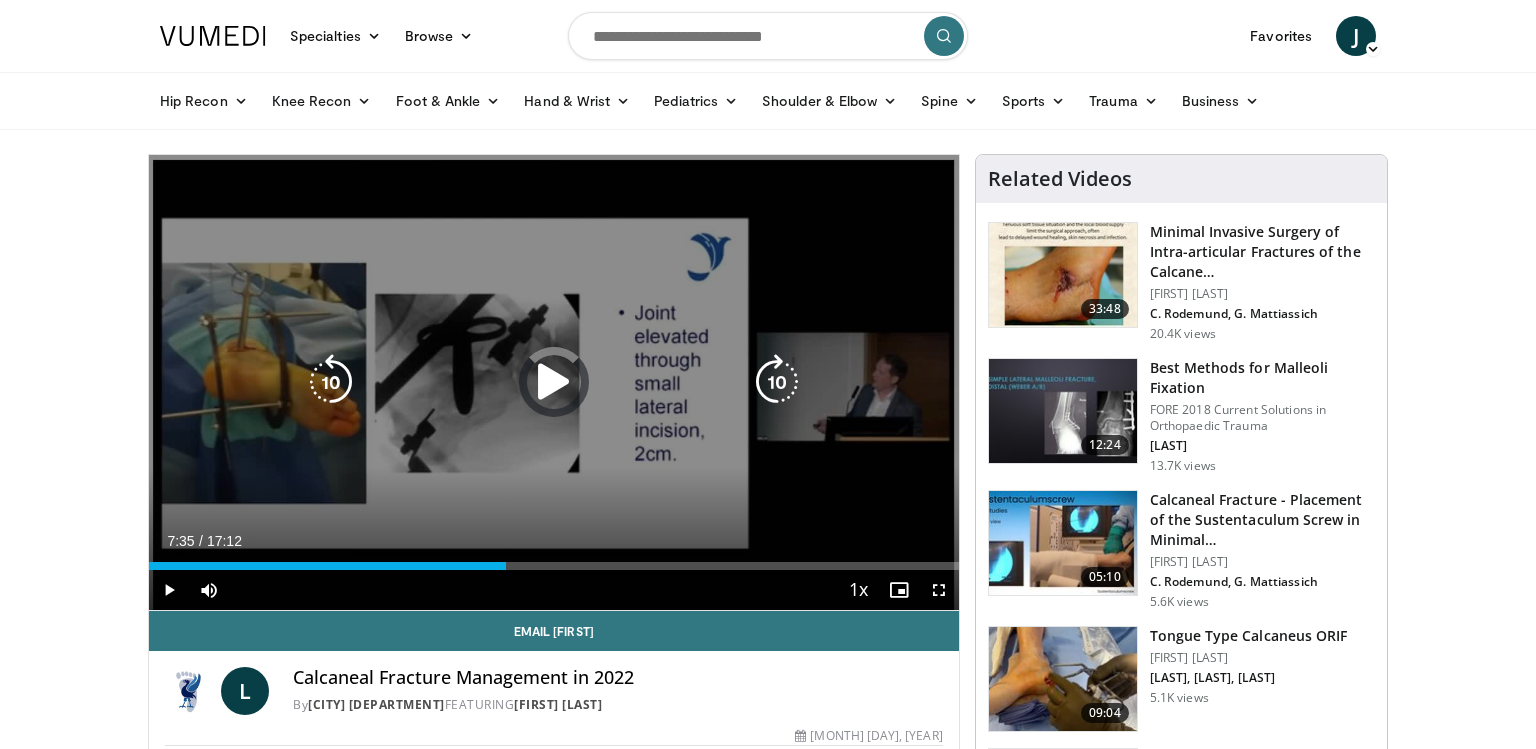 click on "Loaded :  7.73% 07:35 07:55" at bounding box center (554, 560) 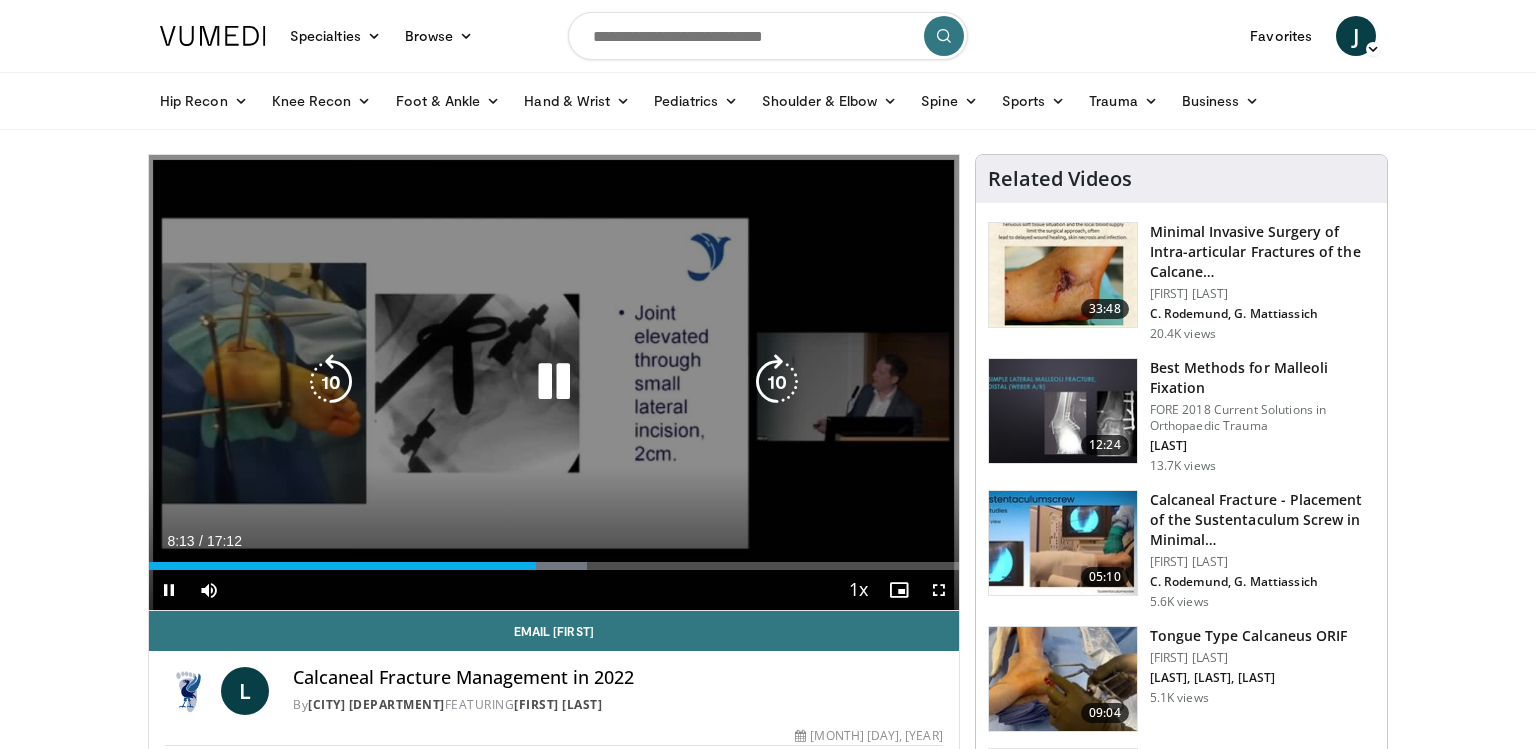 click on "Loaded :  54.12% 08:13 09:17" at bounding box center (554, 560) 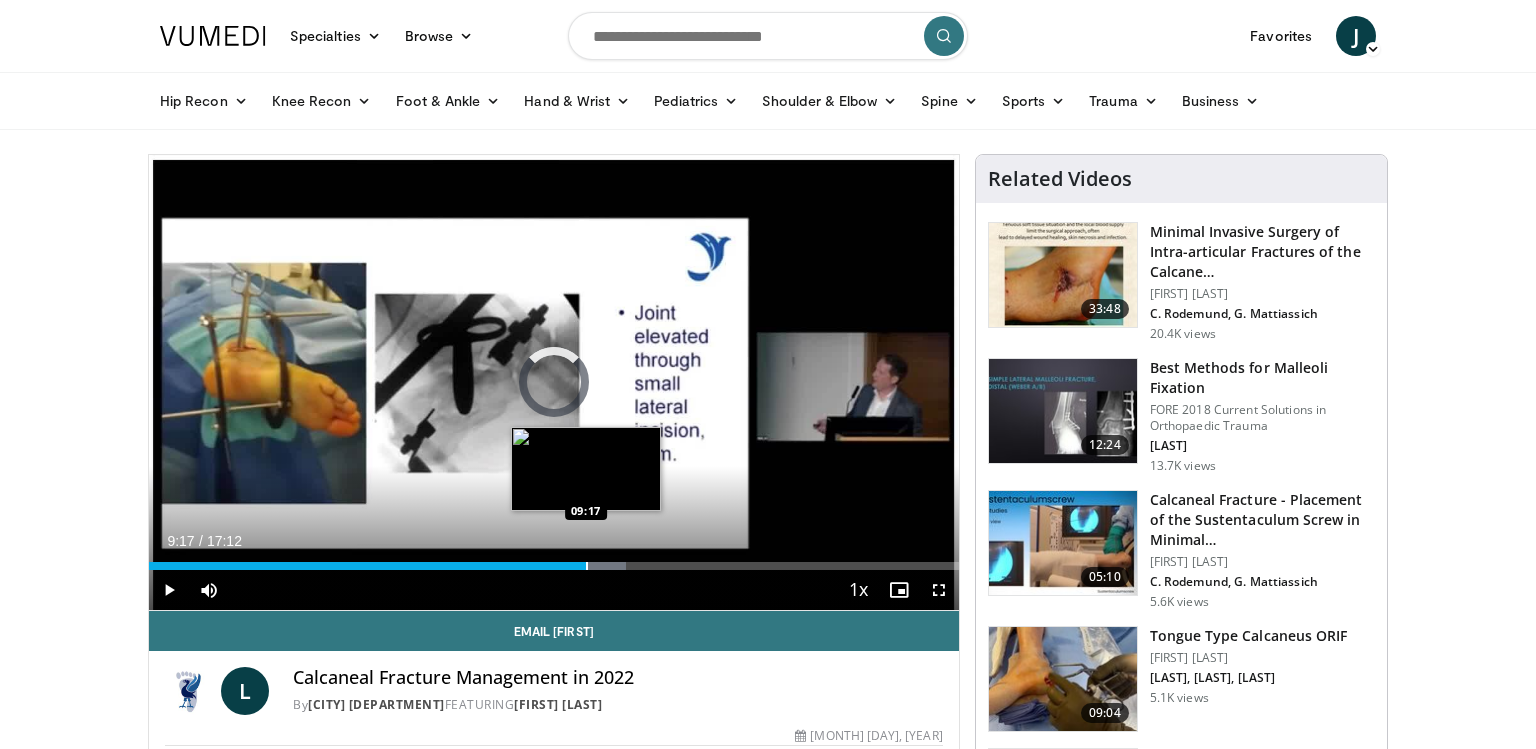 click on "Loaded :  58.96% 09:17 09:17" at bounding box center [554, 560] 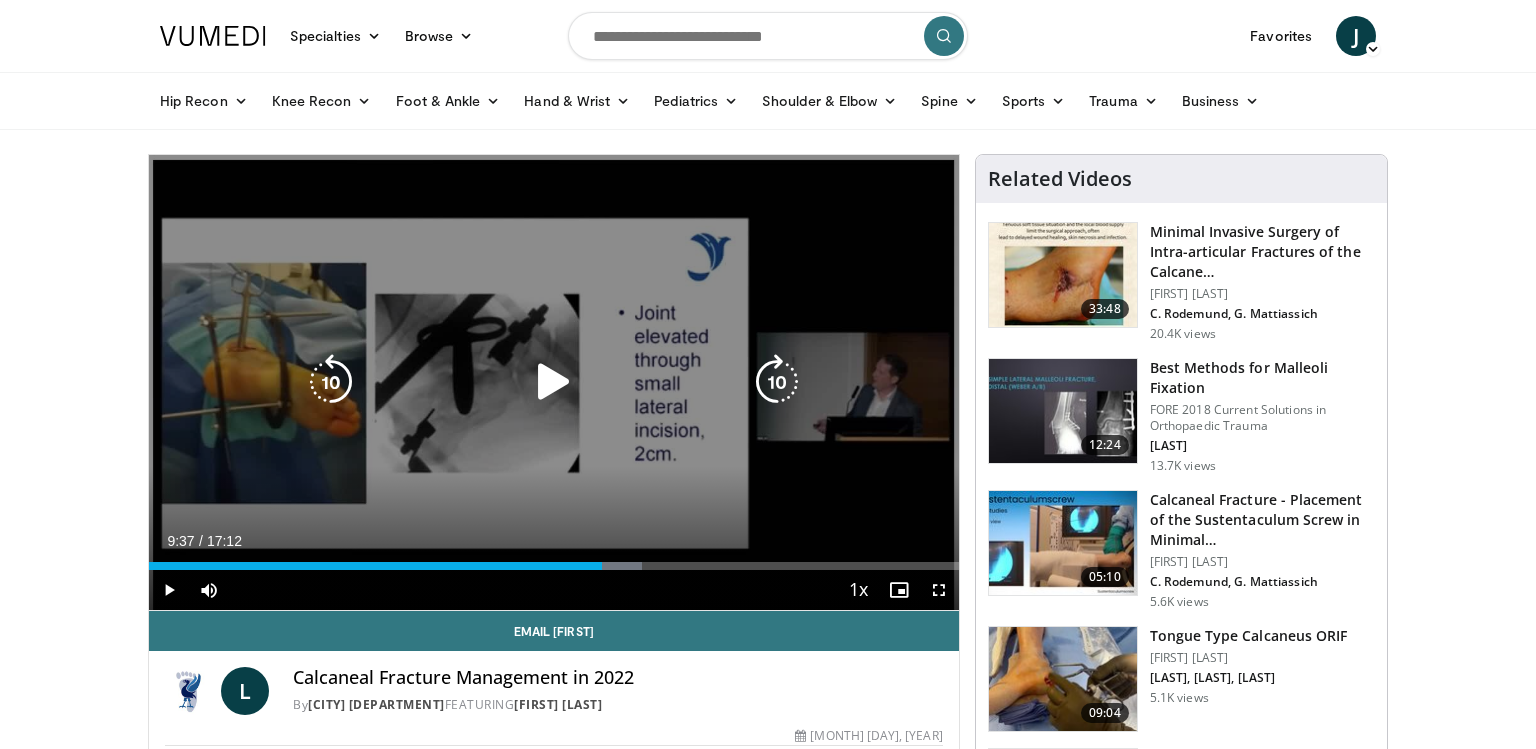 click on "Loaded :  60.89% 09:37 09:58" at bounding box center [554, 560] 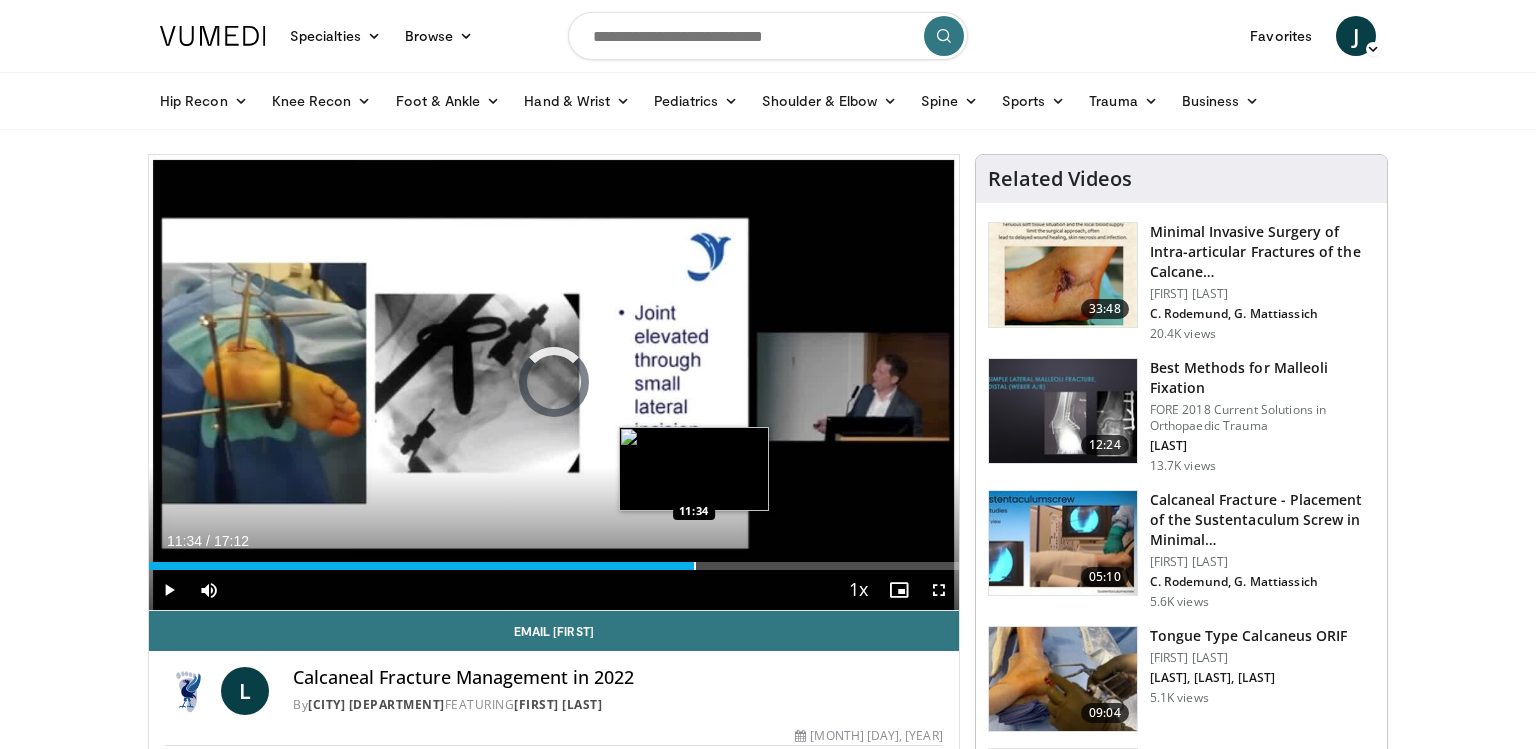 click at bounding box center [695, 566] 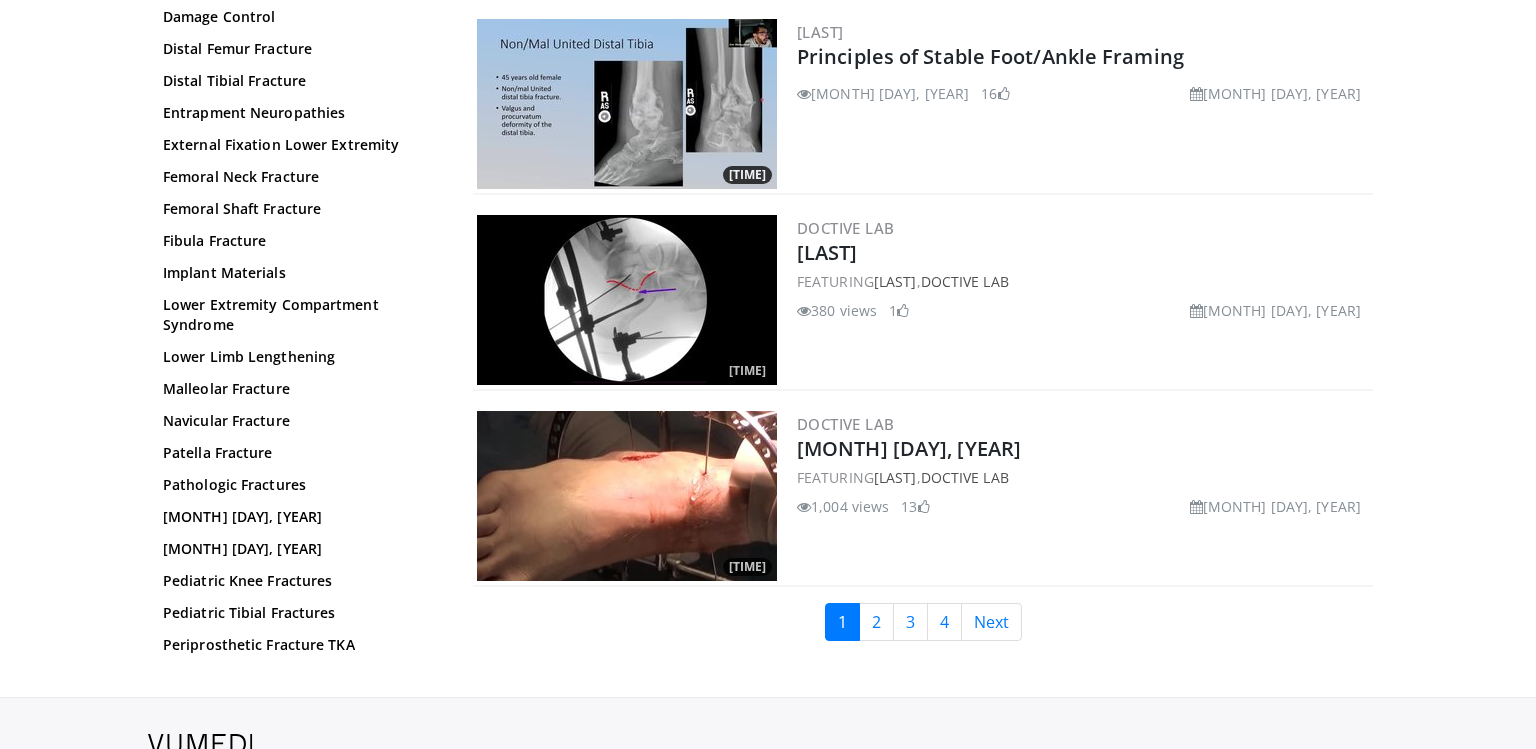 scroll, scrollTop: 4543, scrollLeft: 0, axis: vertical 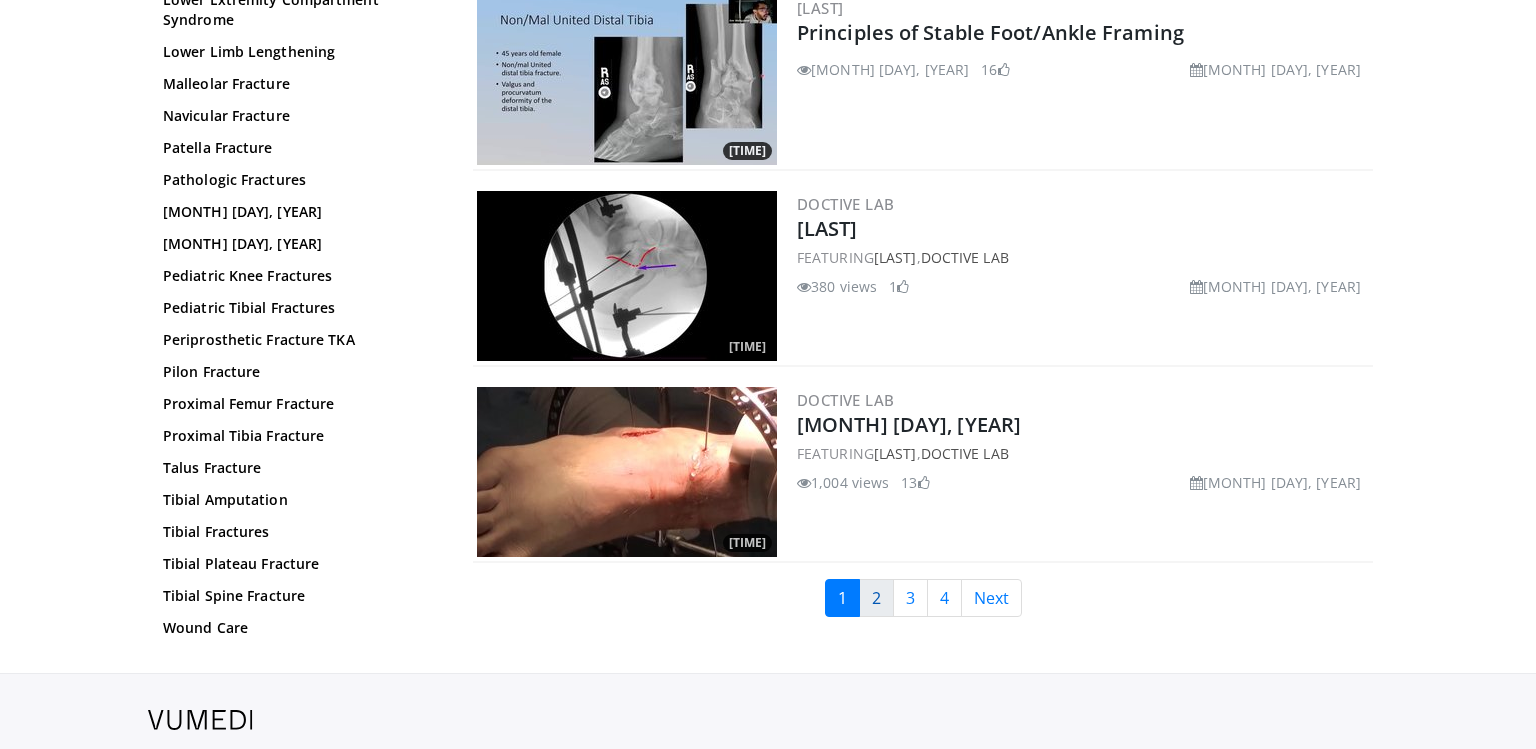 click on "2" at bounding box center [876, 598] 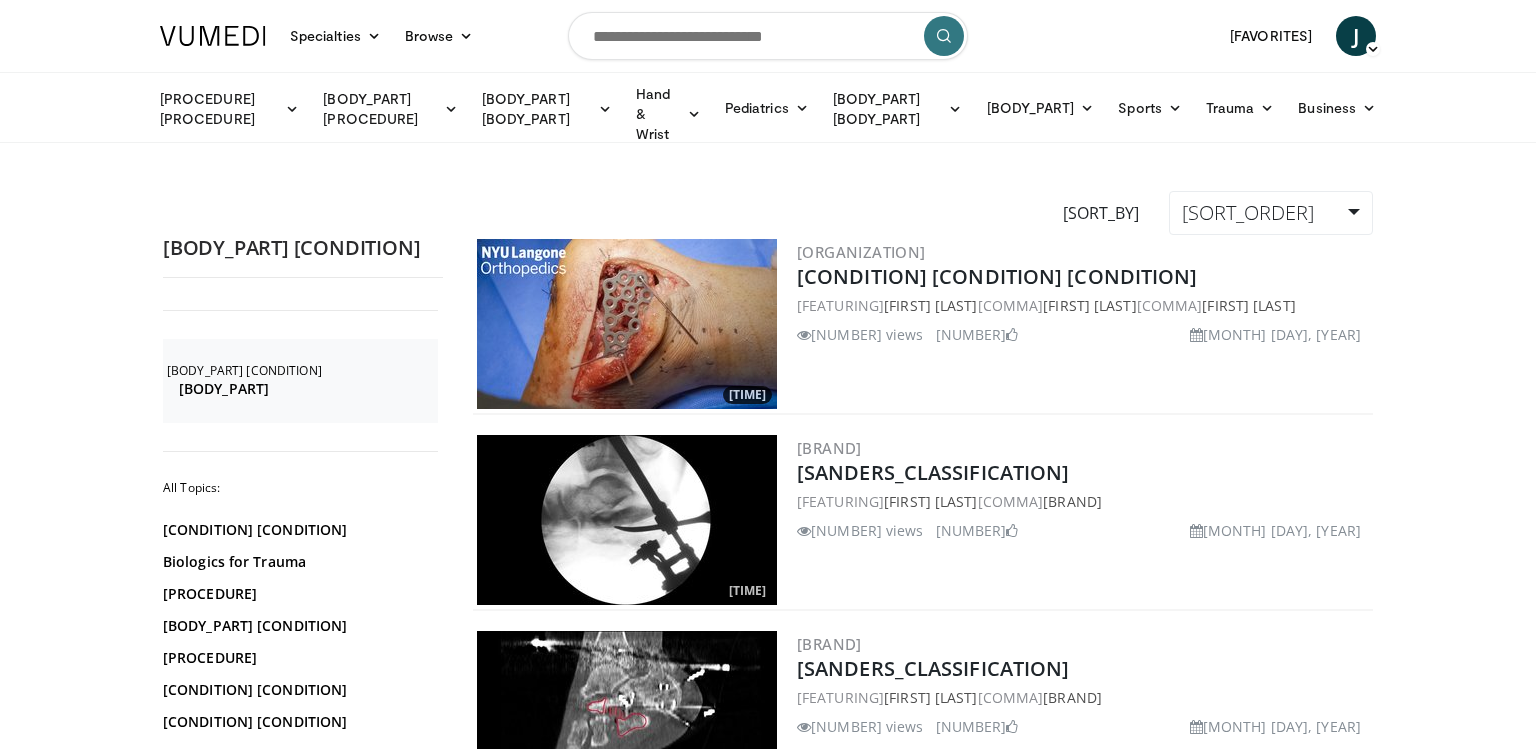 scroll, scrollTop: 0, scrollLeft: 0, axis: both 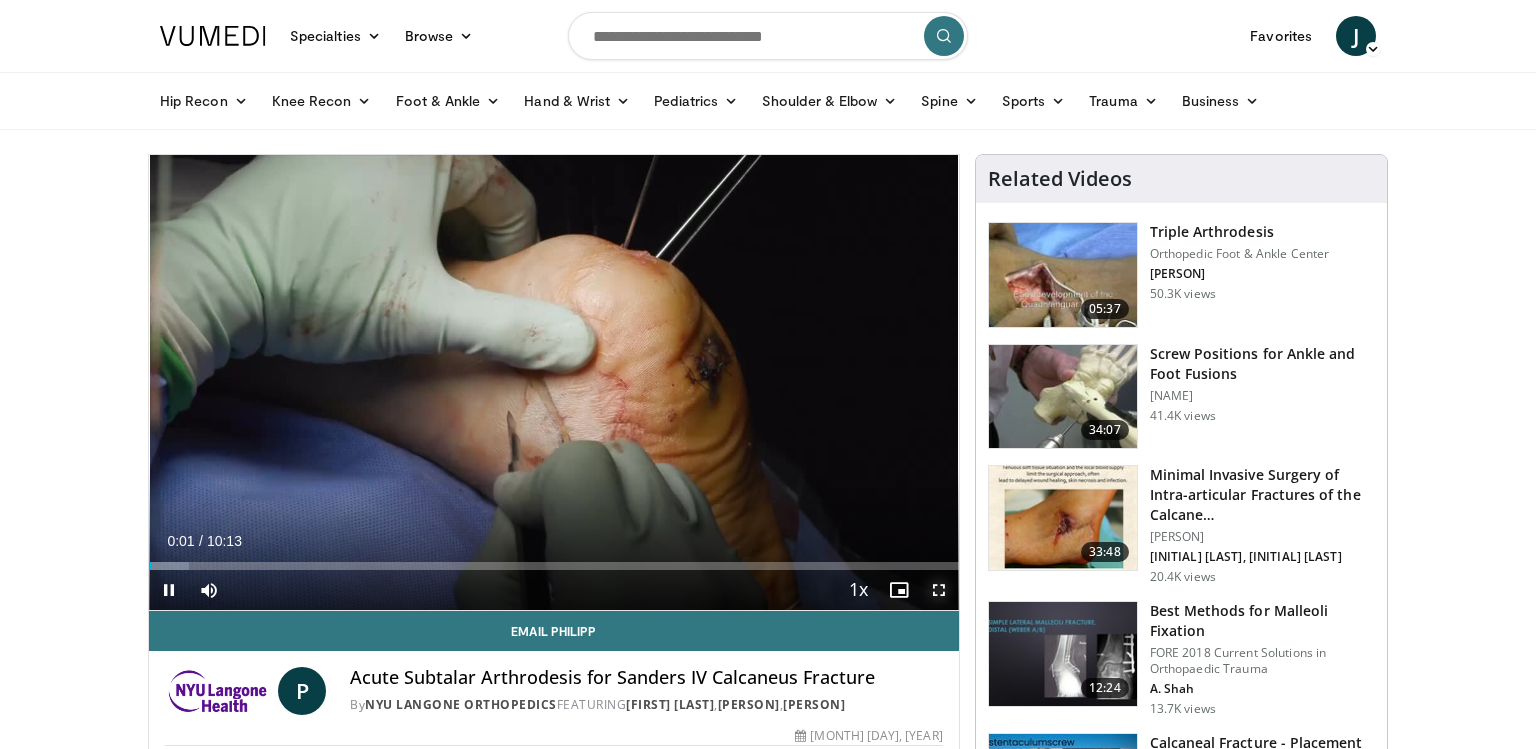 click at bounding box center (939, 590) 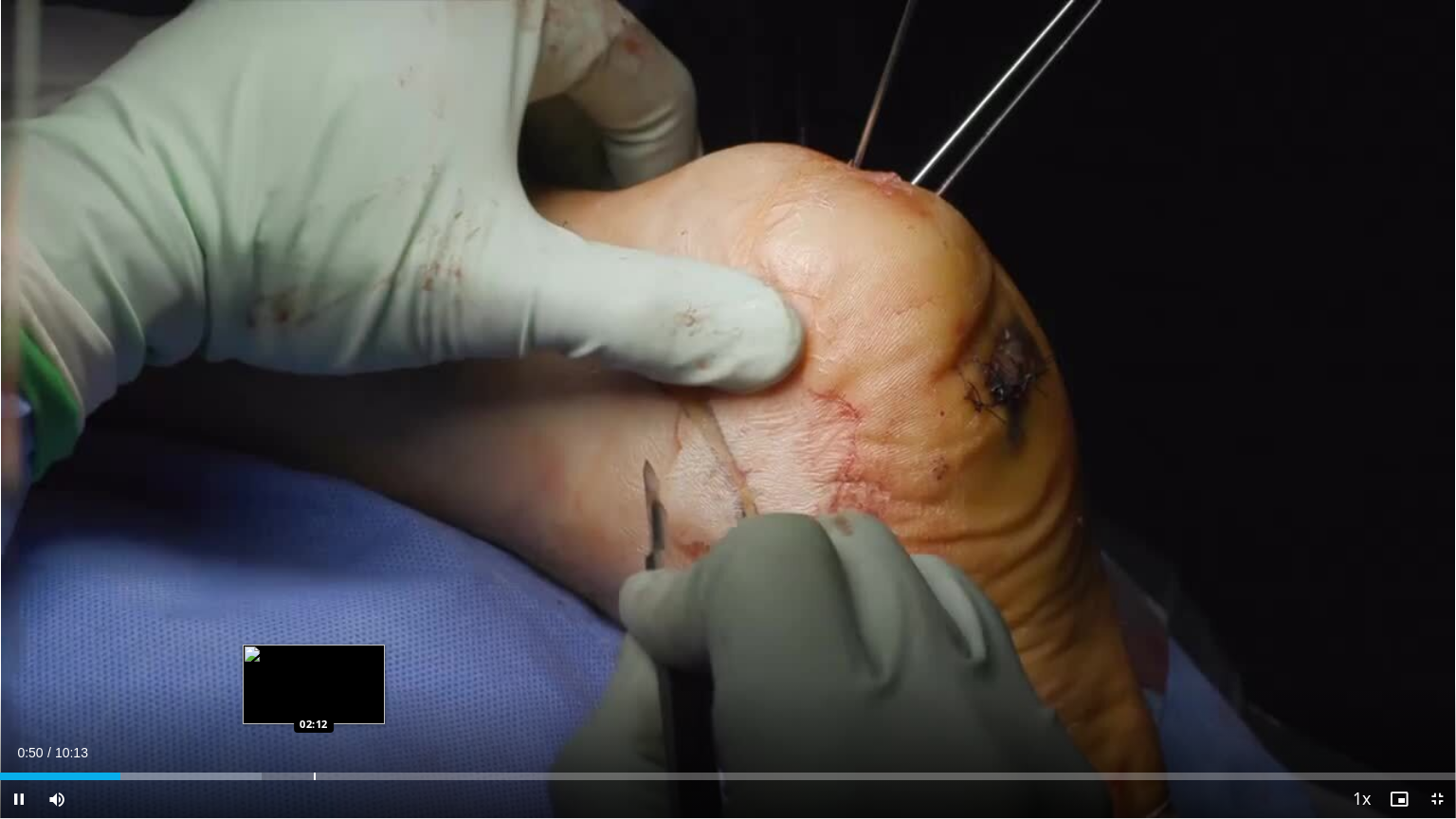 click on "**********" at bounding box center (728, 410) 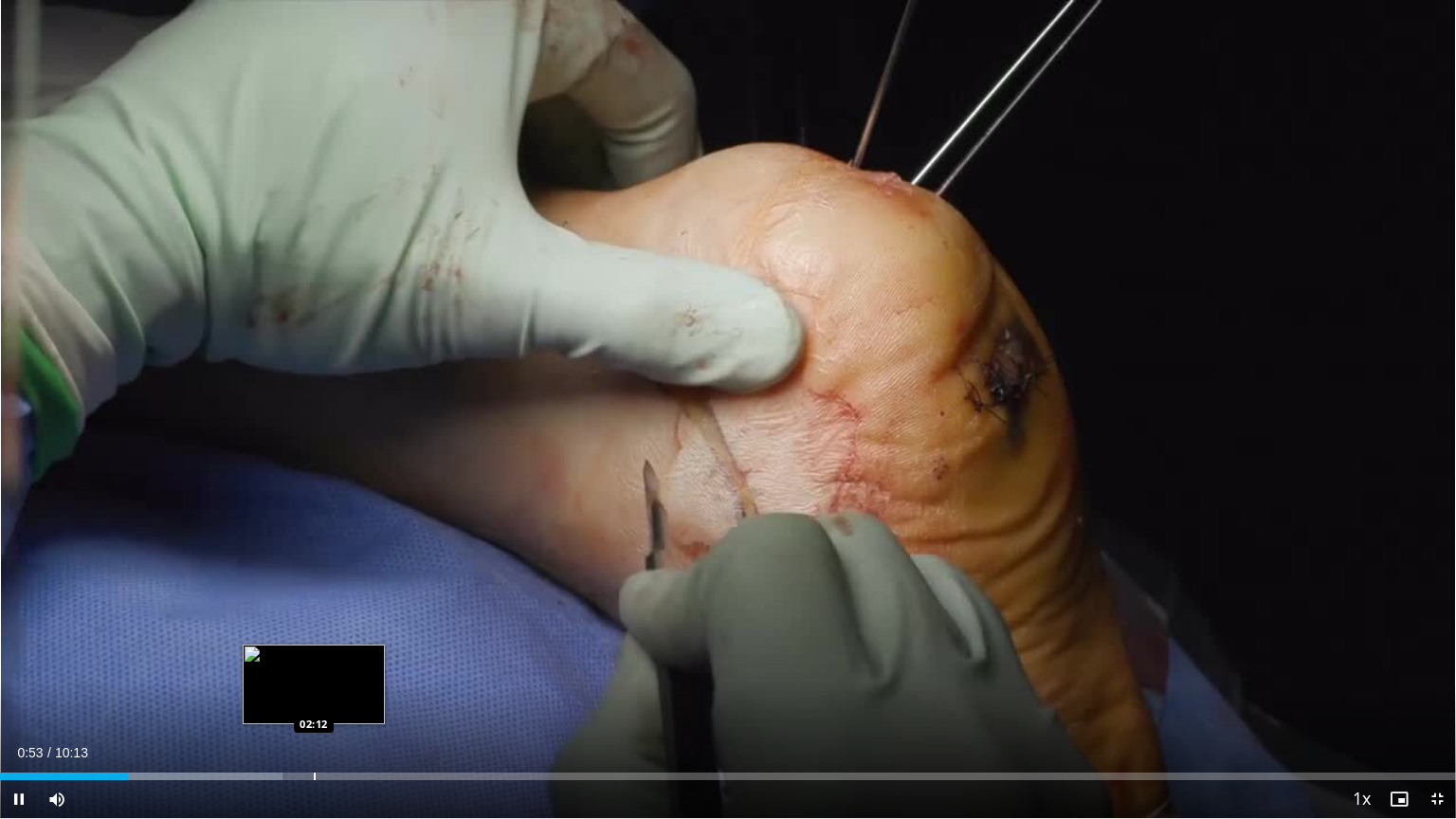 click at bounding box center (315, 776) 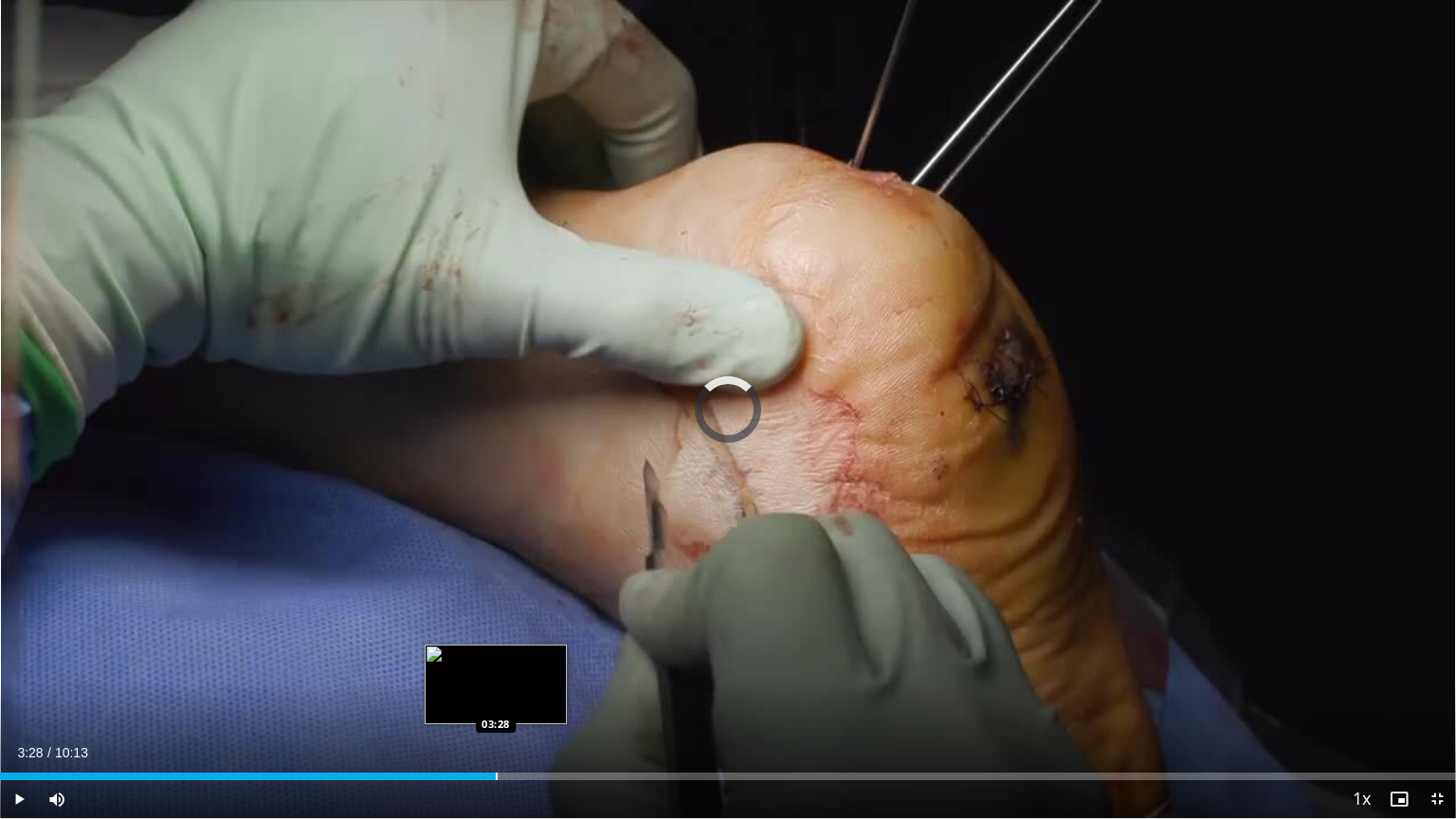click at bounding box center (497, 776) 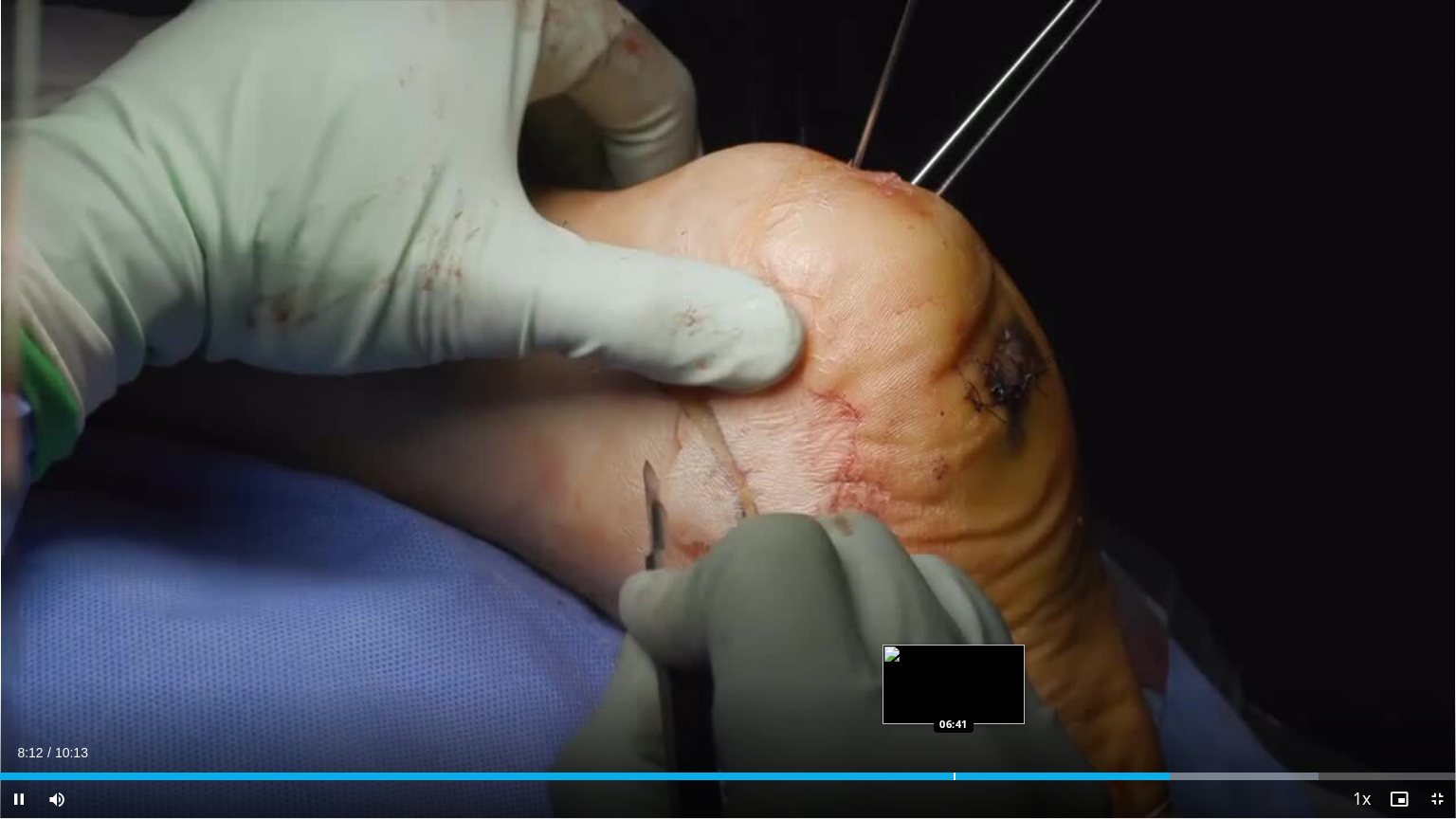click at bounding box center [955, 776] 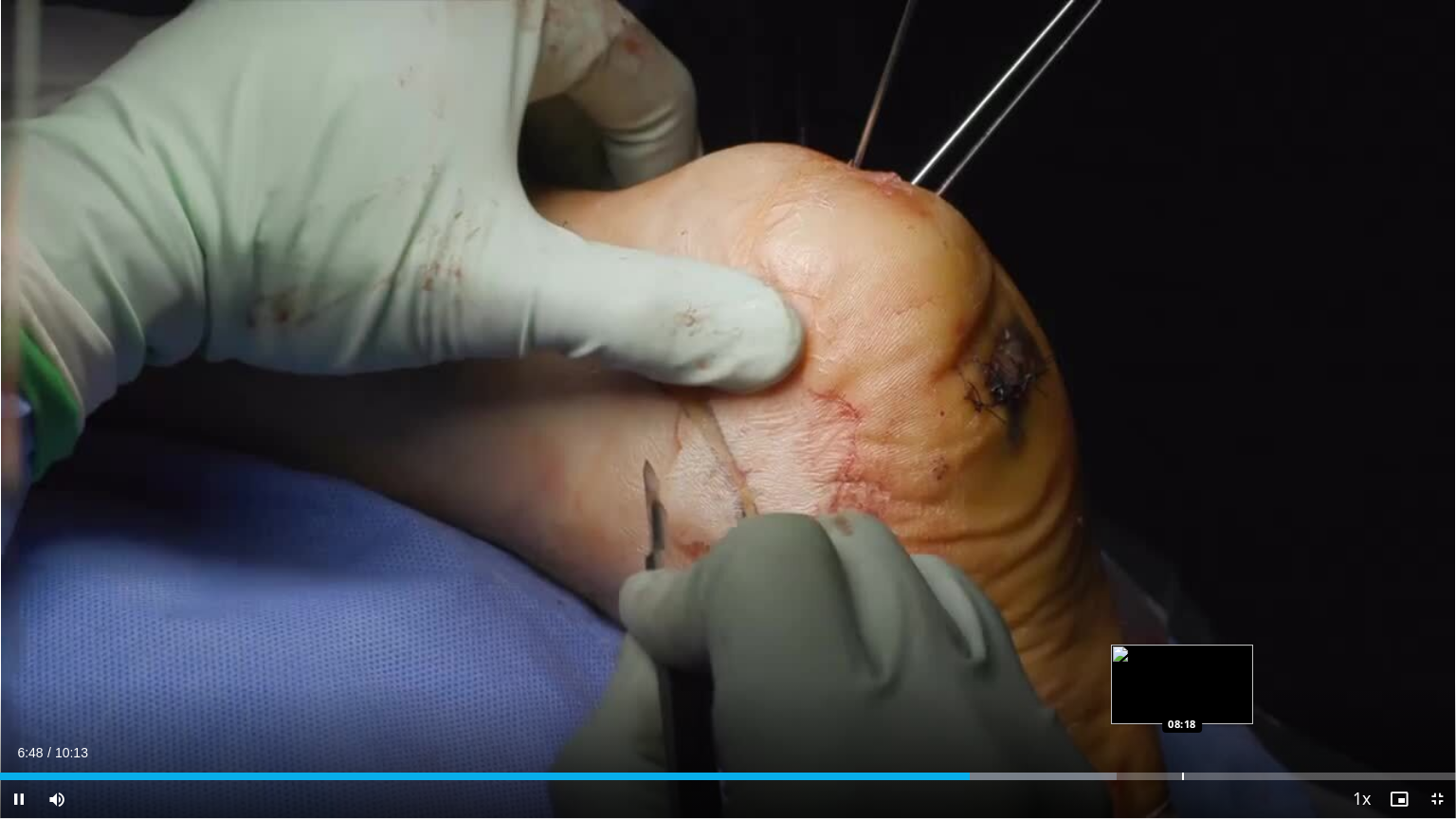 click on "Loaded :  76.69% 06:48 08:18" at bounding box center (728, 776) 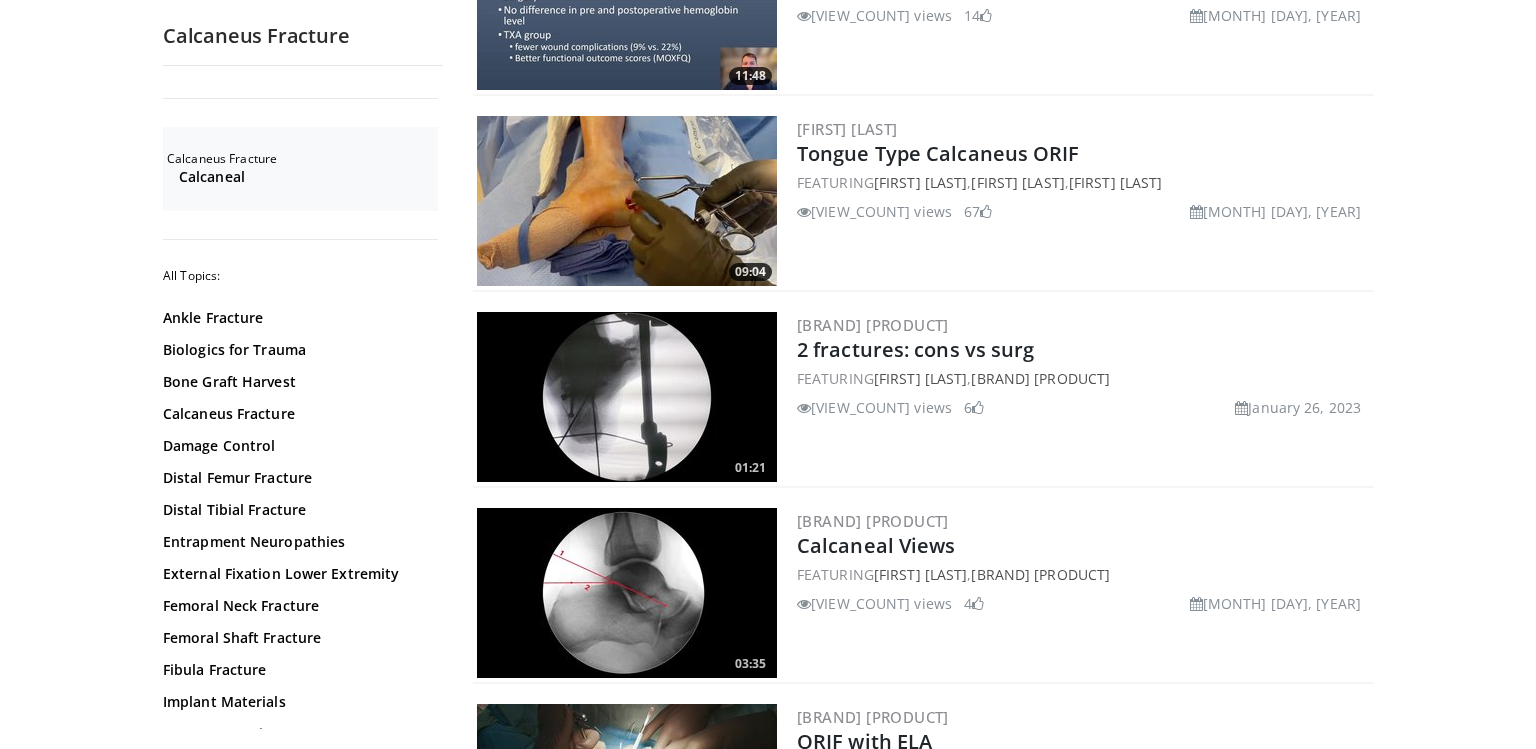 scroll, scrollTop: 899, scrollLeft: 0, axis: vertical 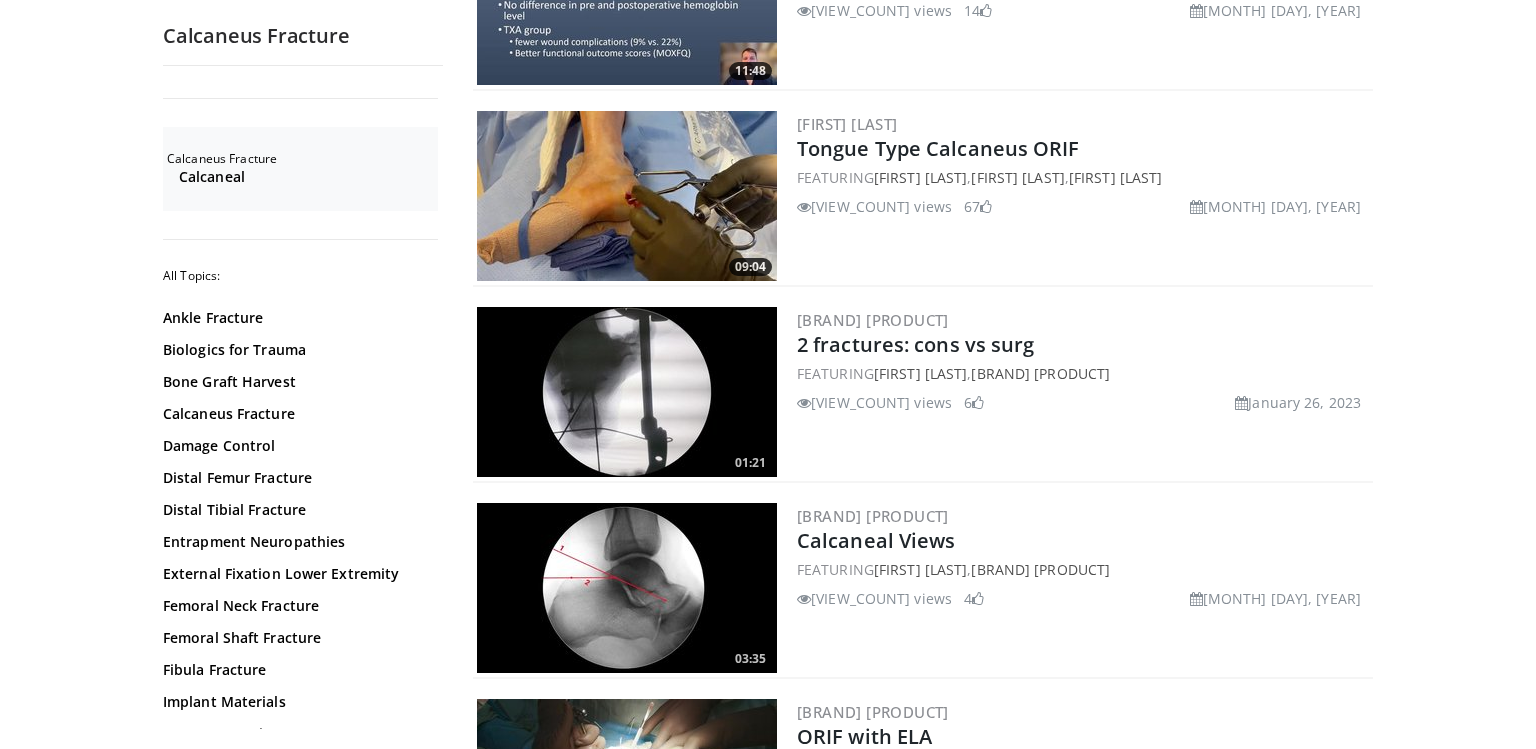 click at bounding box center [627, 588] 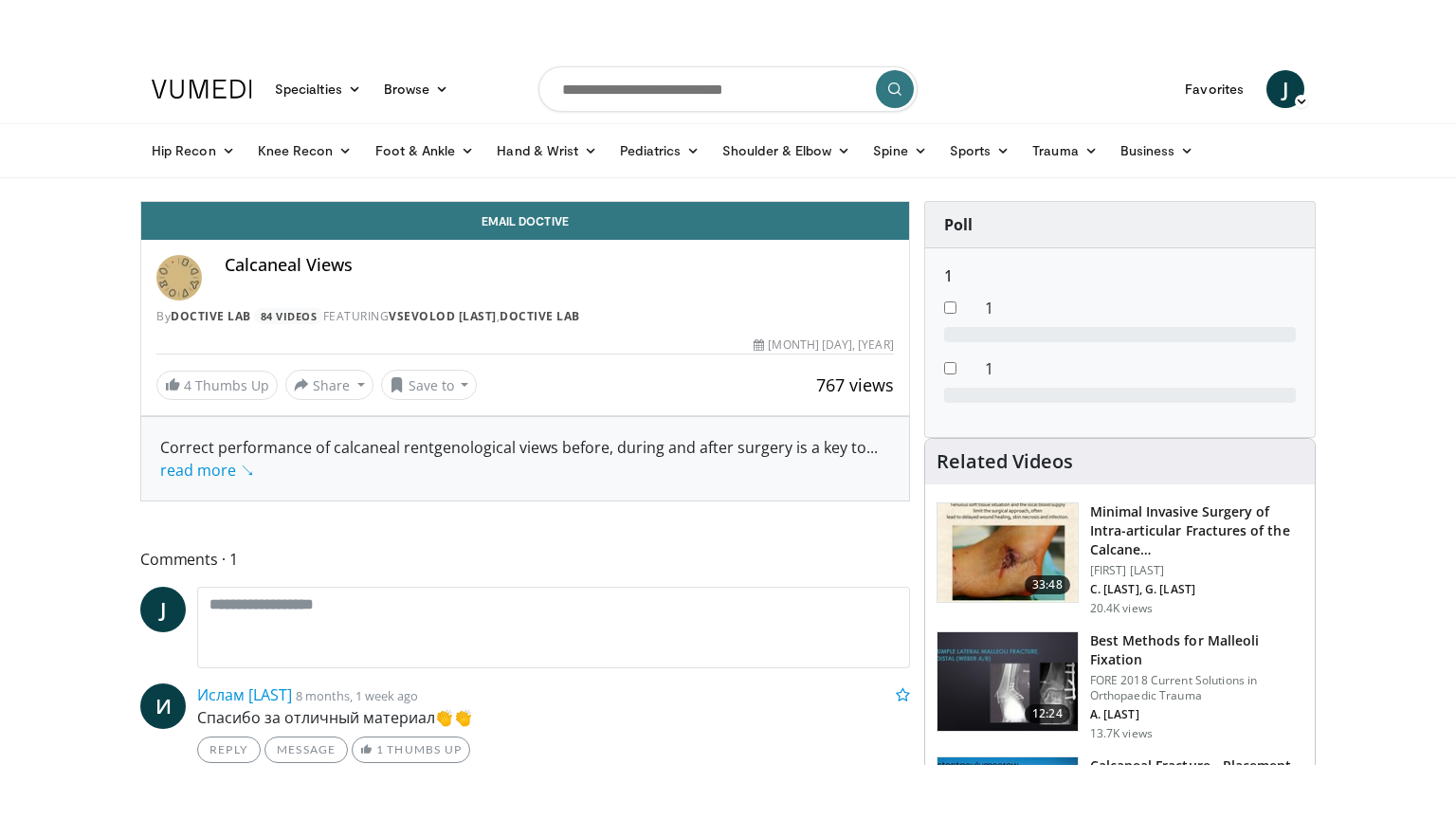 scroll, scrollTop: 0, scrollLeft: 0, axis: both 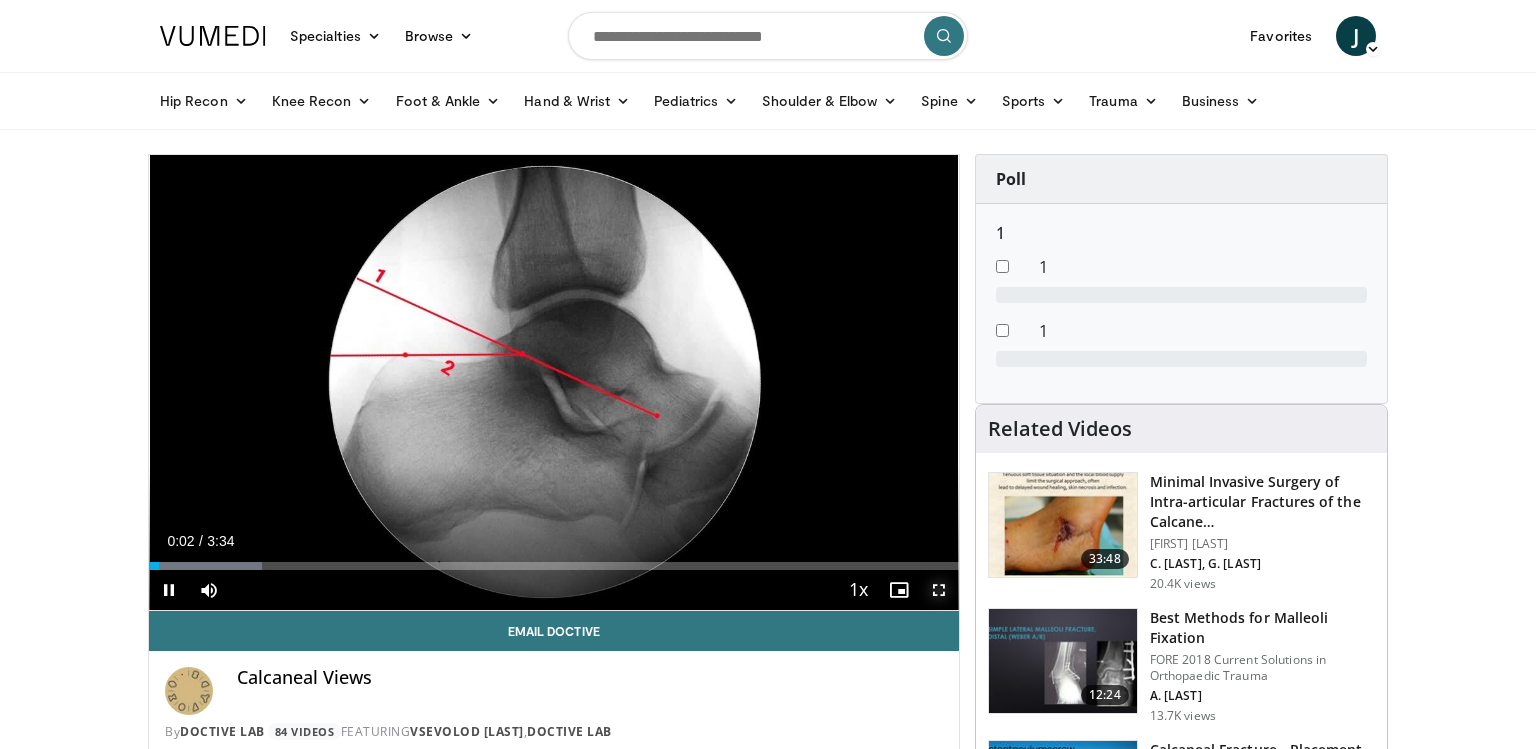 click at bounding box center [939, 590] 